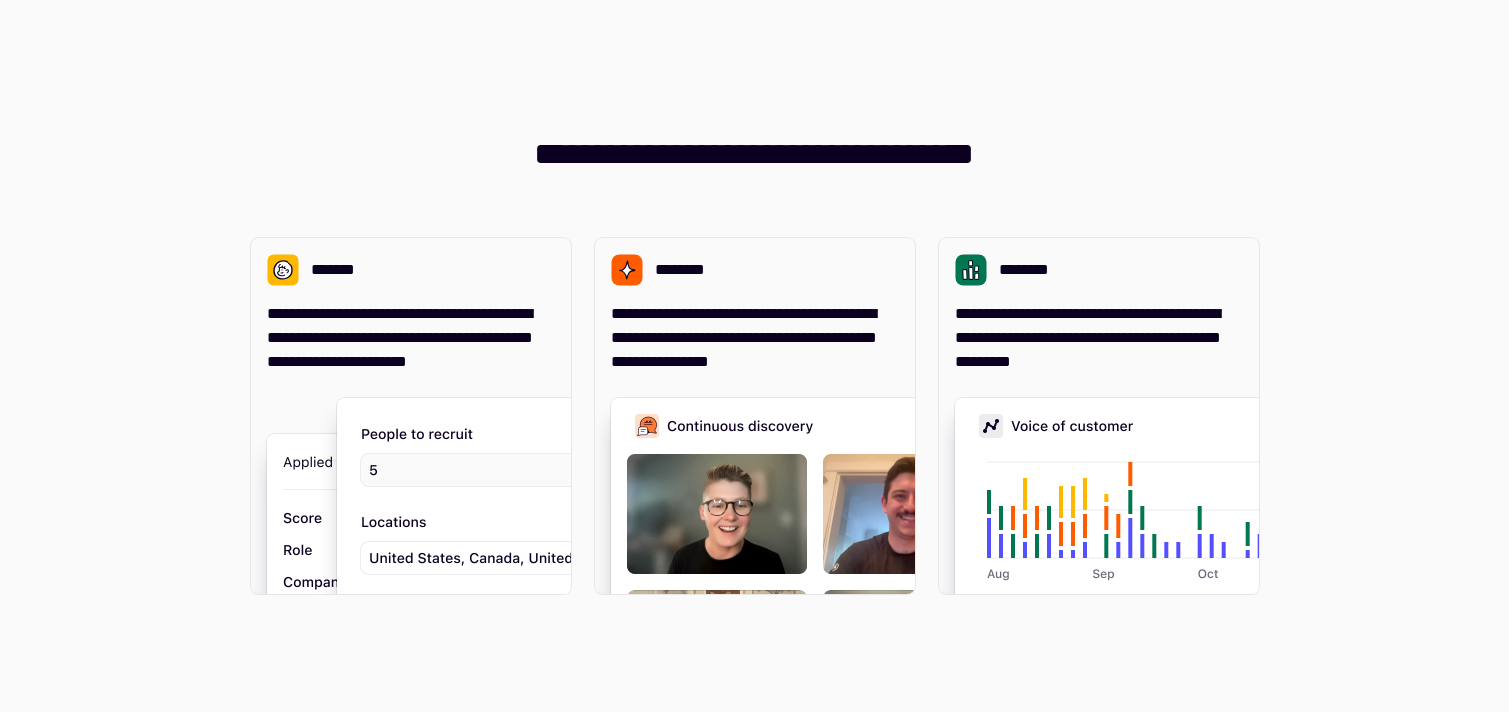 scroll, scrollTop: 0, scrollLeft: 0, axis: both 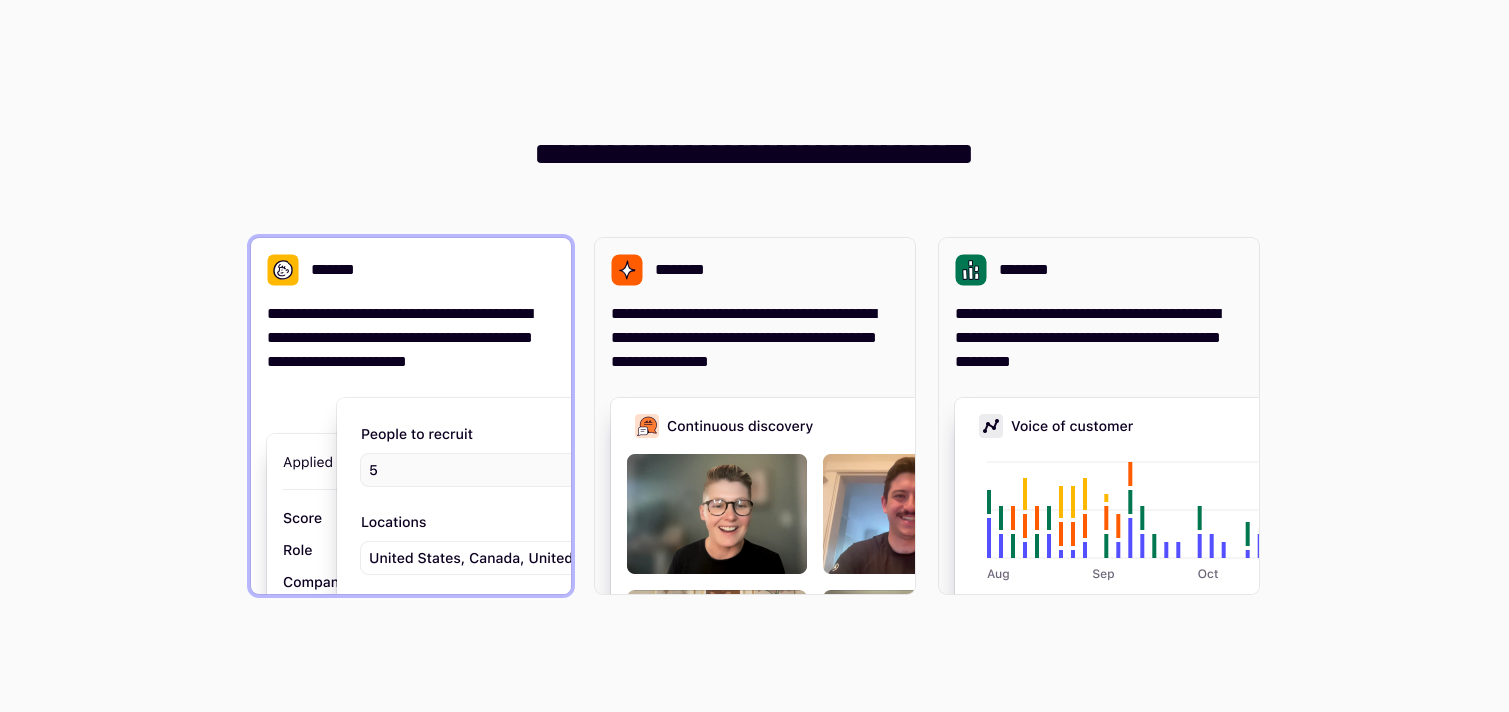 click on "**********" at bounding box center [411, 338] 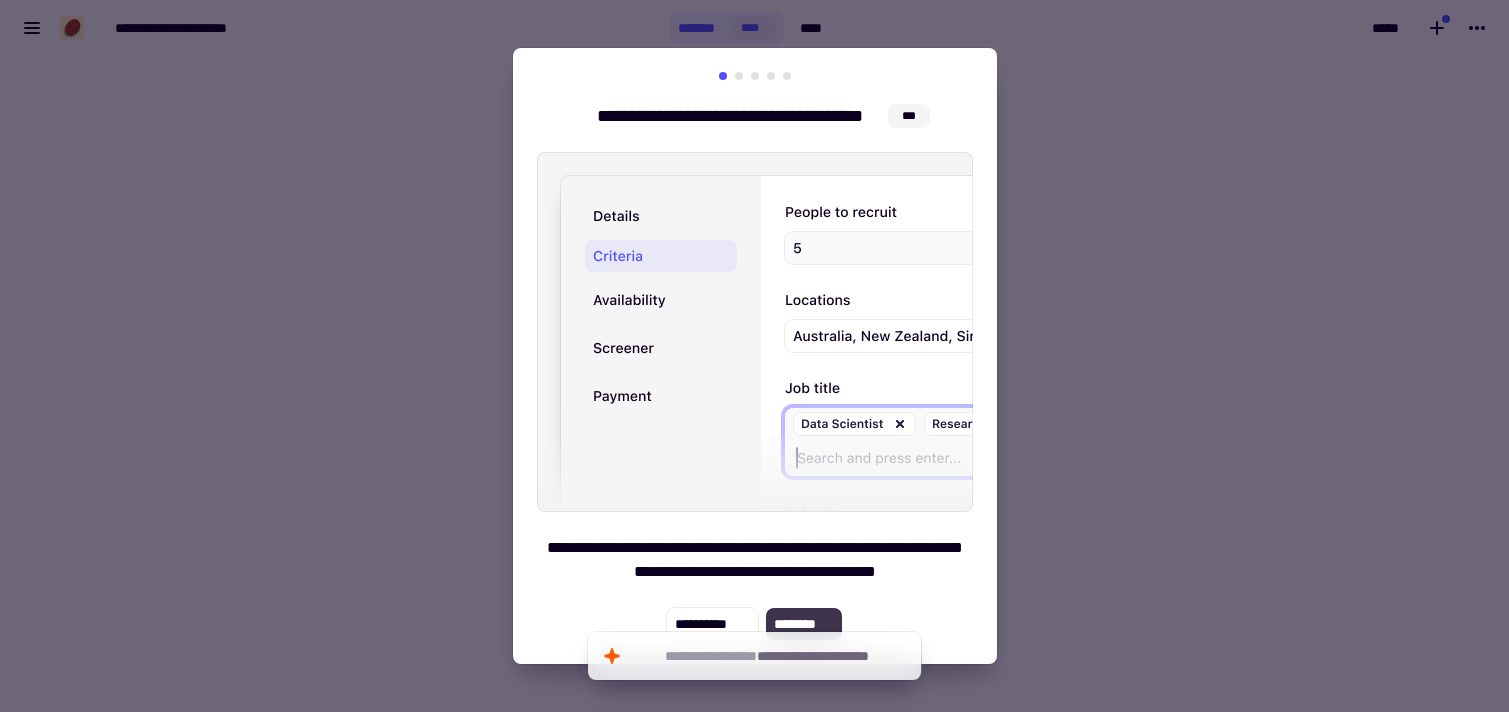 click on "********" 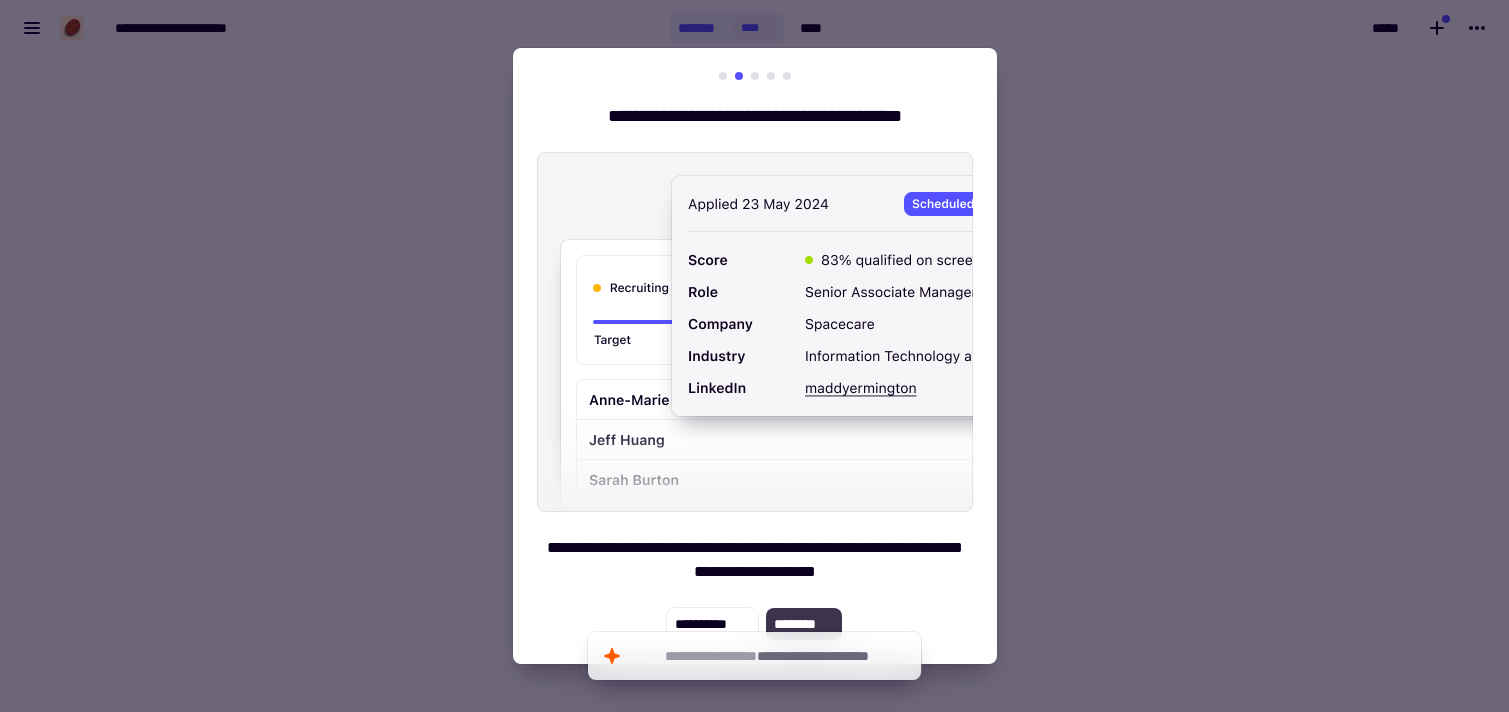 click on "********" 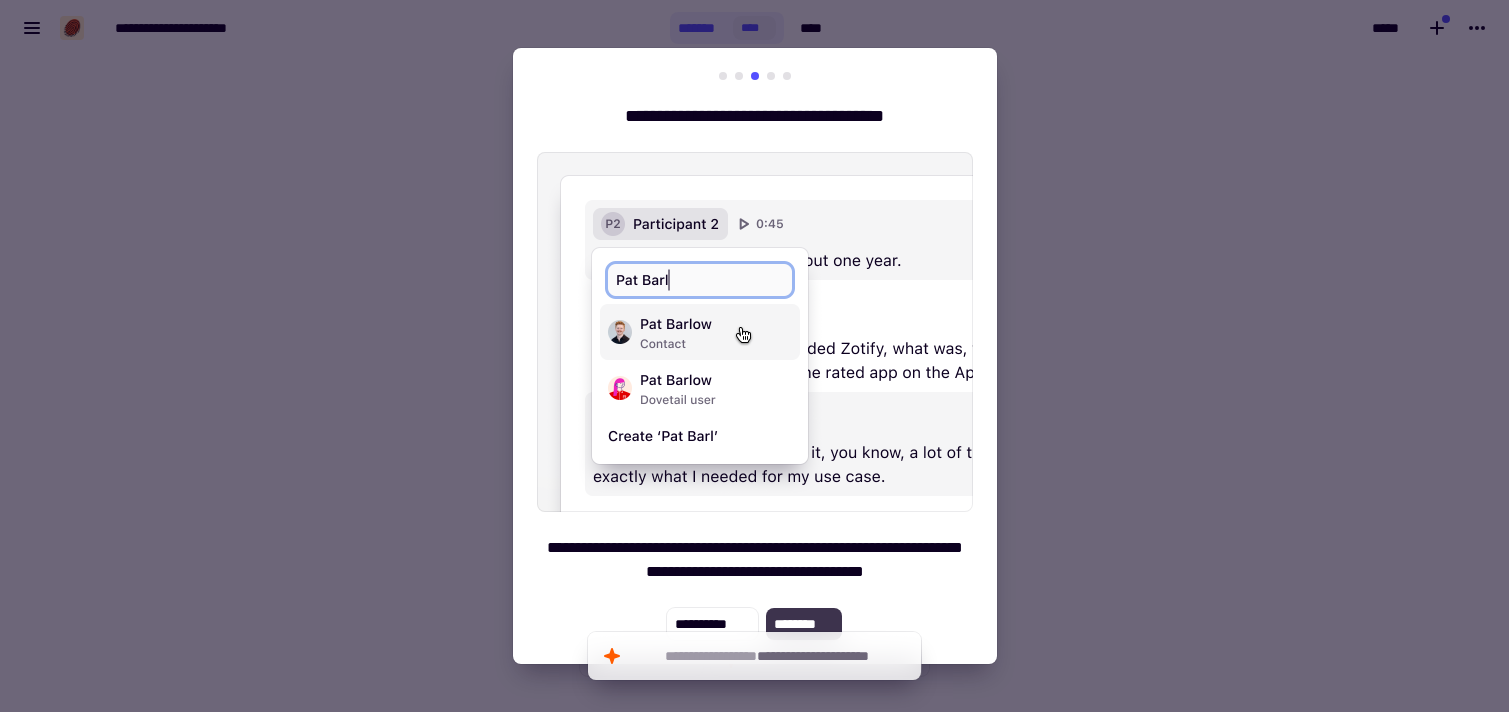 click on "********" 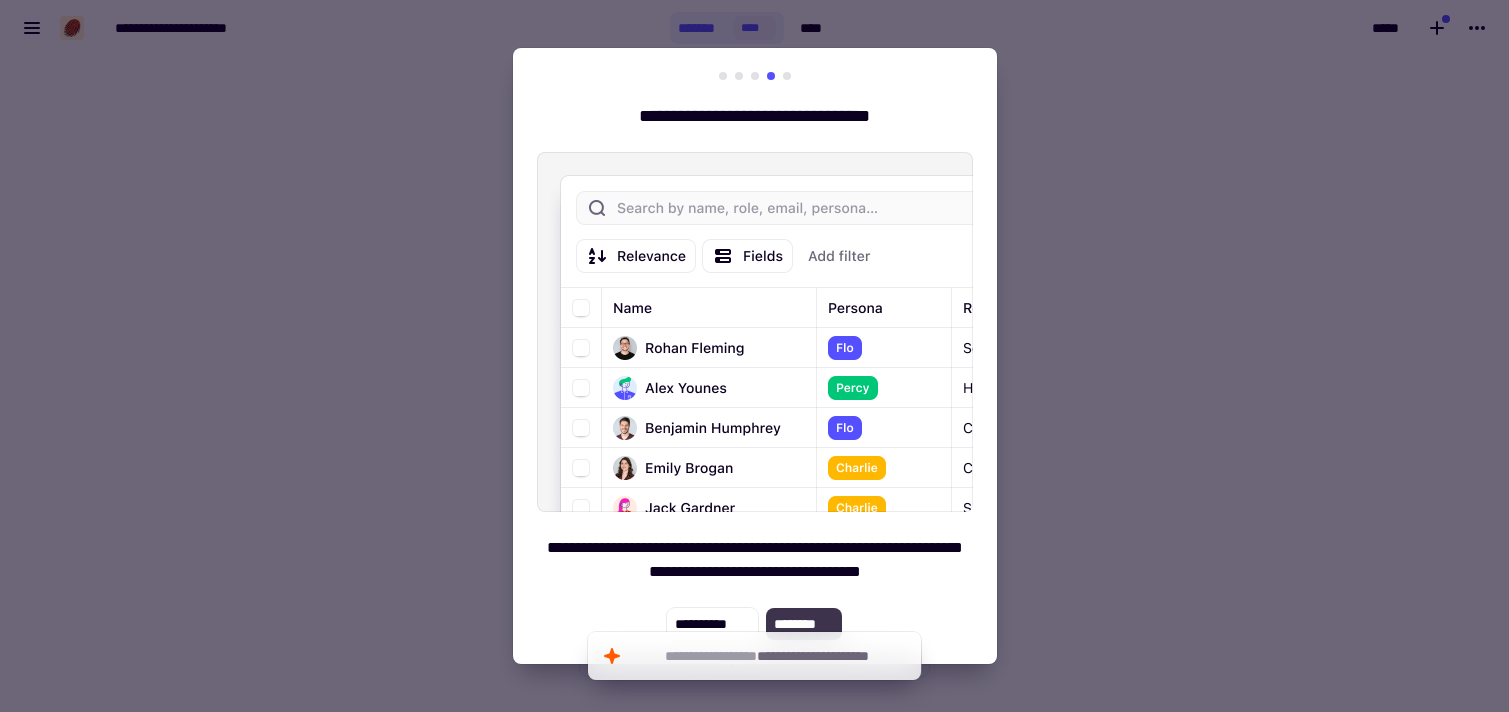 click on "********" 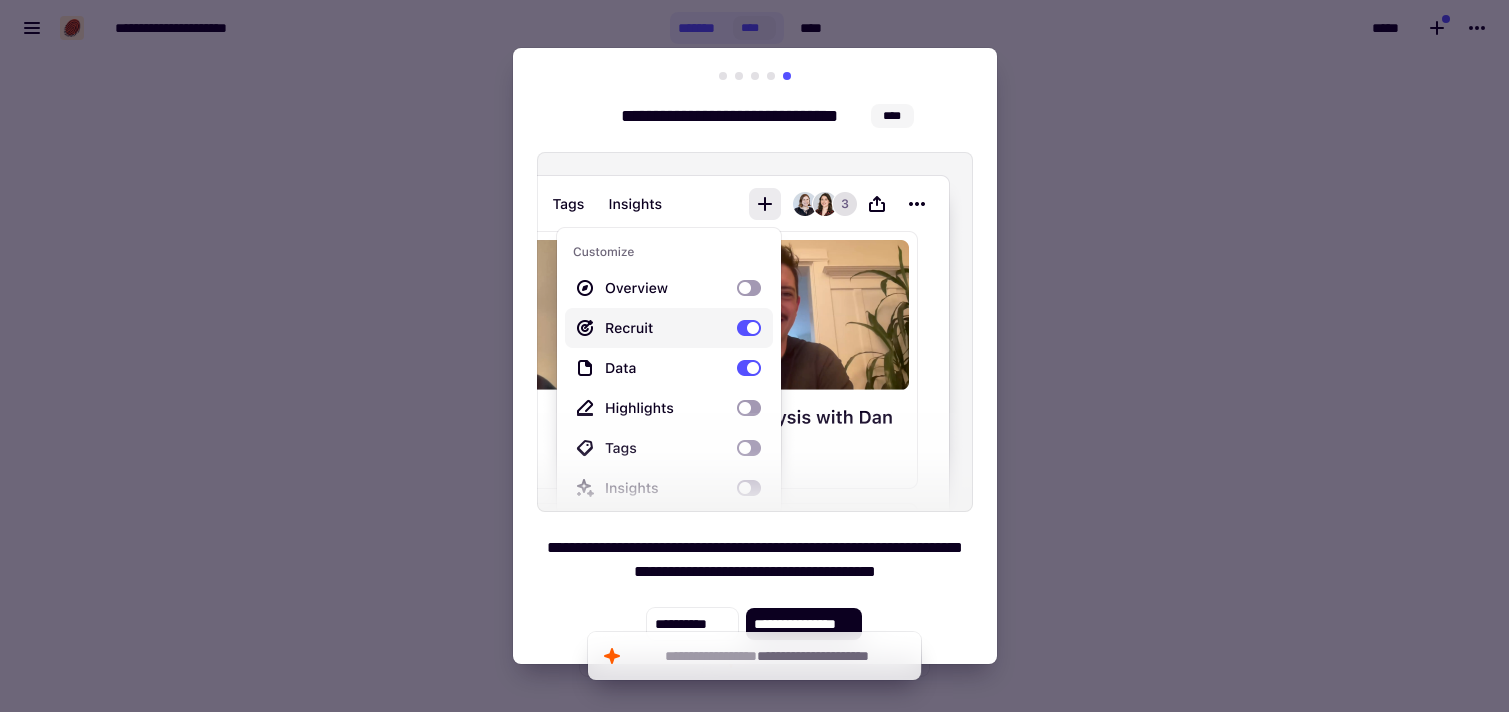 drag, startPoint x: 715, startPoint y: 624, endPoint x: 737, endPoint y: 541, distance: 85.86617 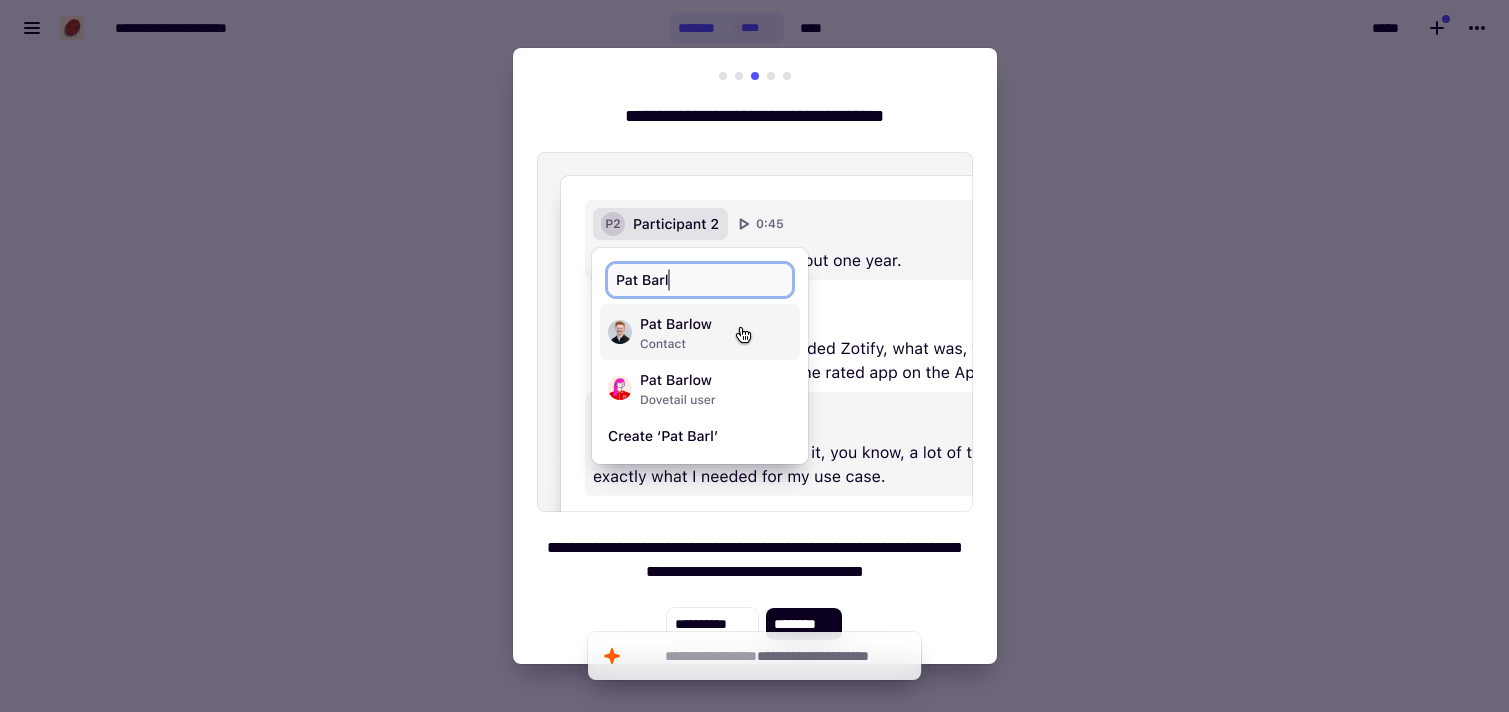 click at bounding box center [739, 76] 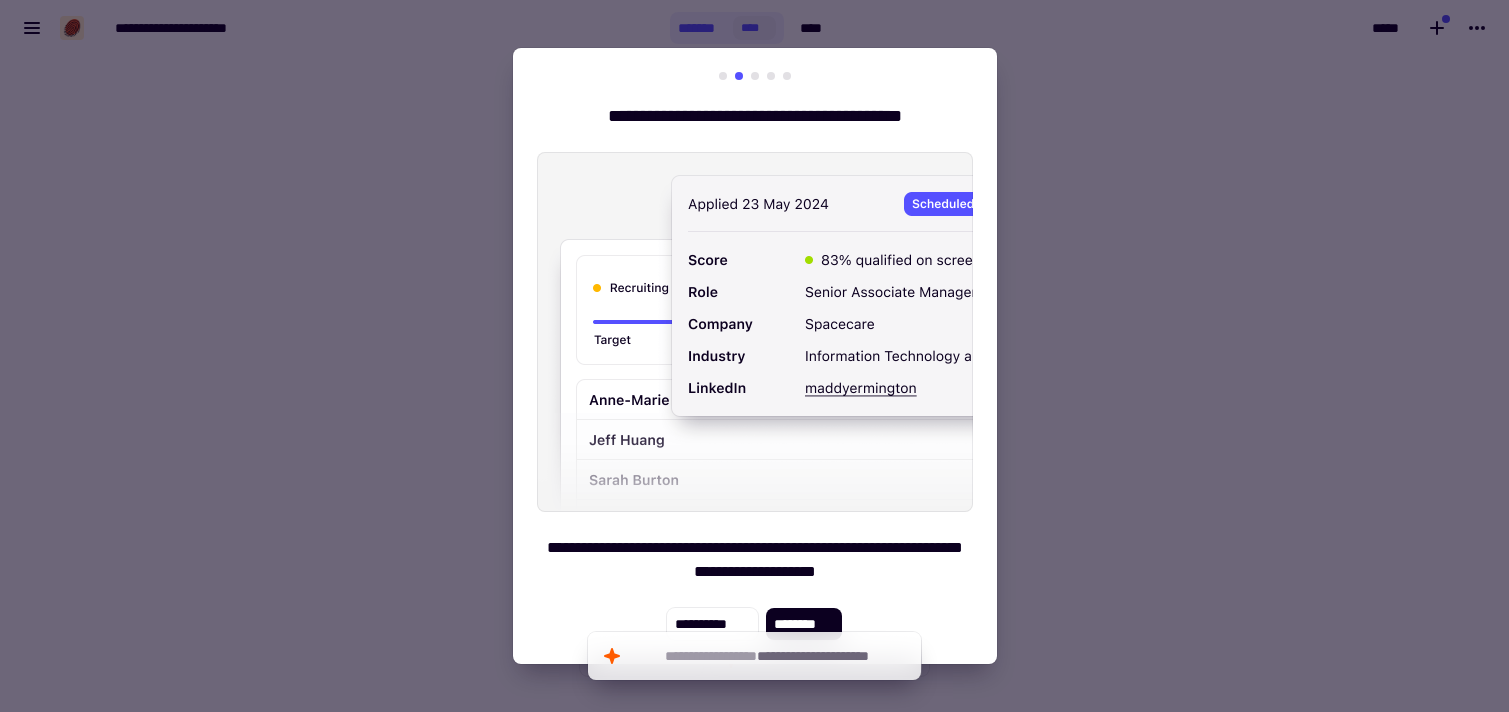 click at bounding box center (755, 76) 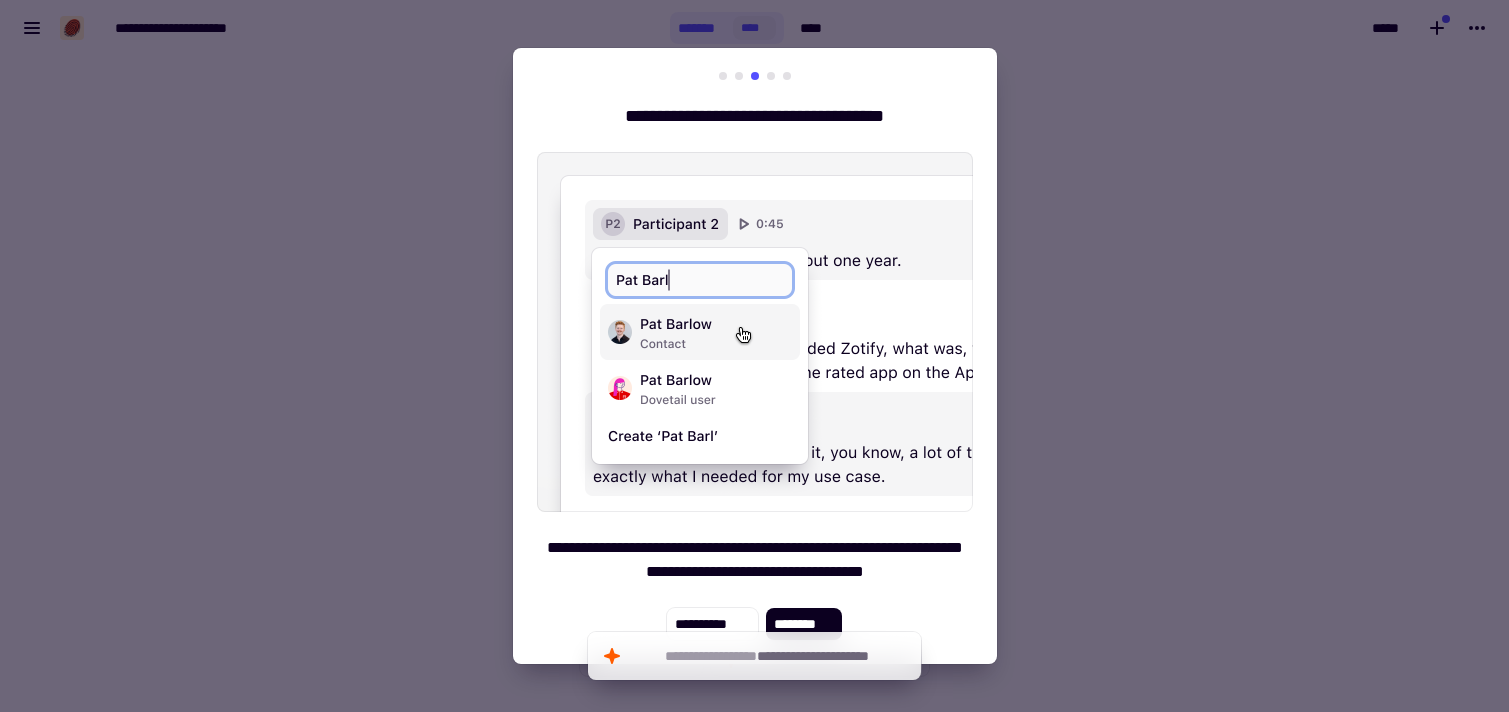 click at bounding box center [755, 76] 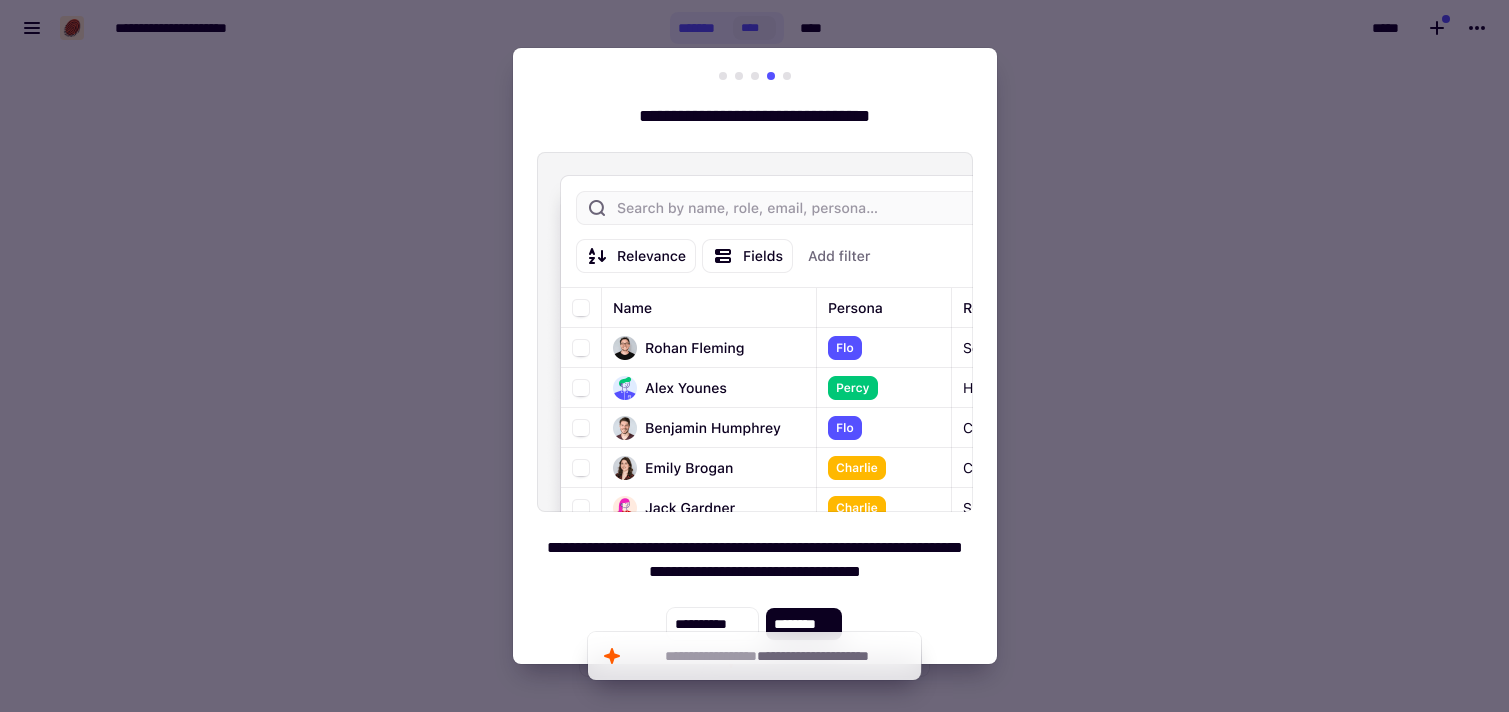 click at bounding box center (755, 76) 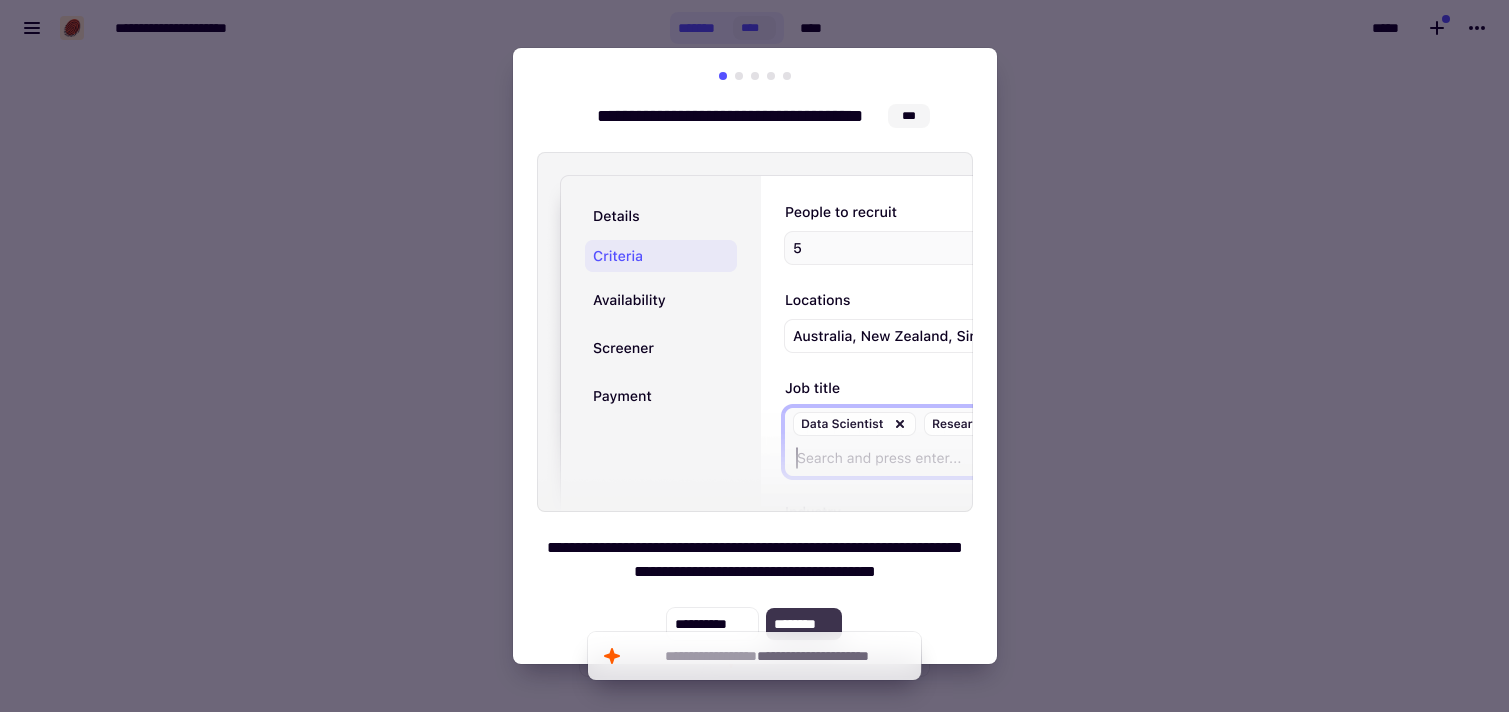 click on "********" 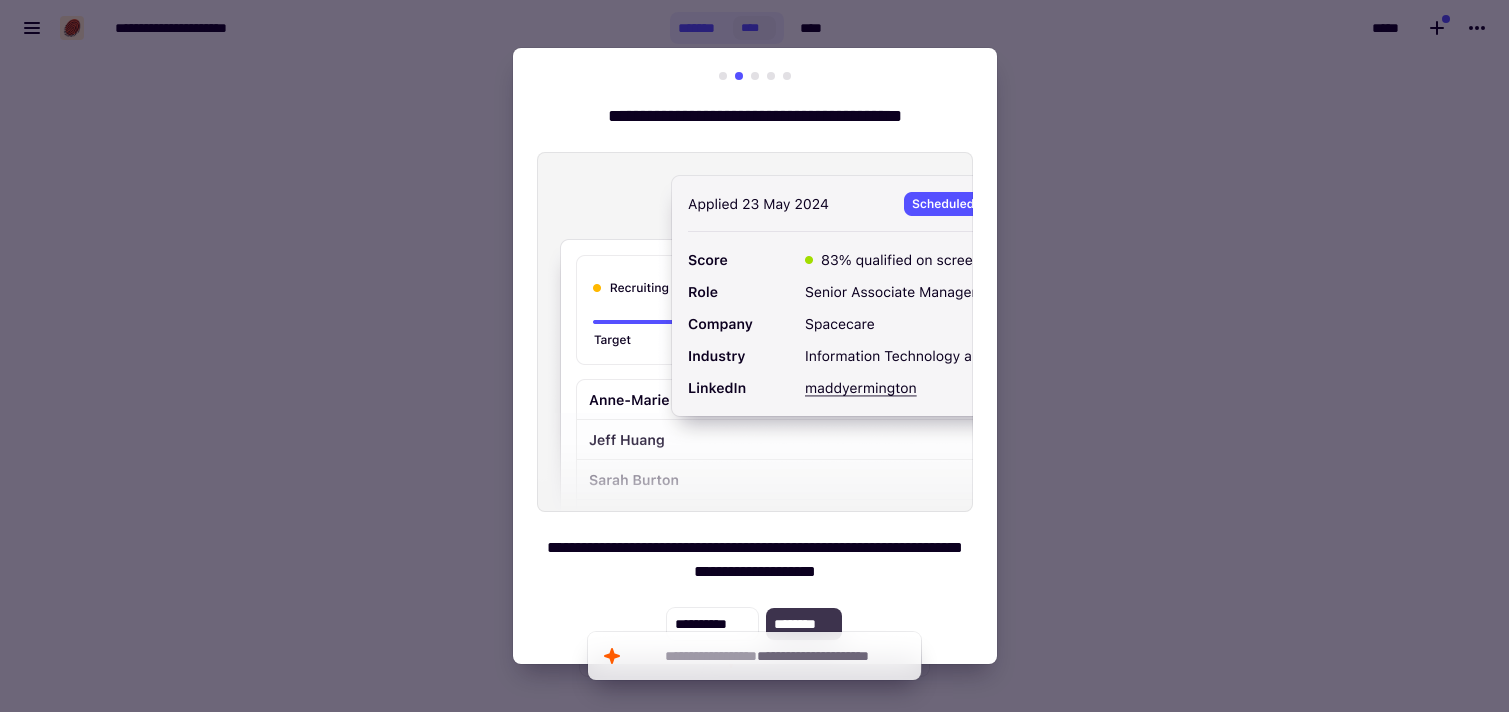 click on "********" 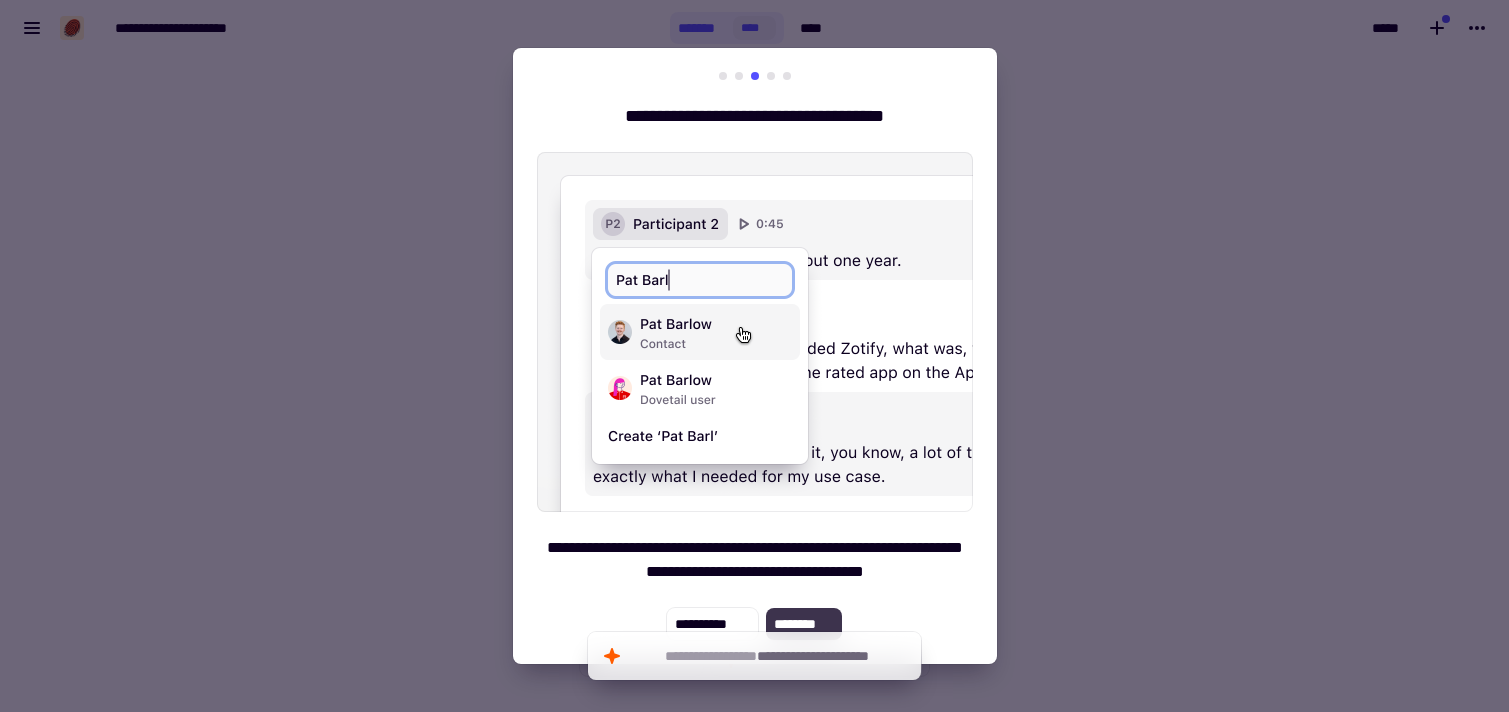 click on "********" 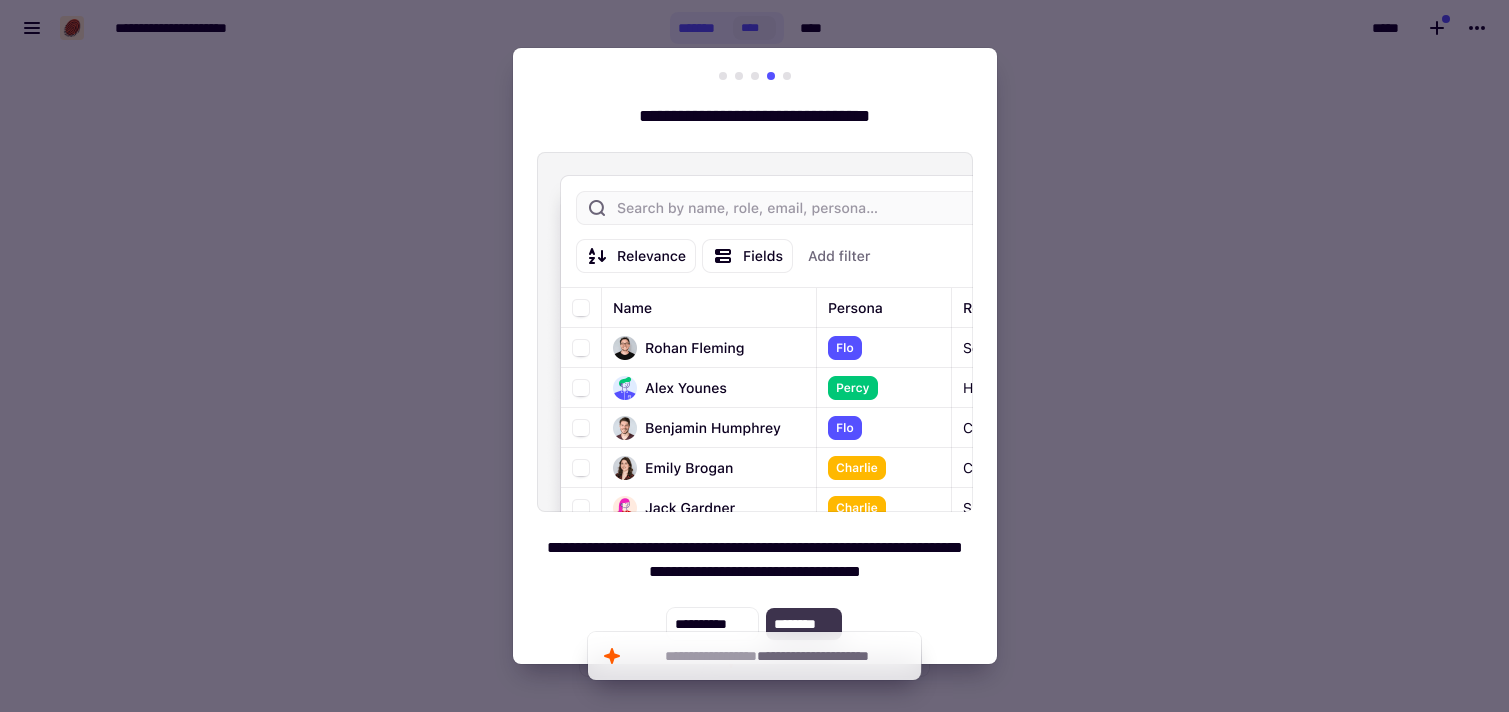 click on "********" 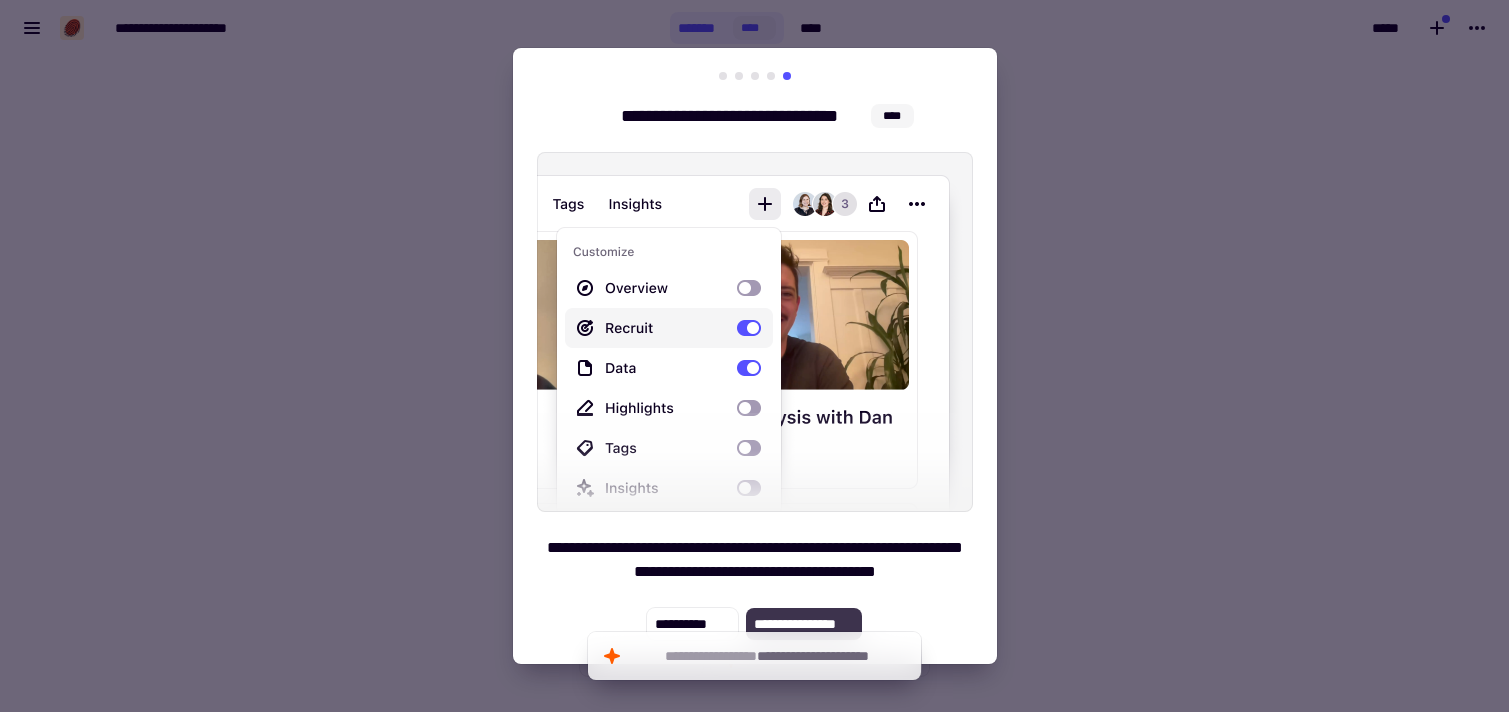 click on "**********" 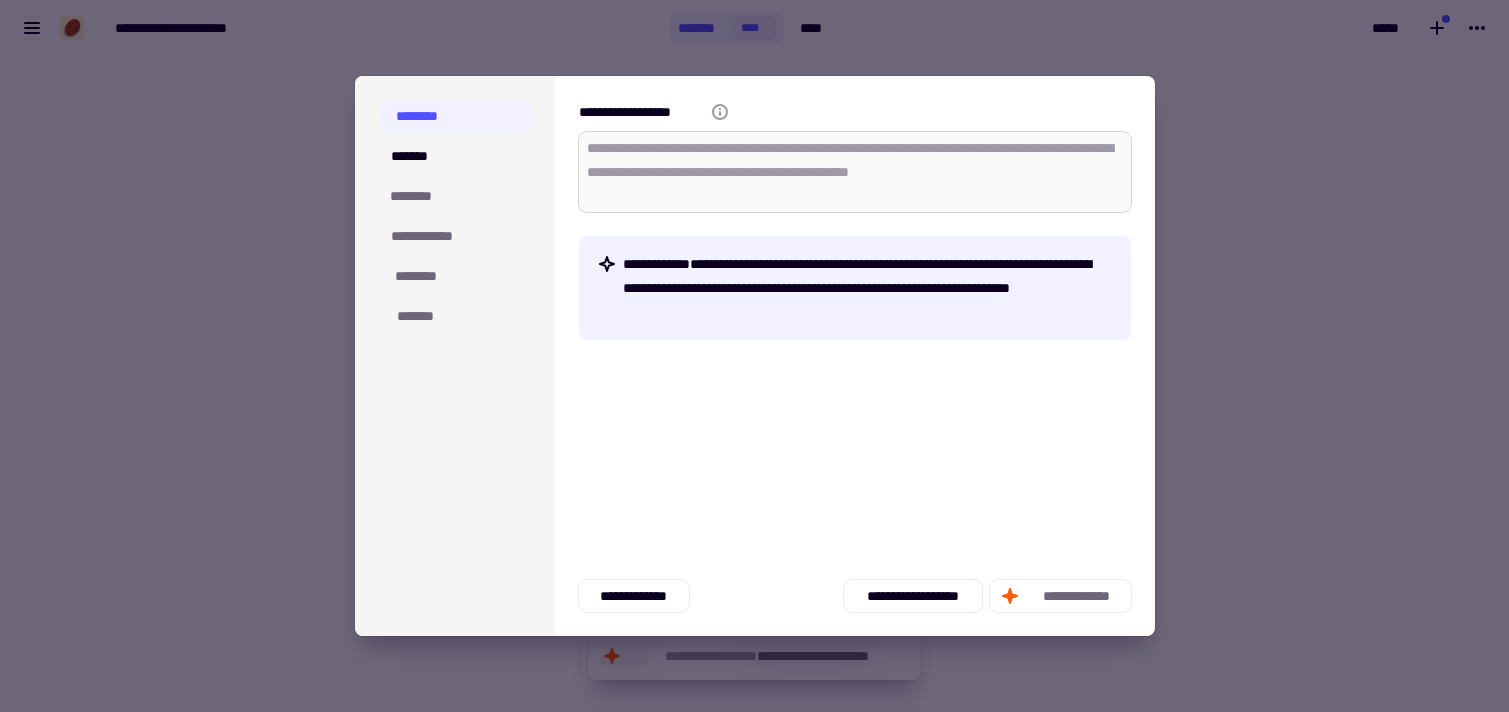 click on "**********" at bounding box center [855, 172] 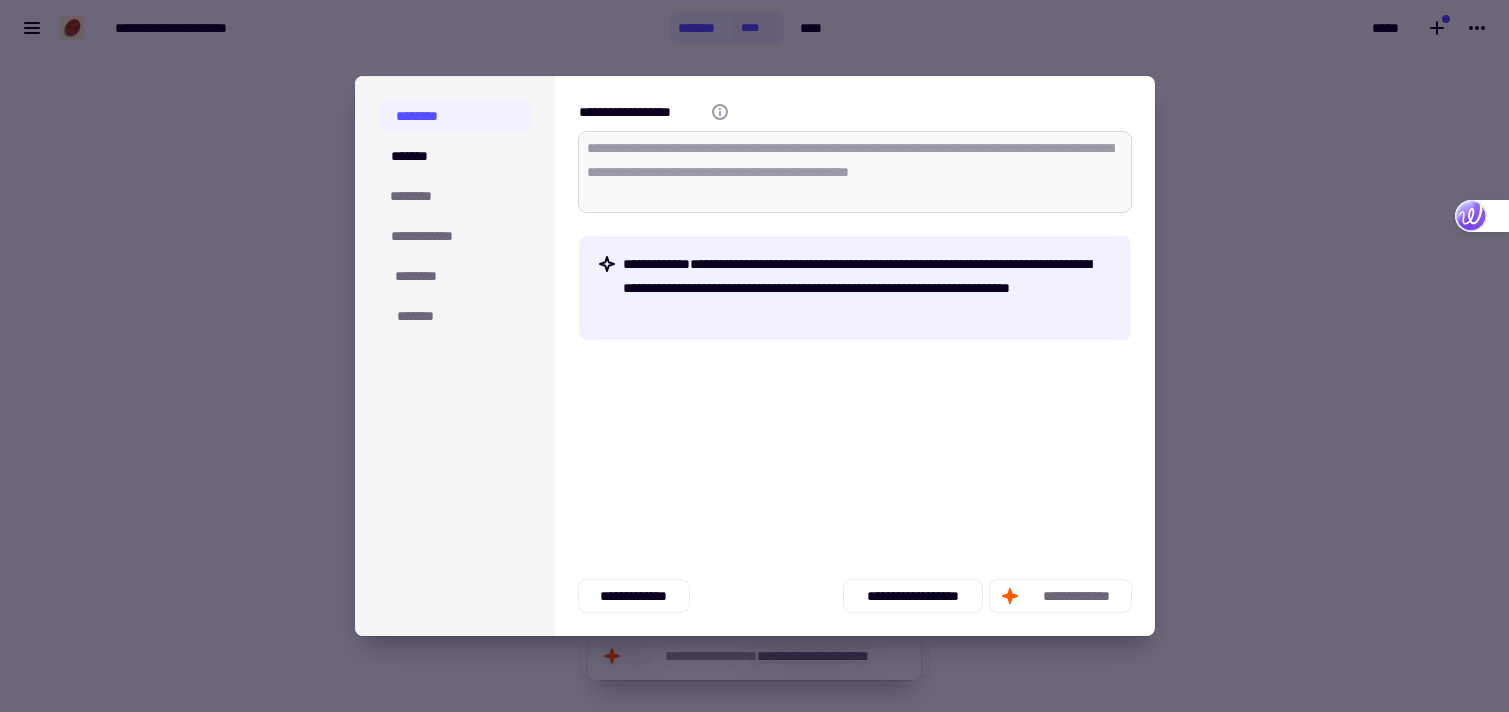 type on "*" 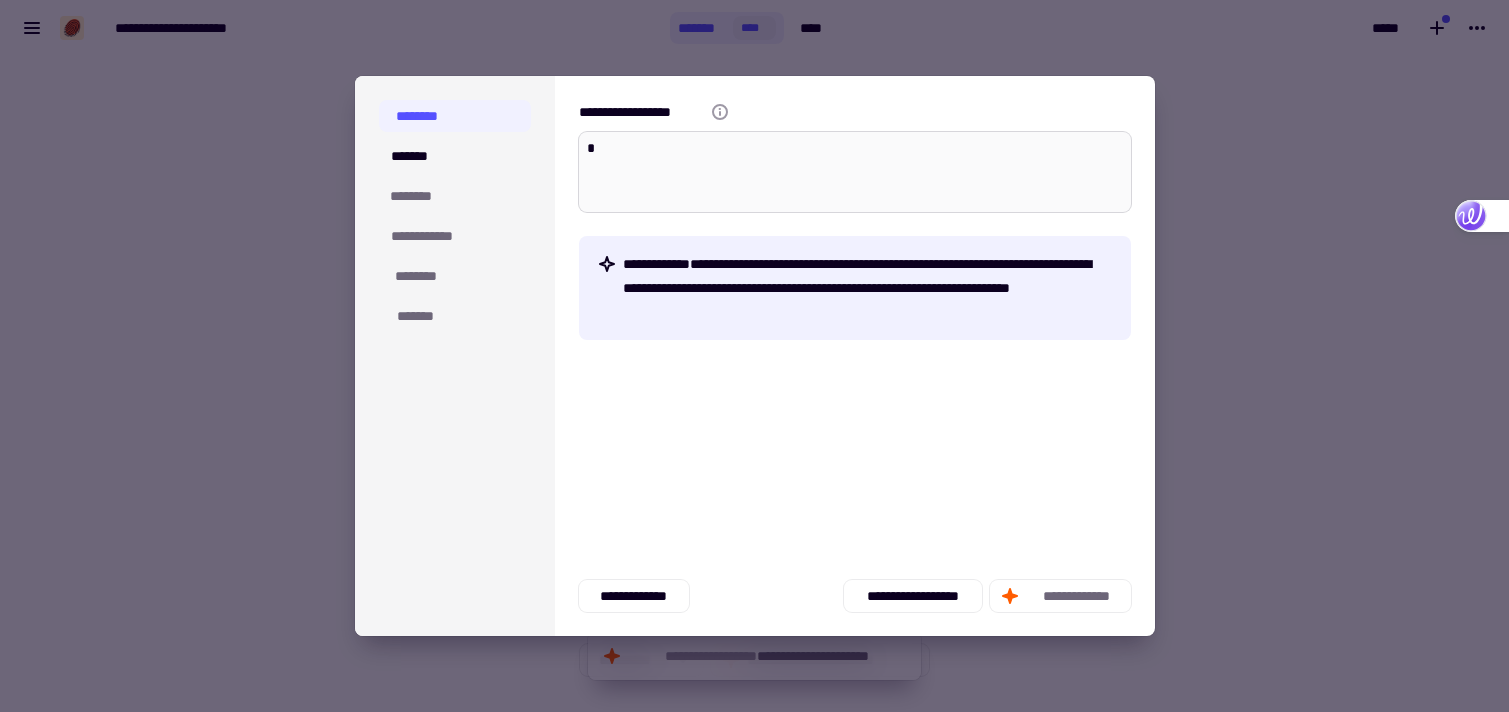 type on "*" 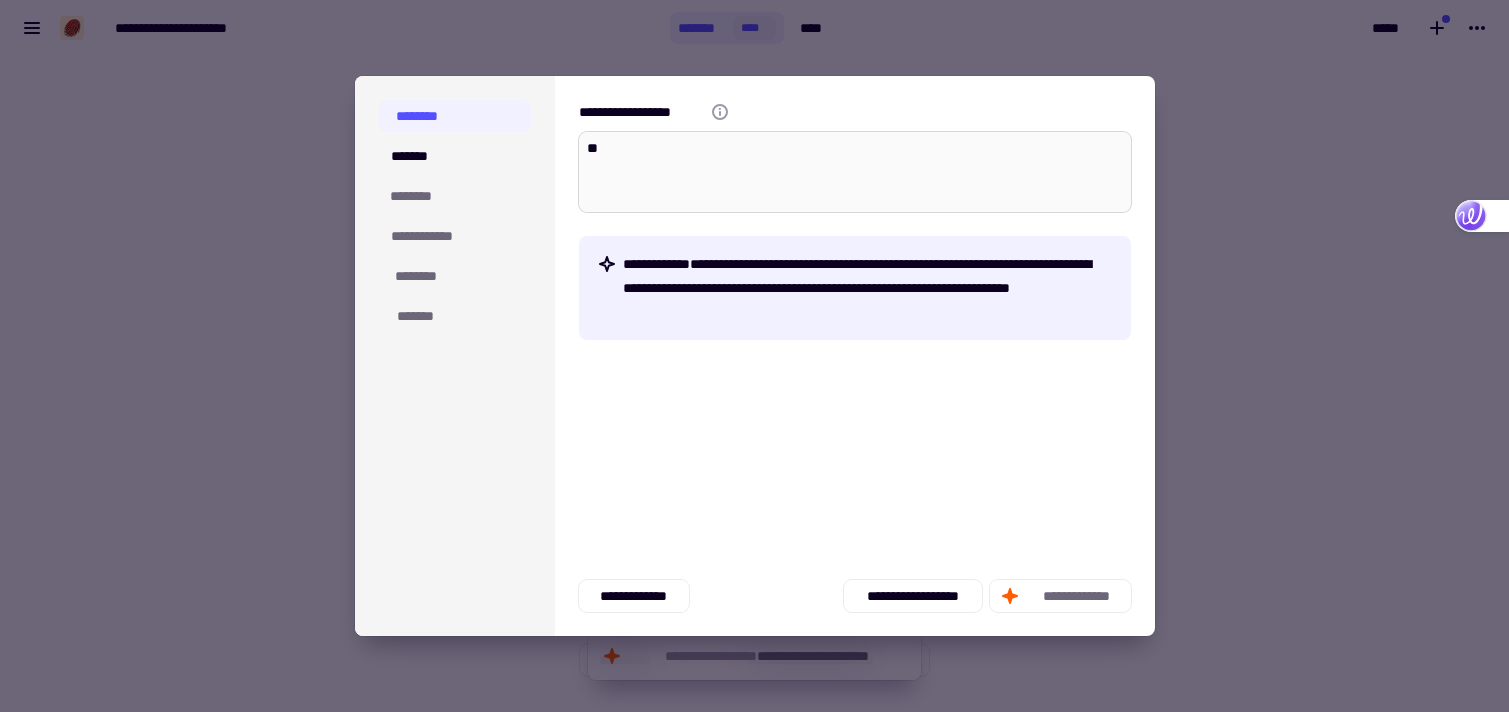 type on "*" 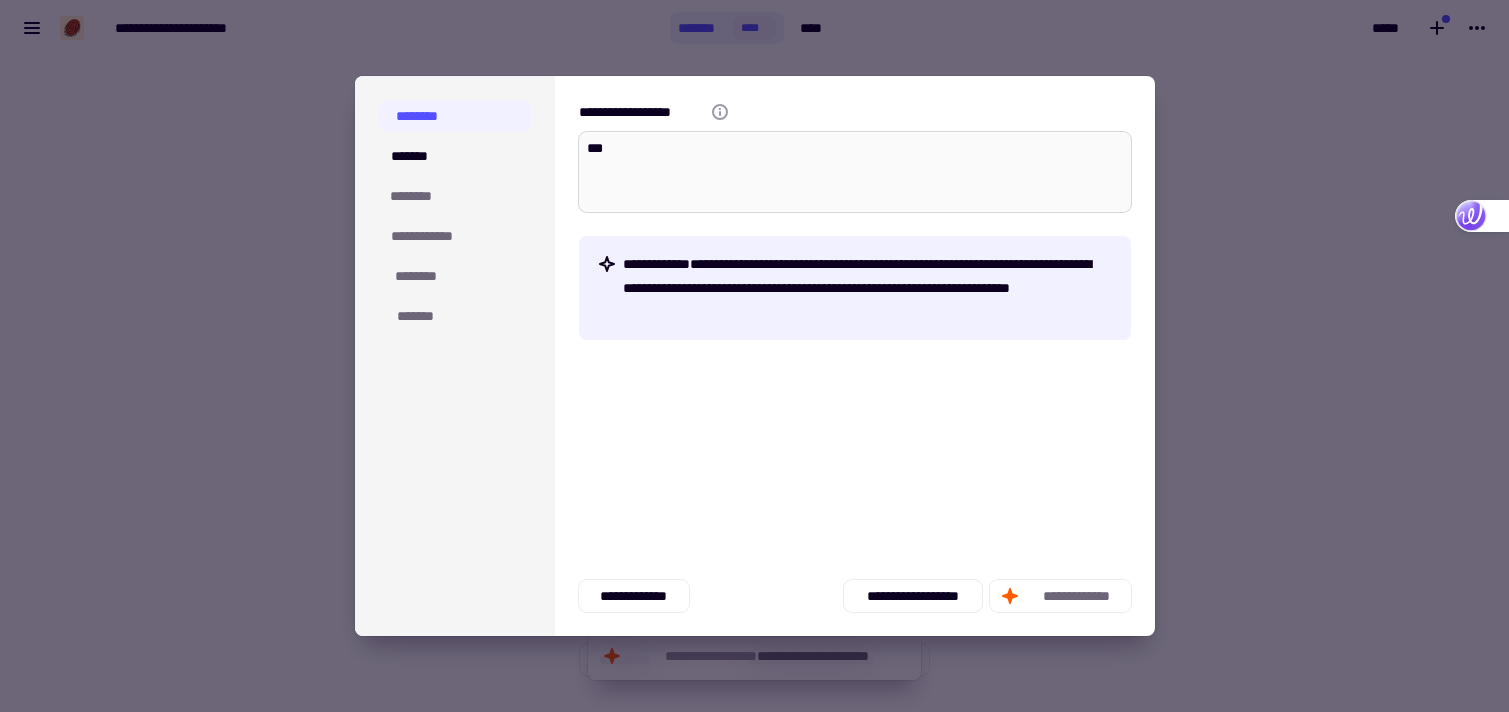 type on "****" 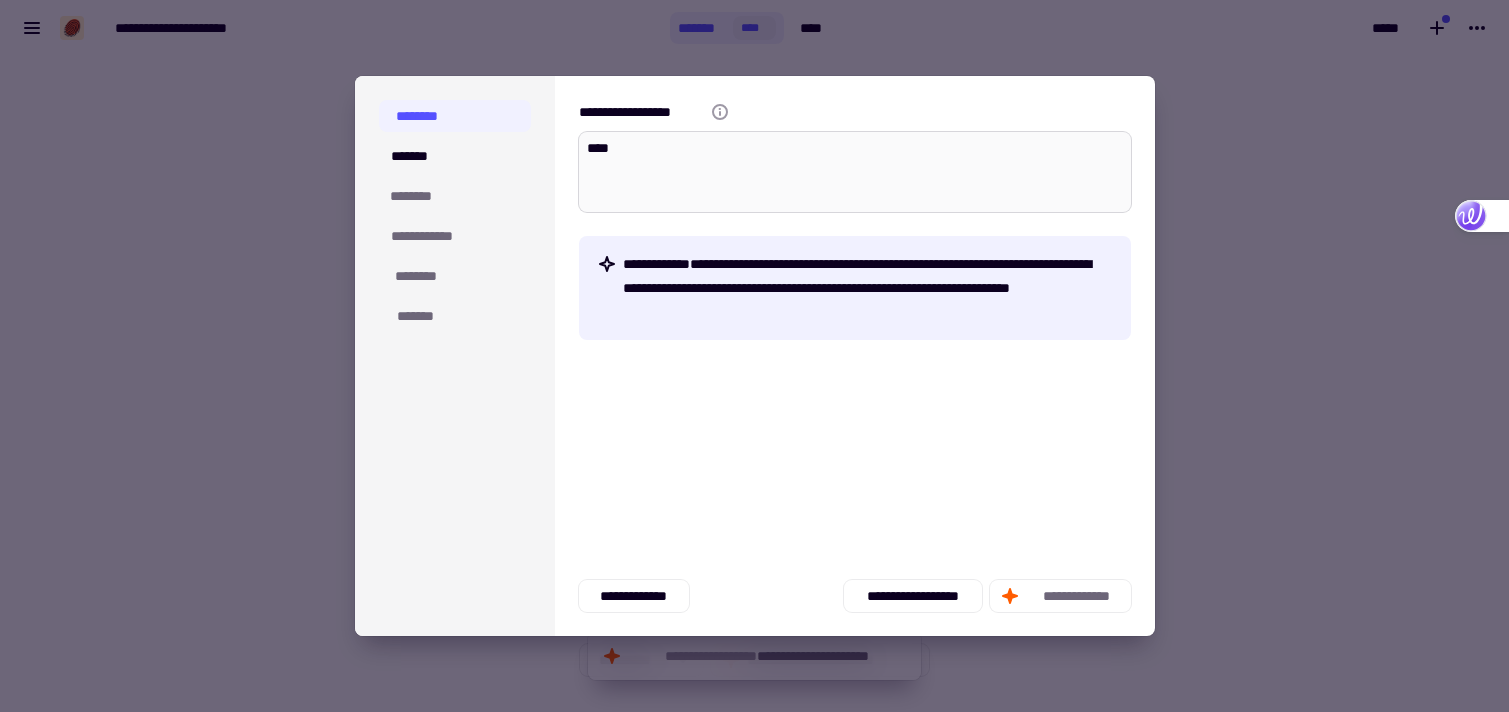 type on "*" 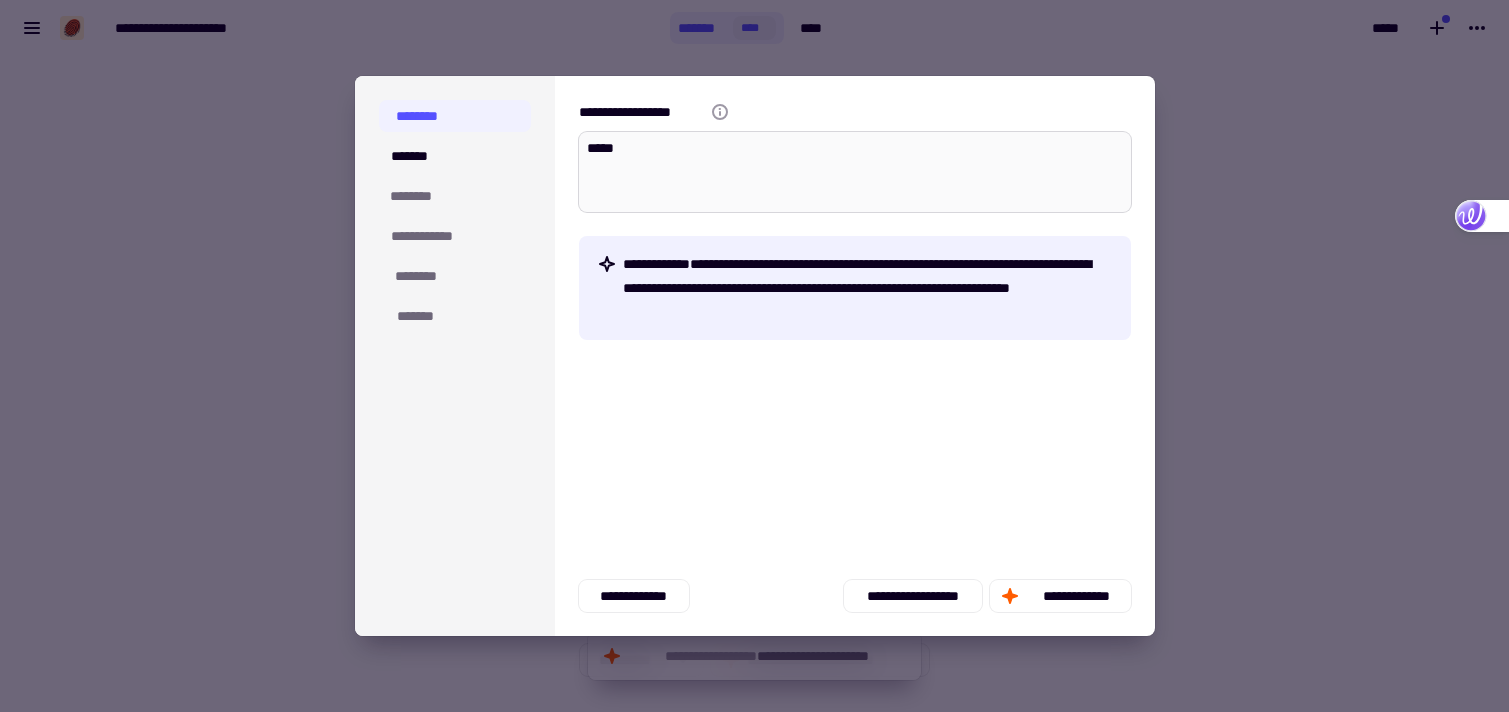 type on "*" 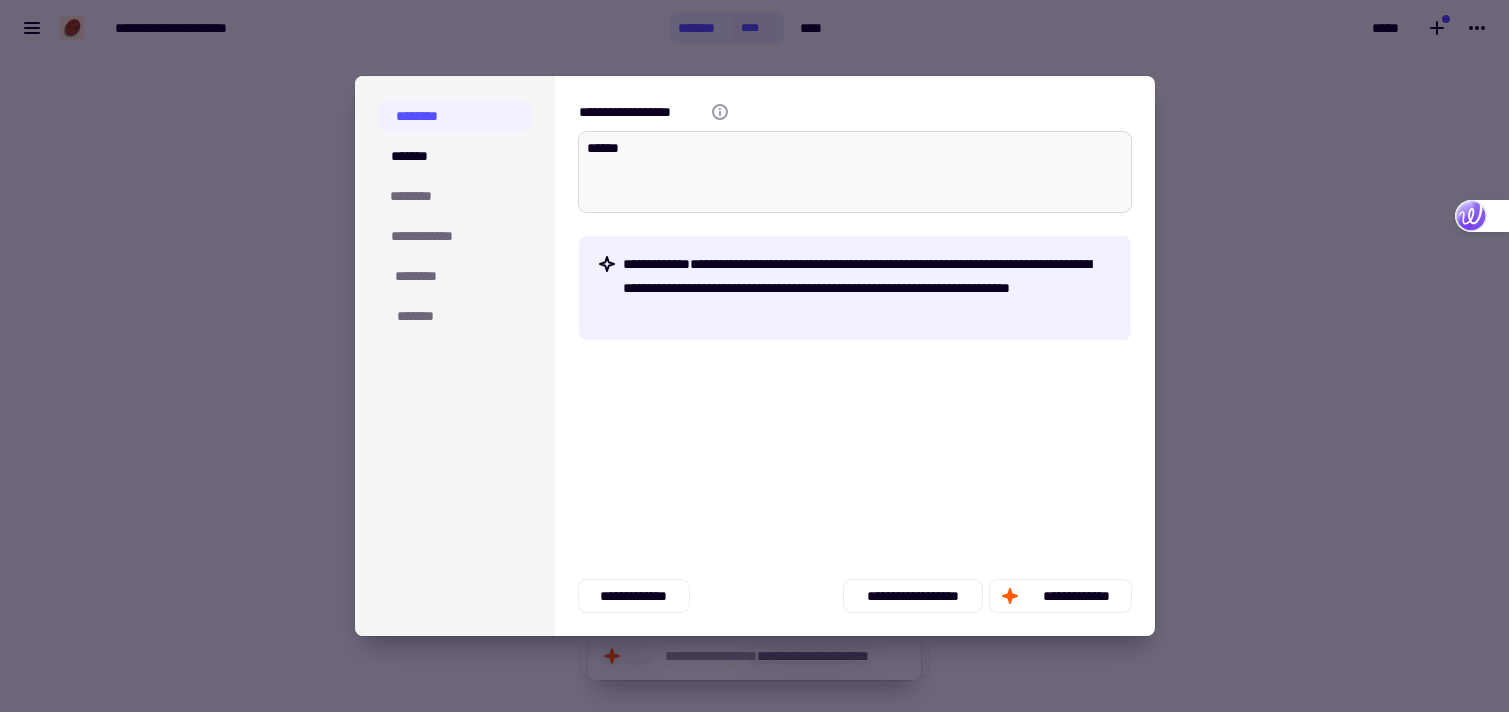 type on "*" 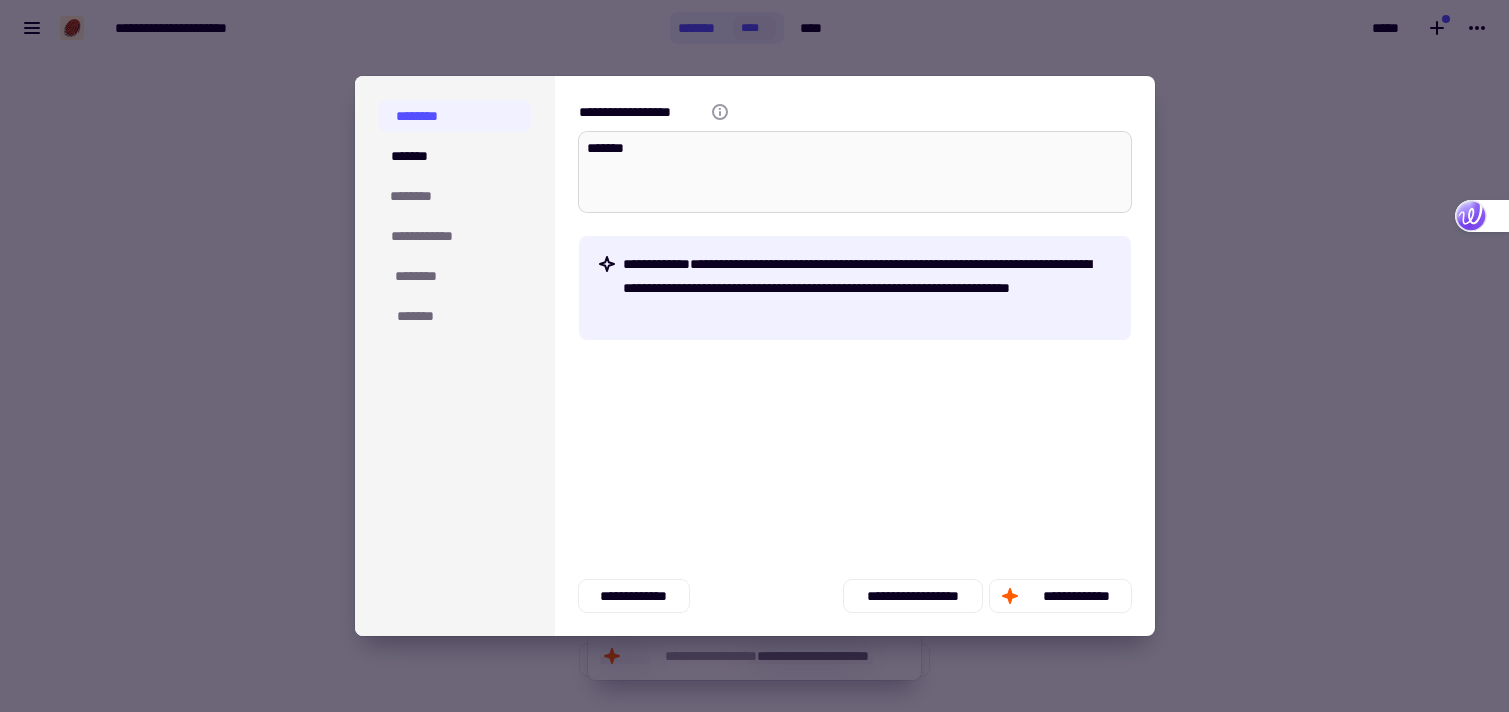 type on "*" 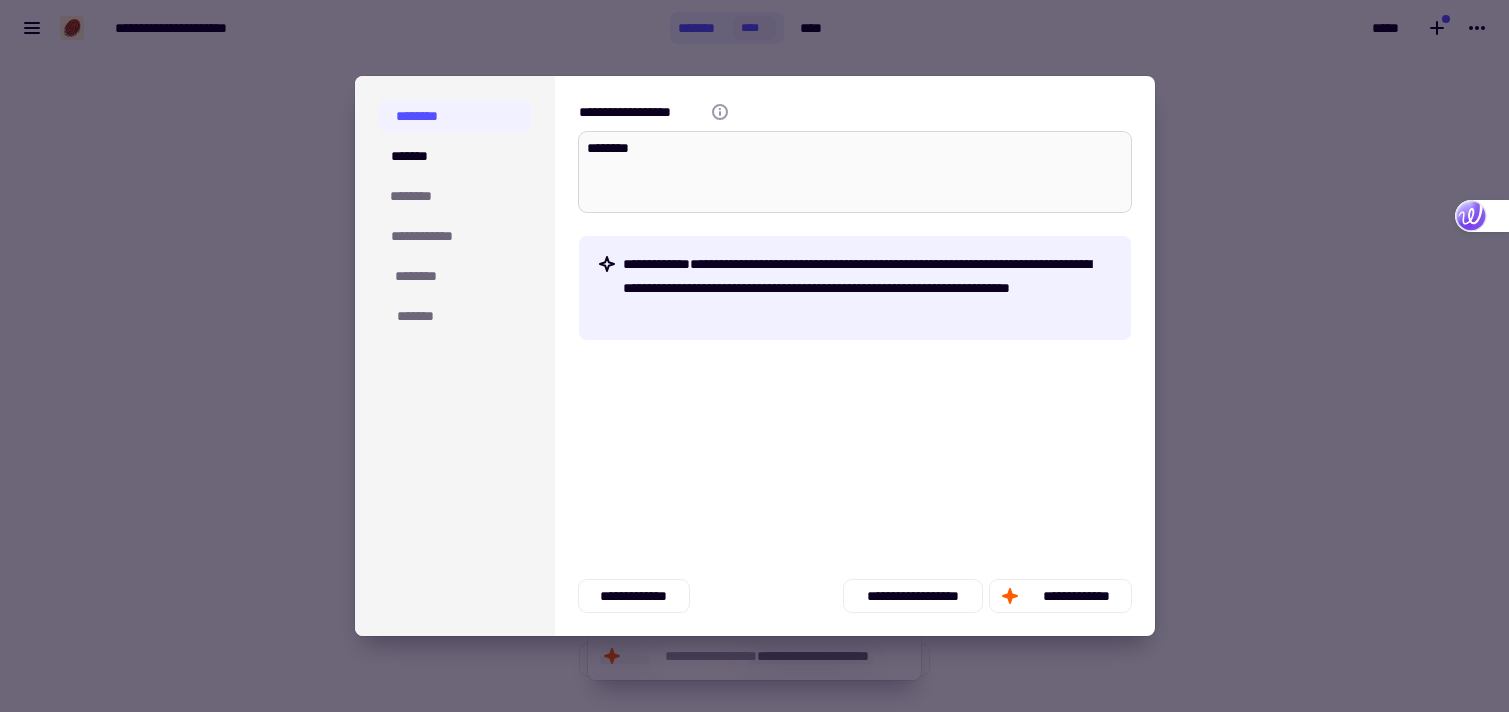 type on "*" 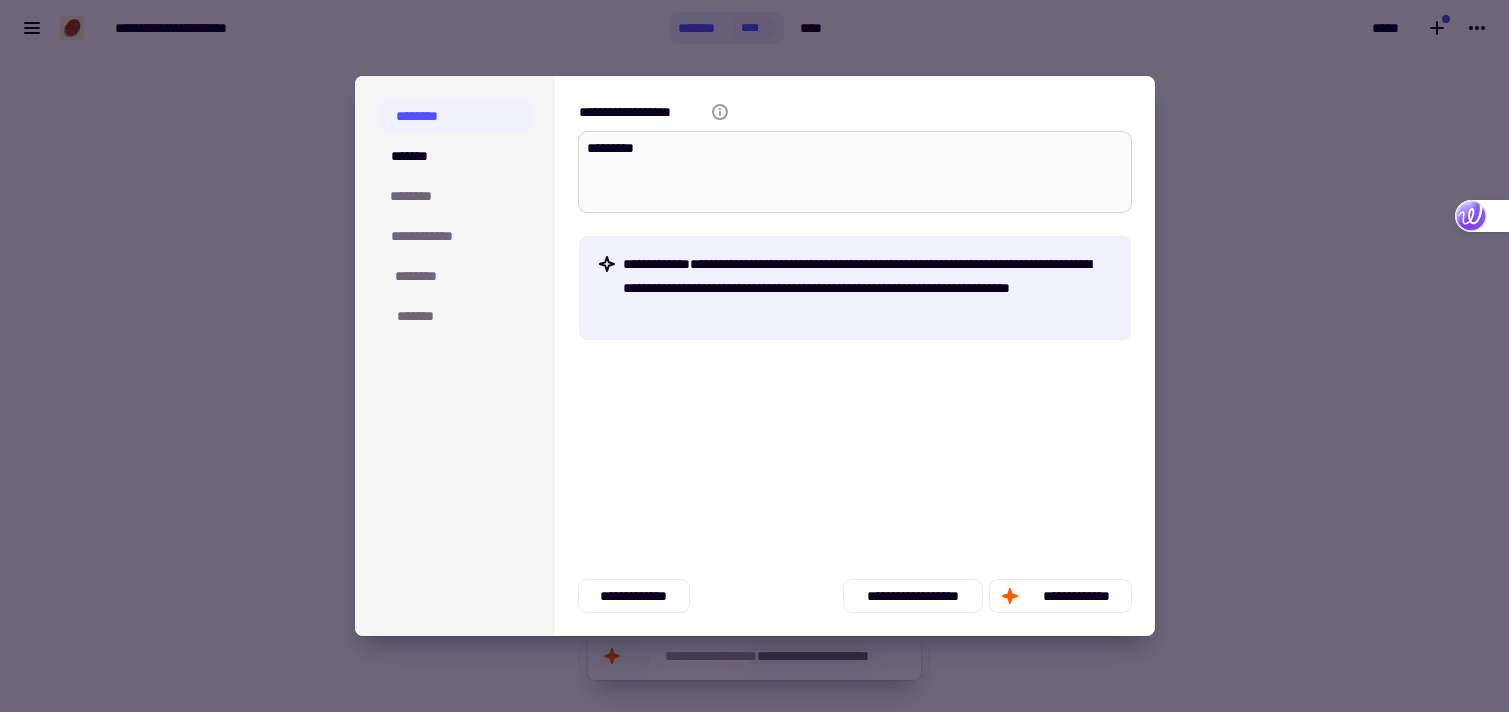 type on "*" 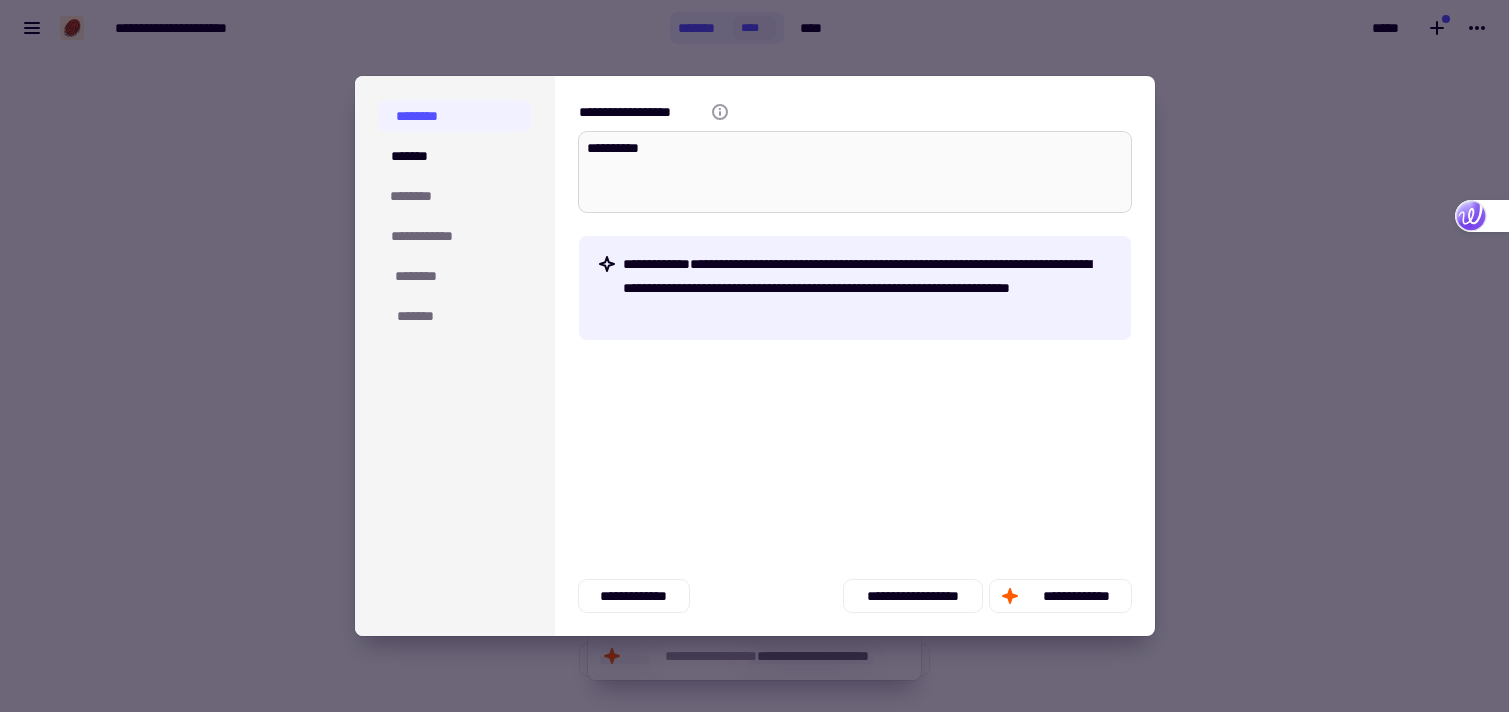 type on "*" 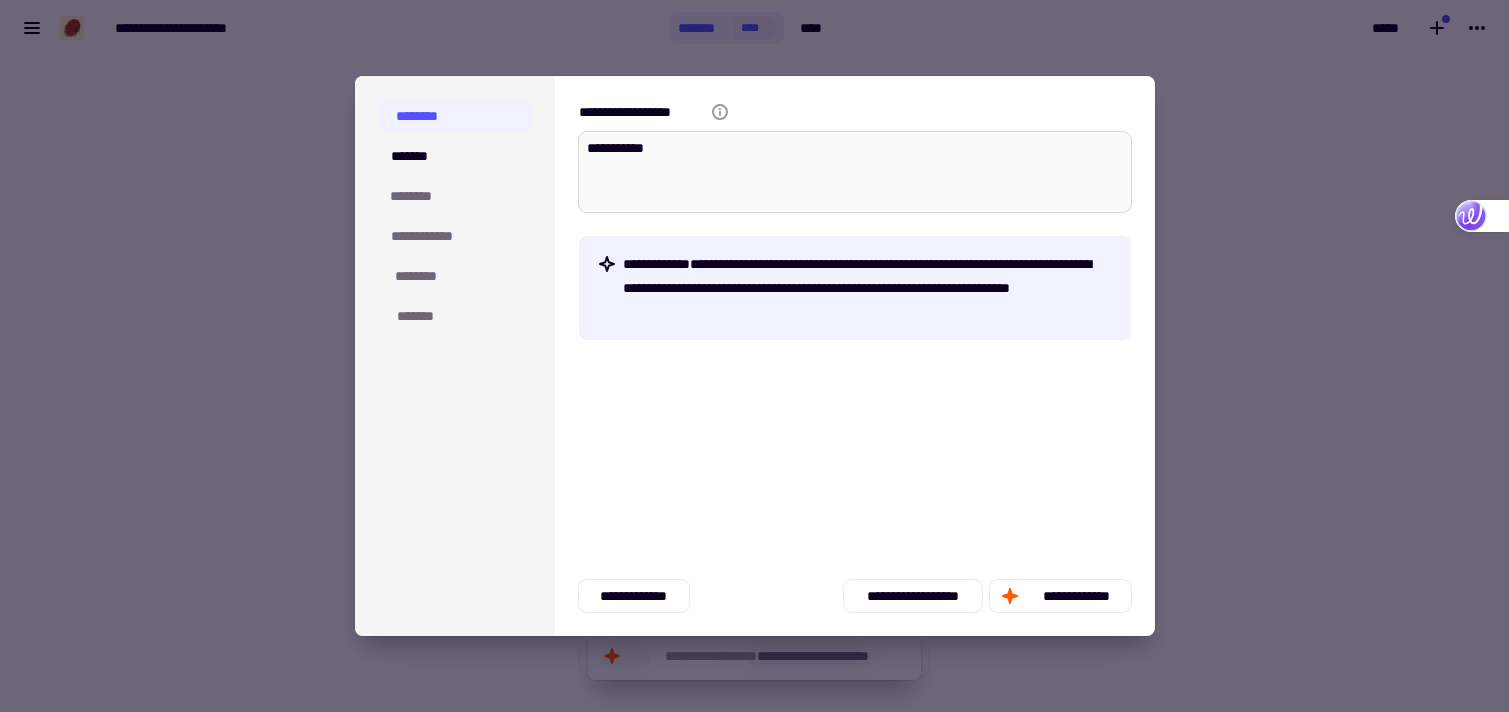 type on "*" 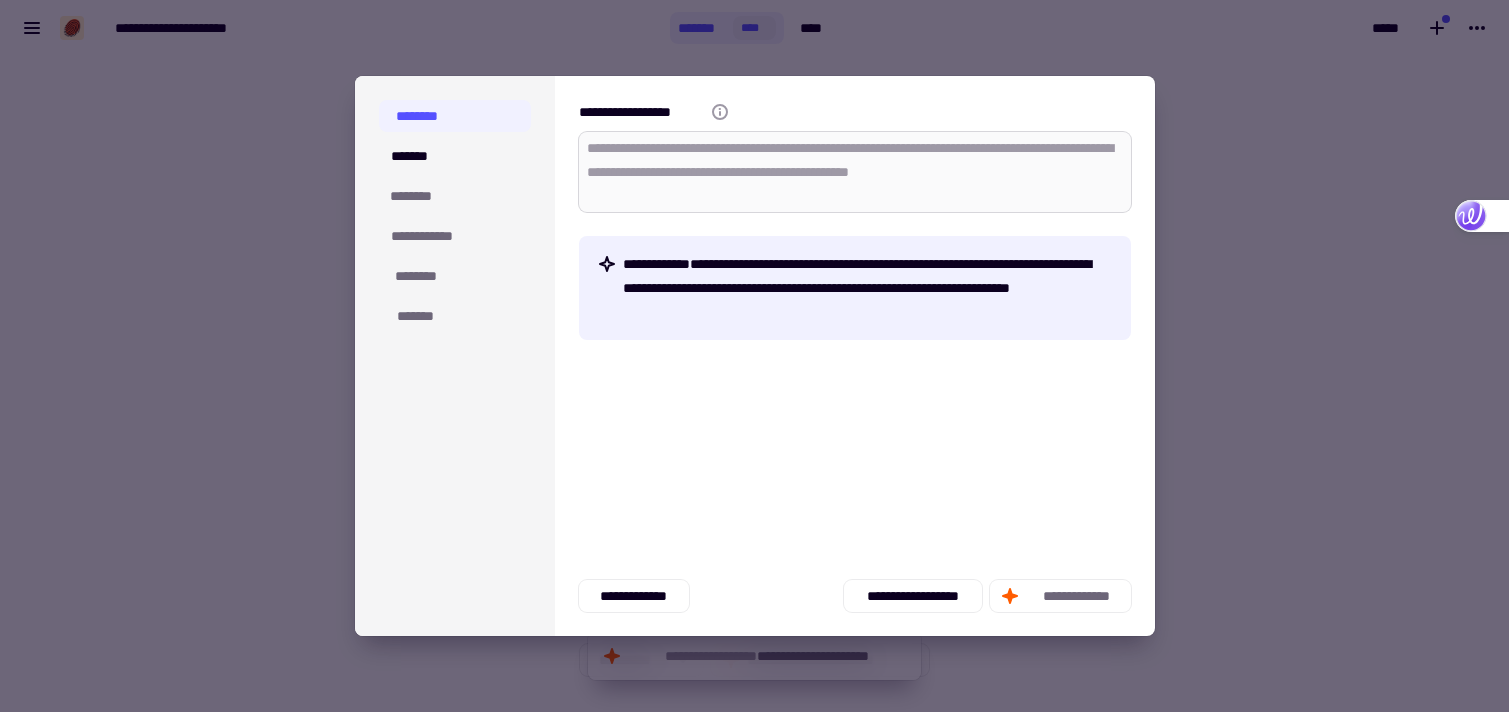 type on "*" 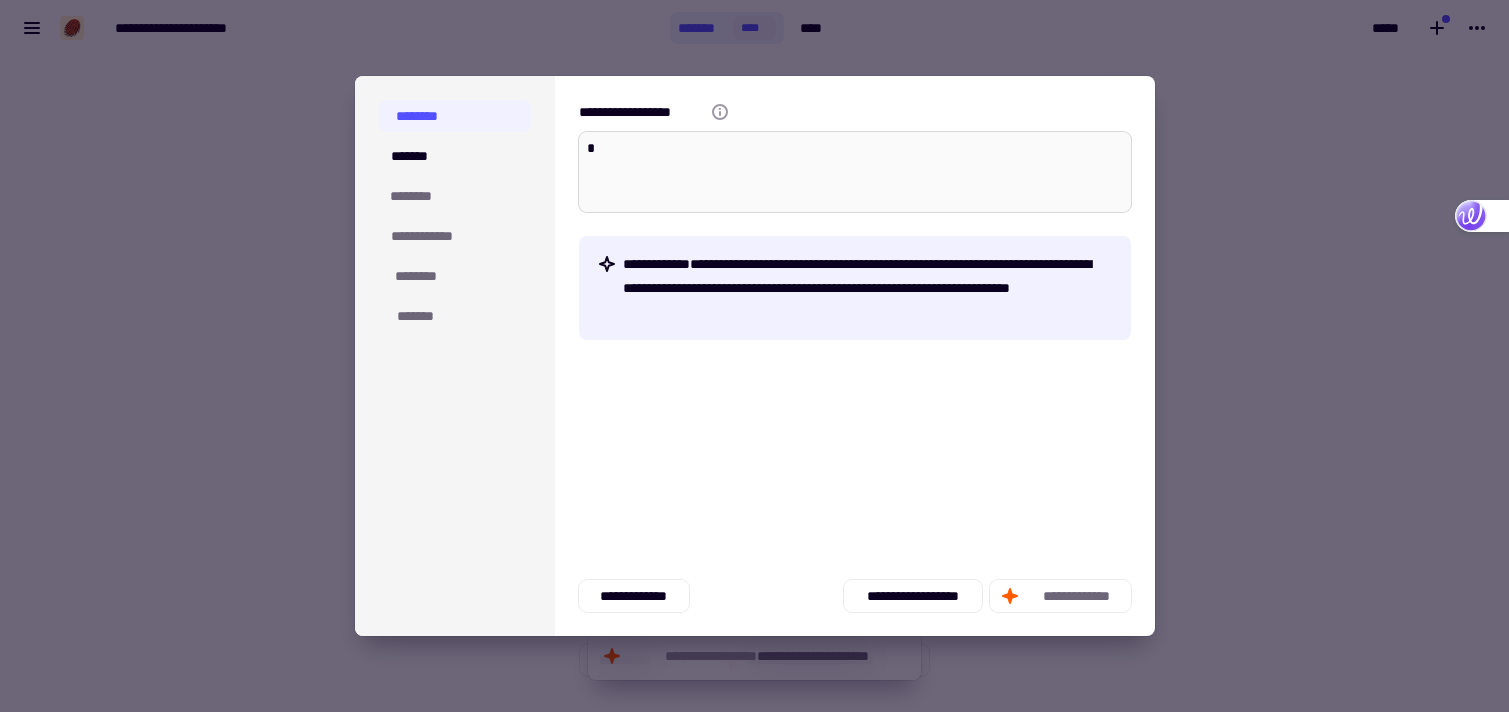 type on "*" 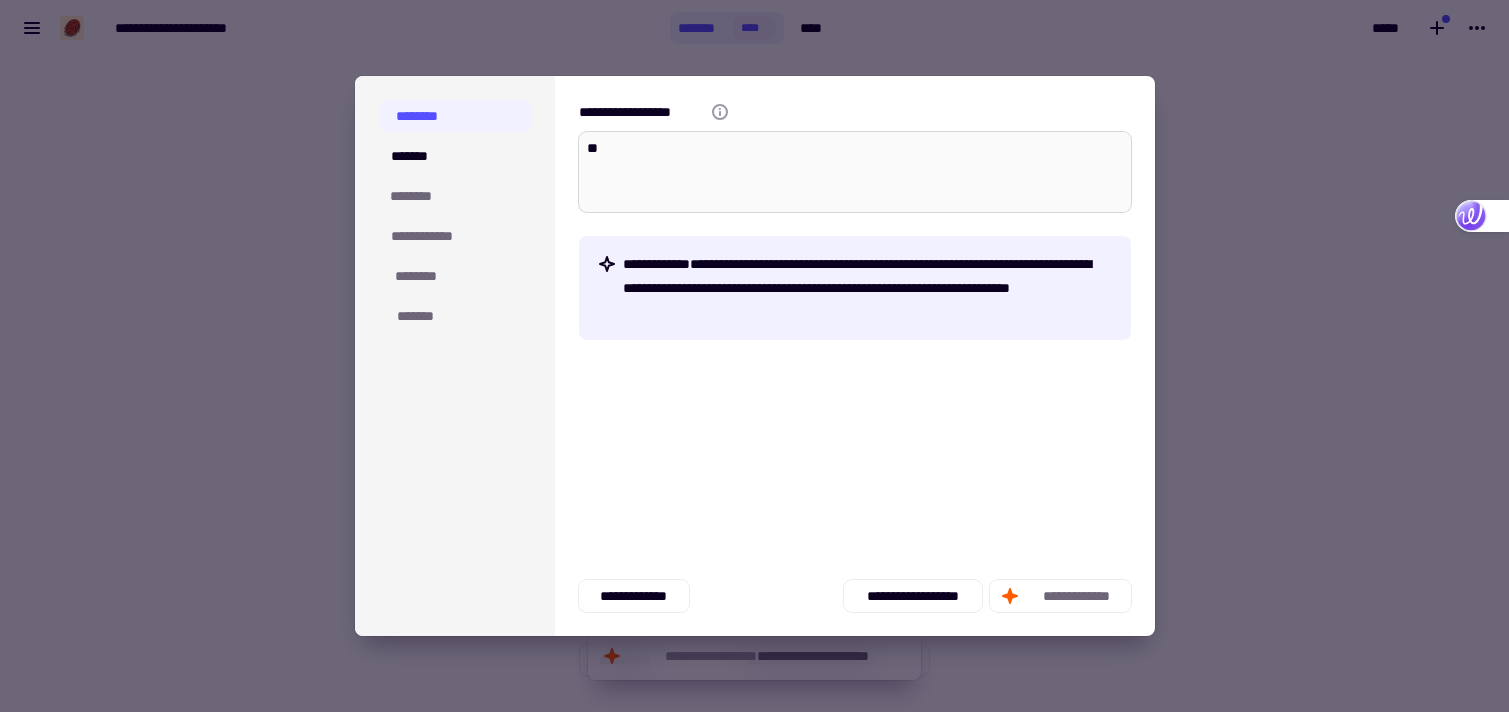 type on "*" 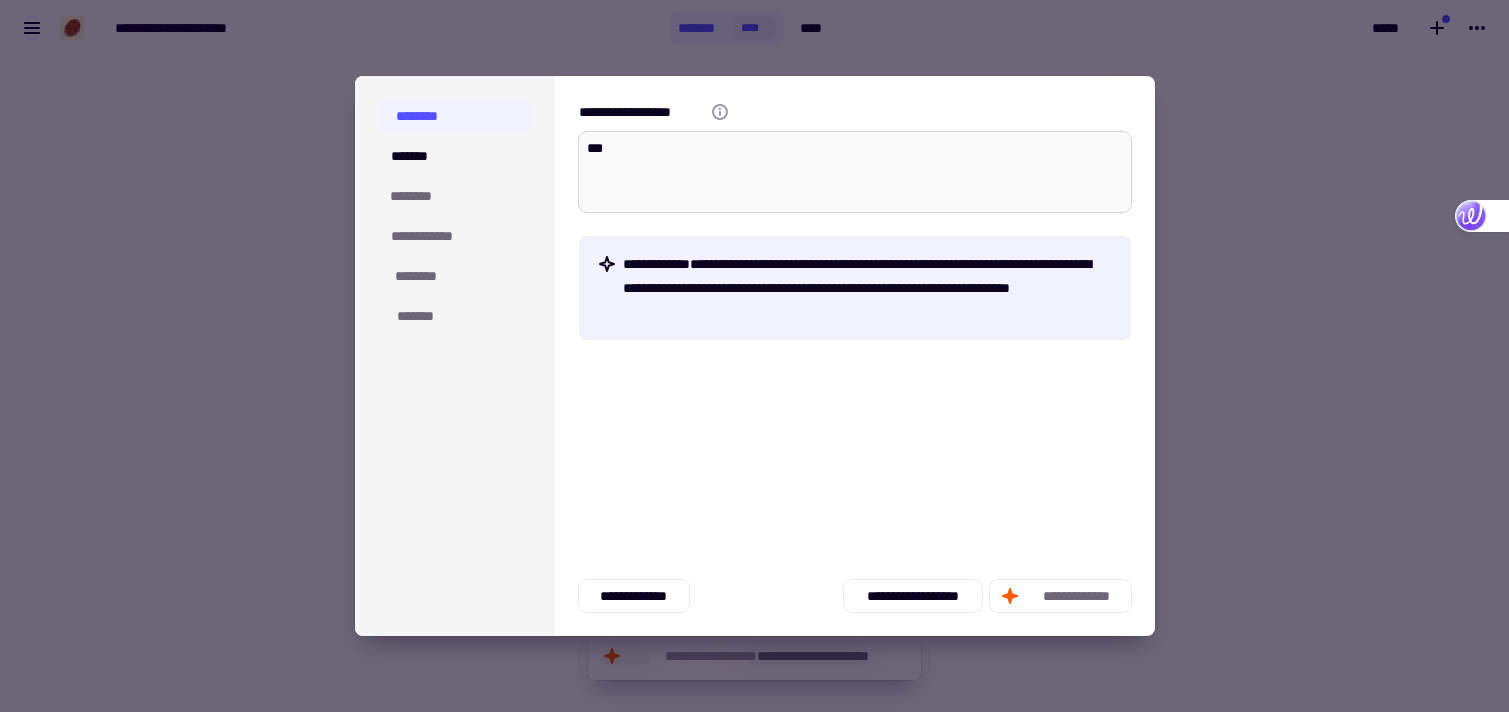 type on "*" 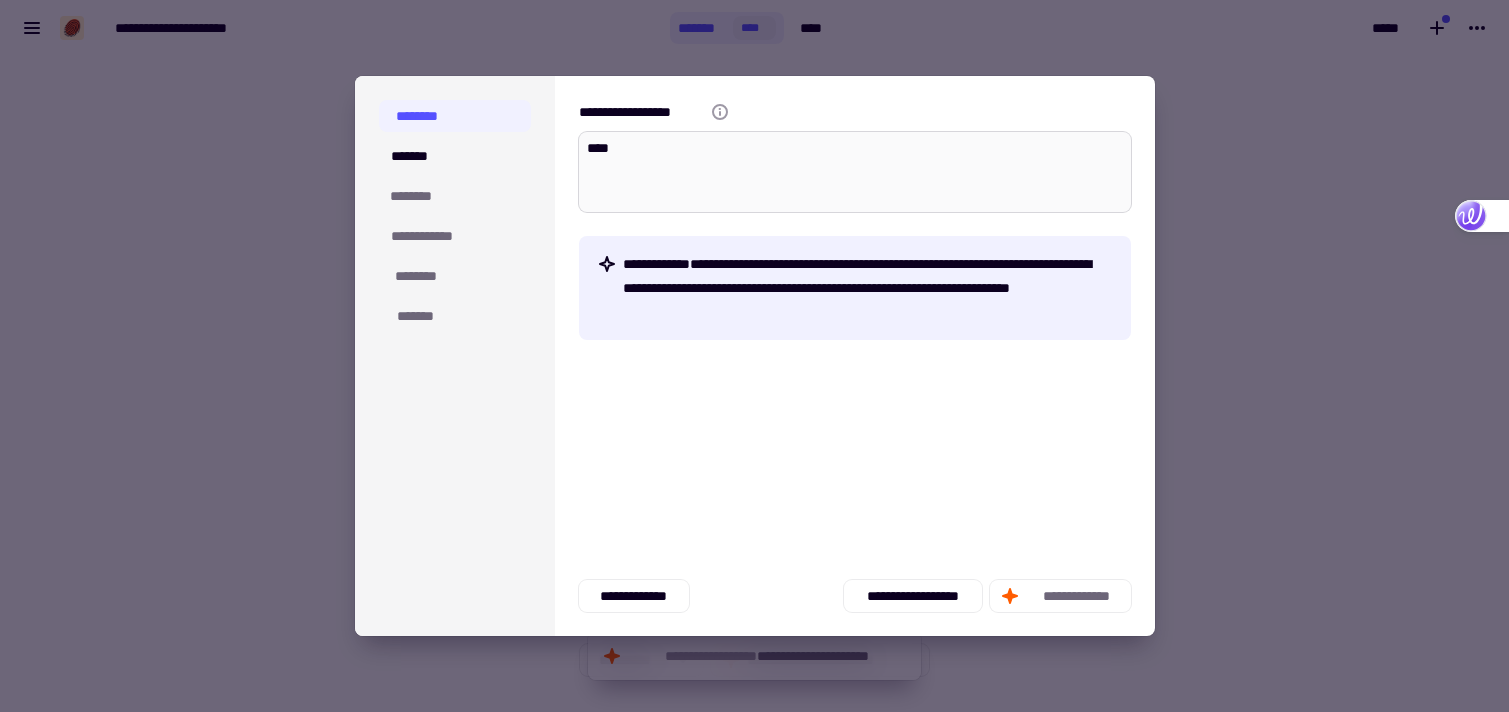 type on "*" 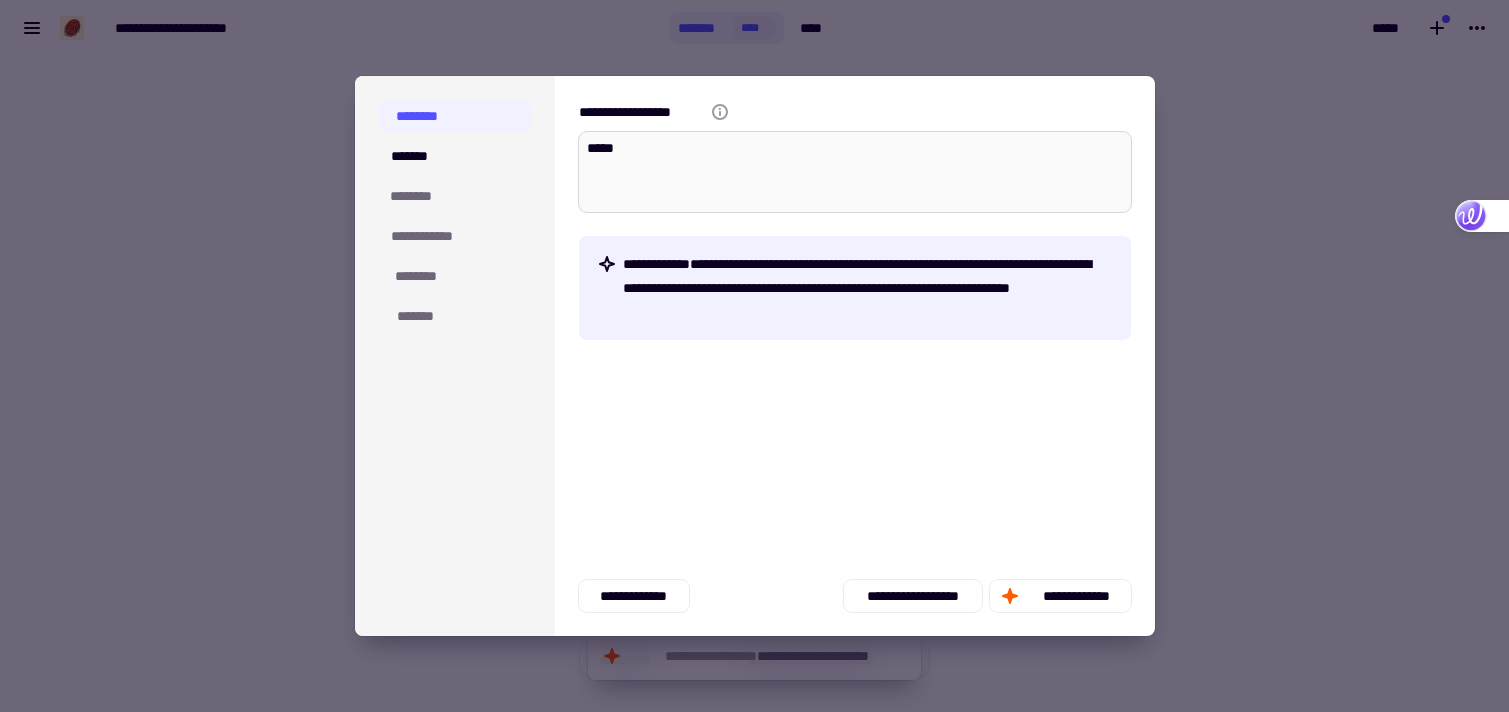 type on "*" 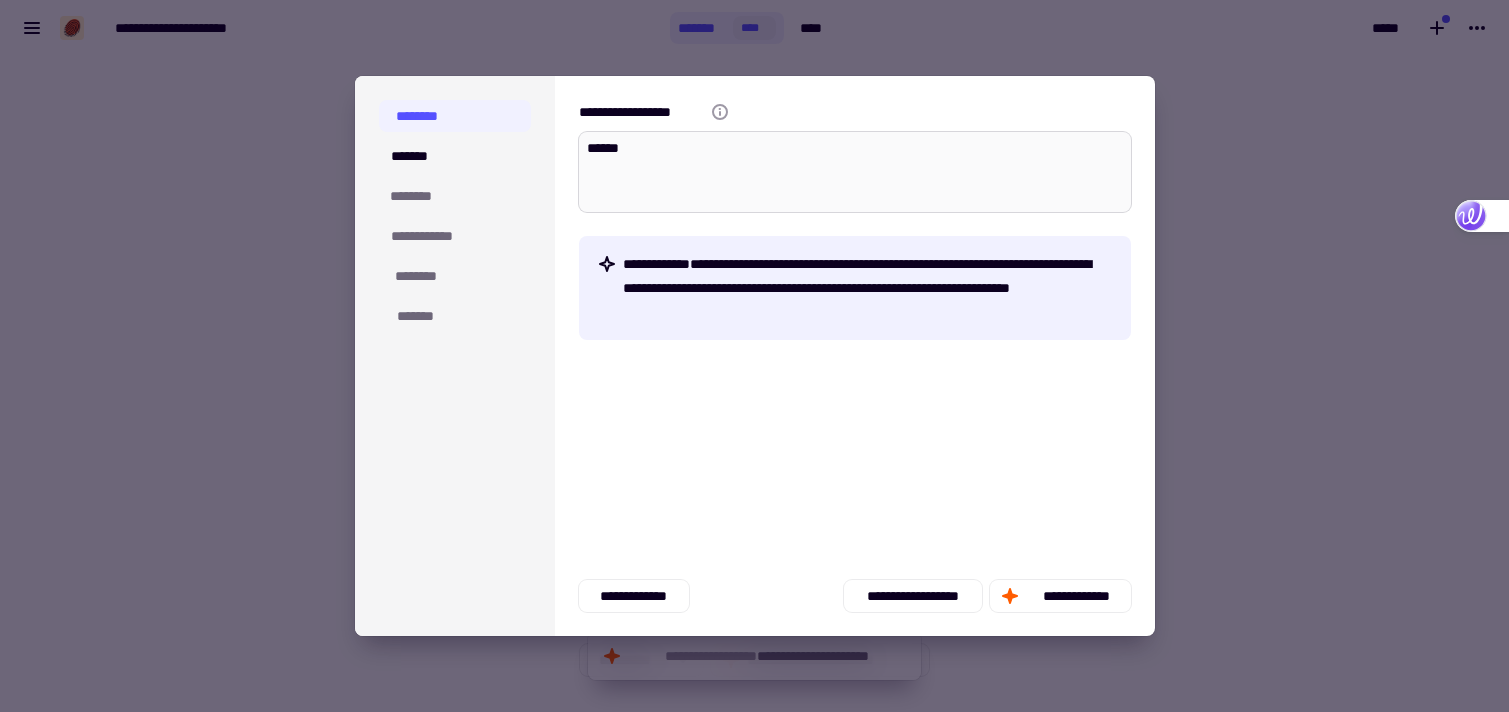 type on "*" 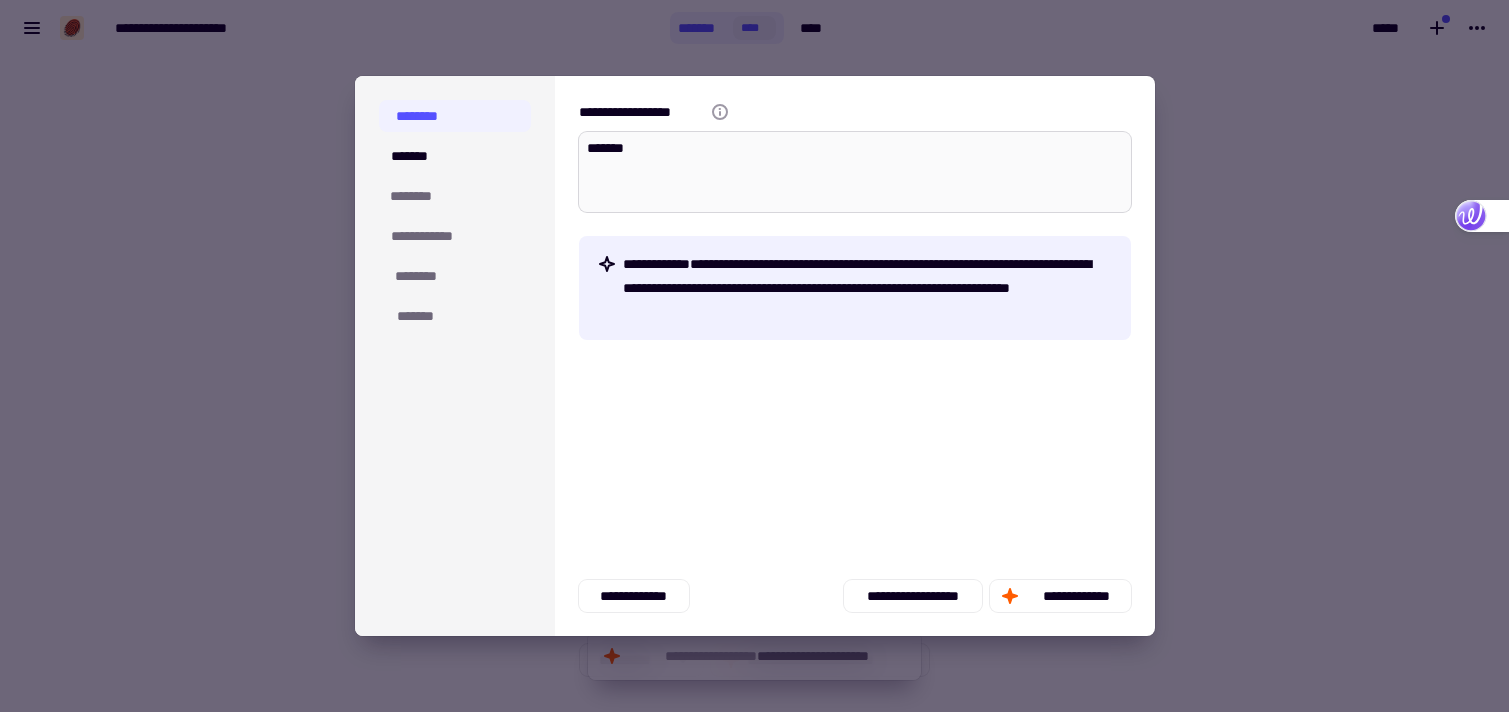 type on "*" 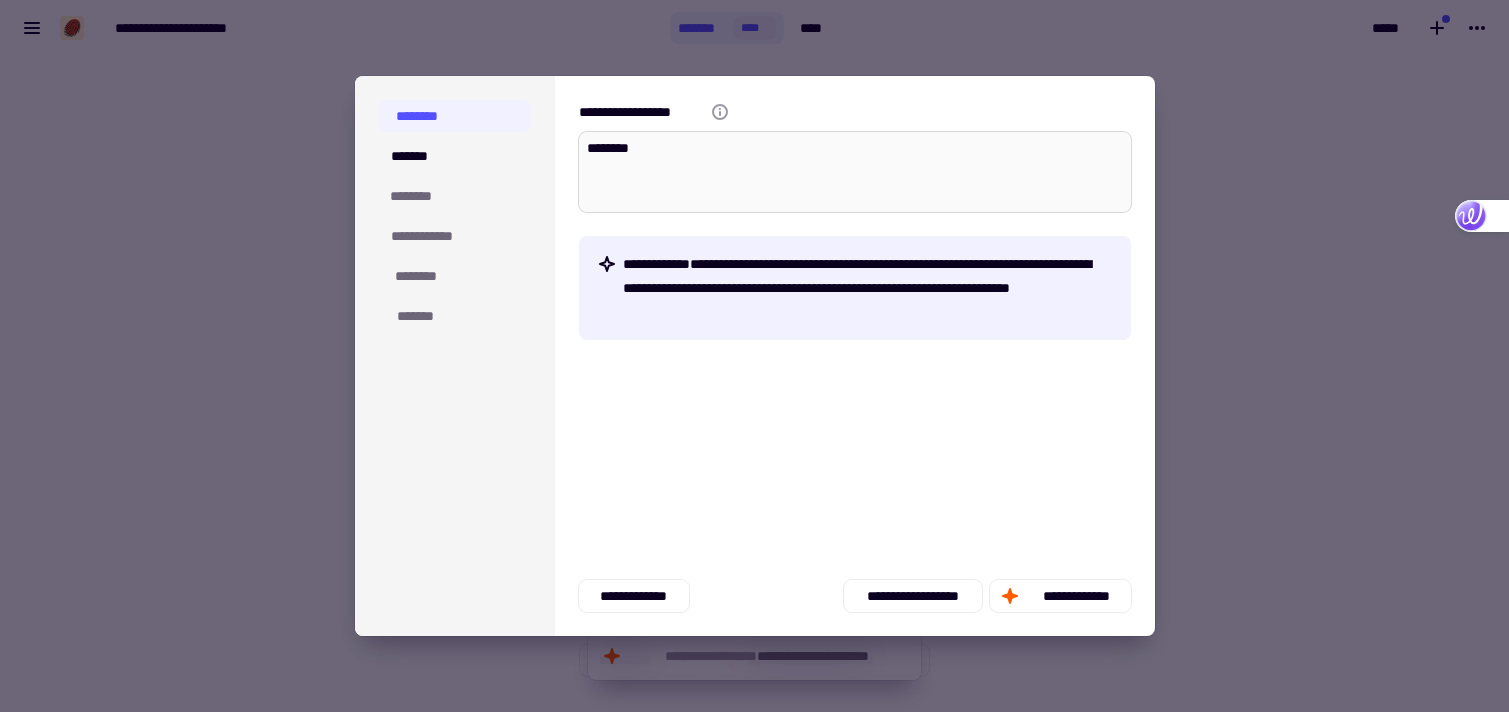 type on "*" 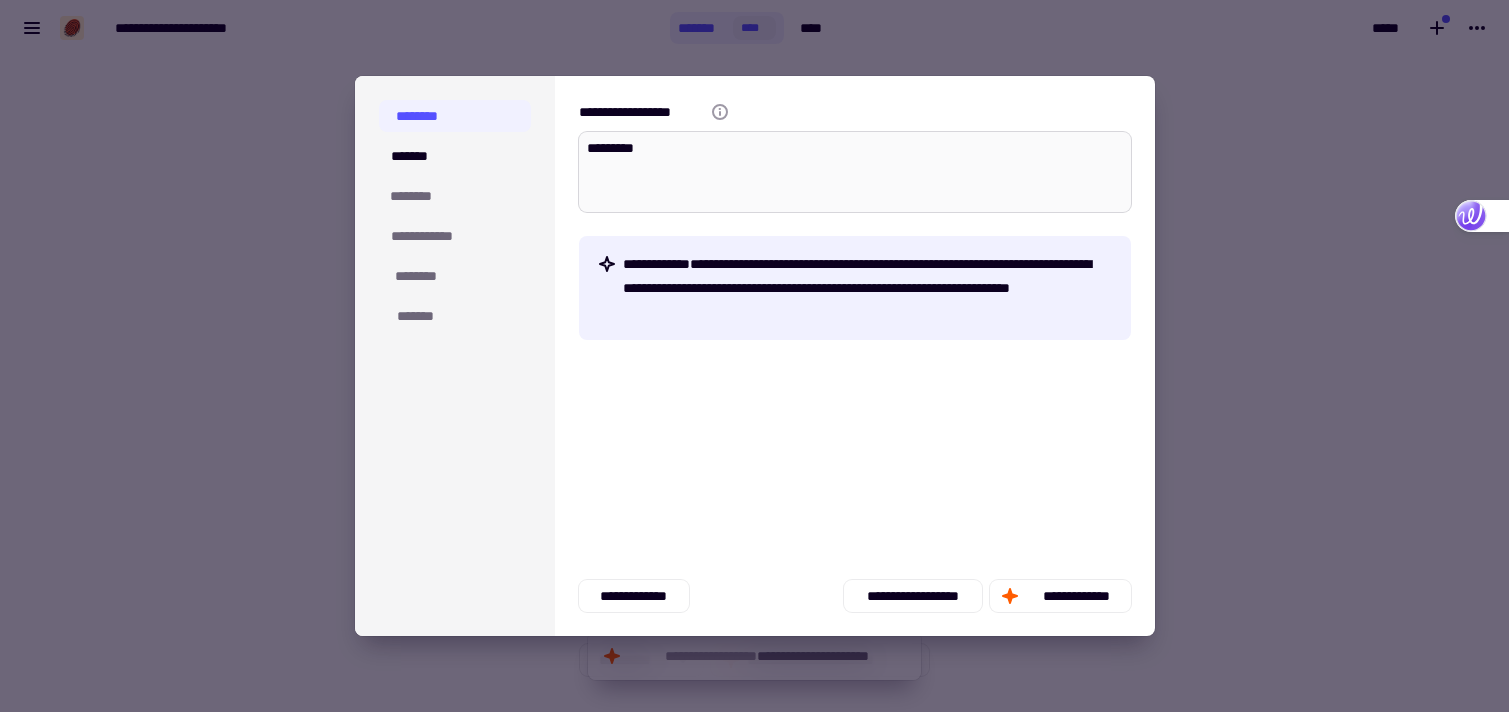 type on "*" 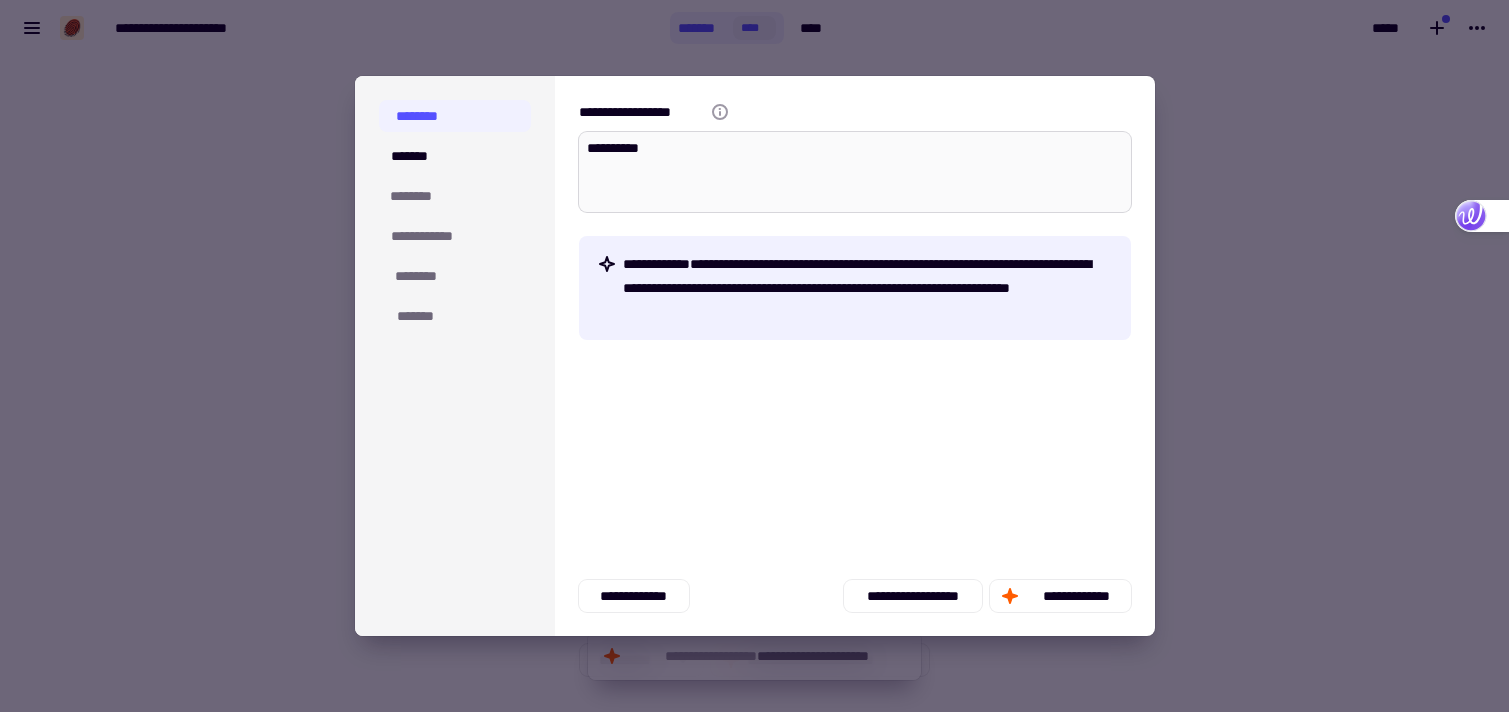 type on "*" 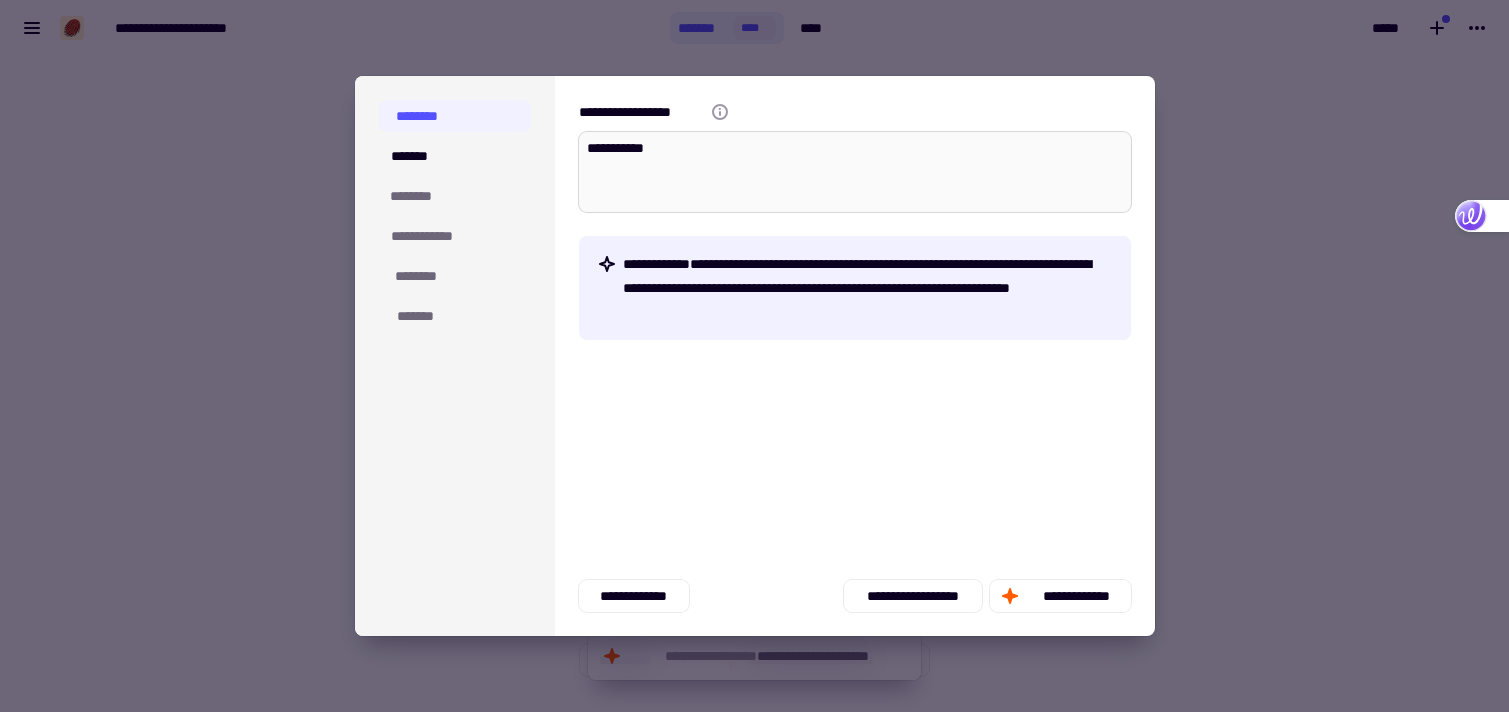 type on "*" 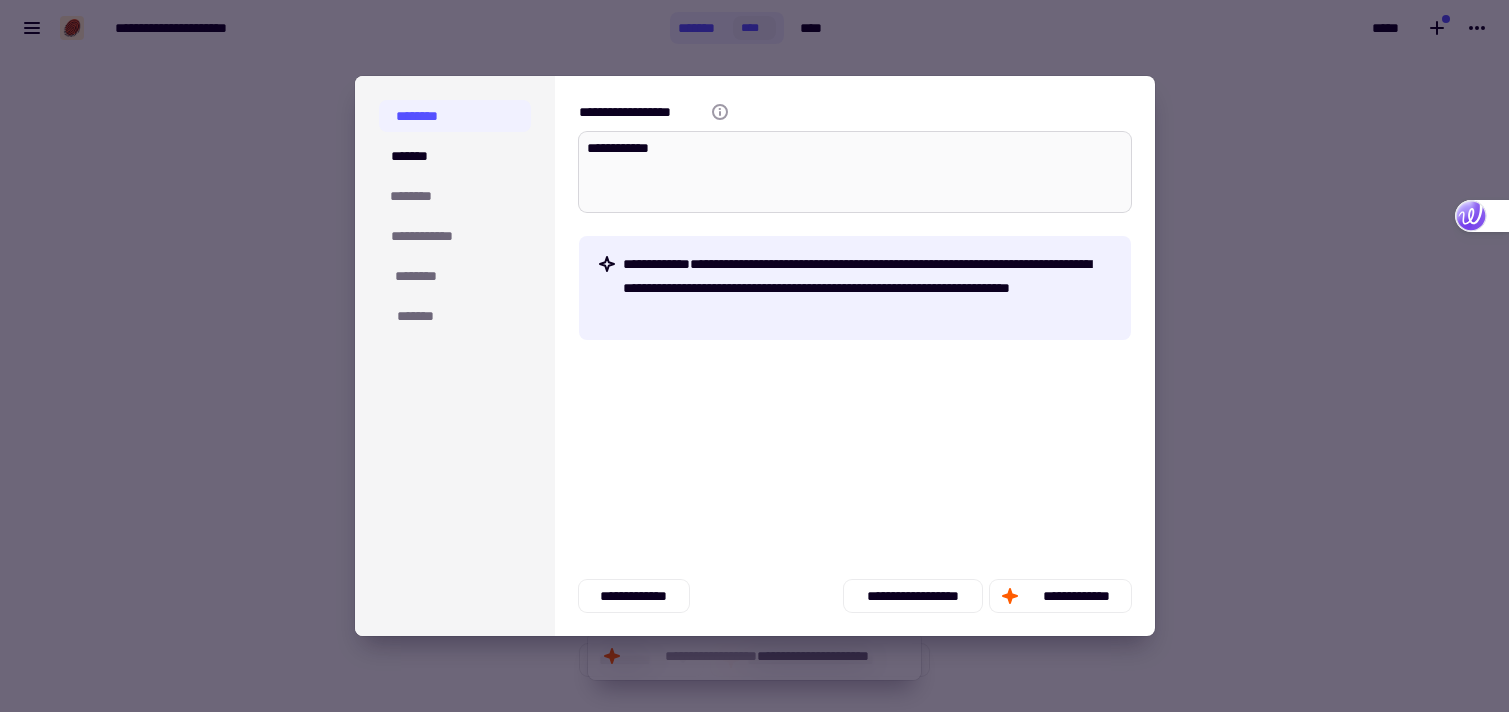 type on "*" 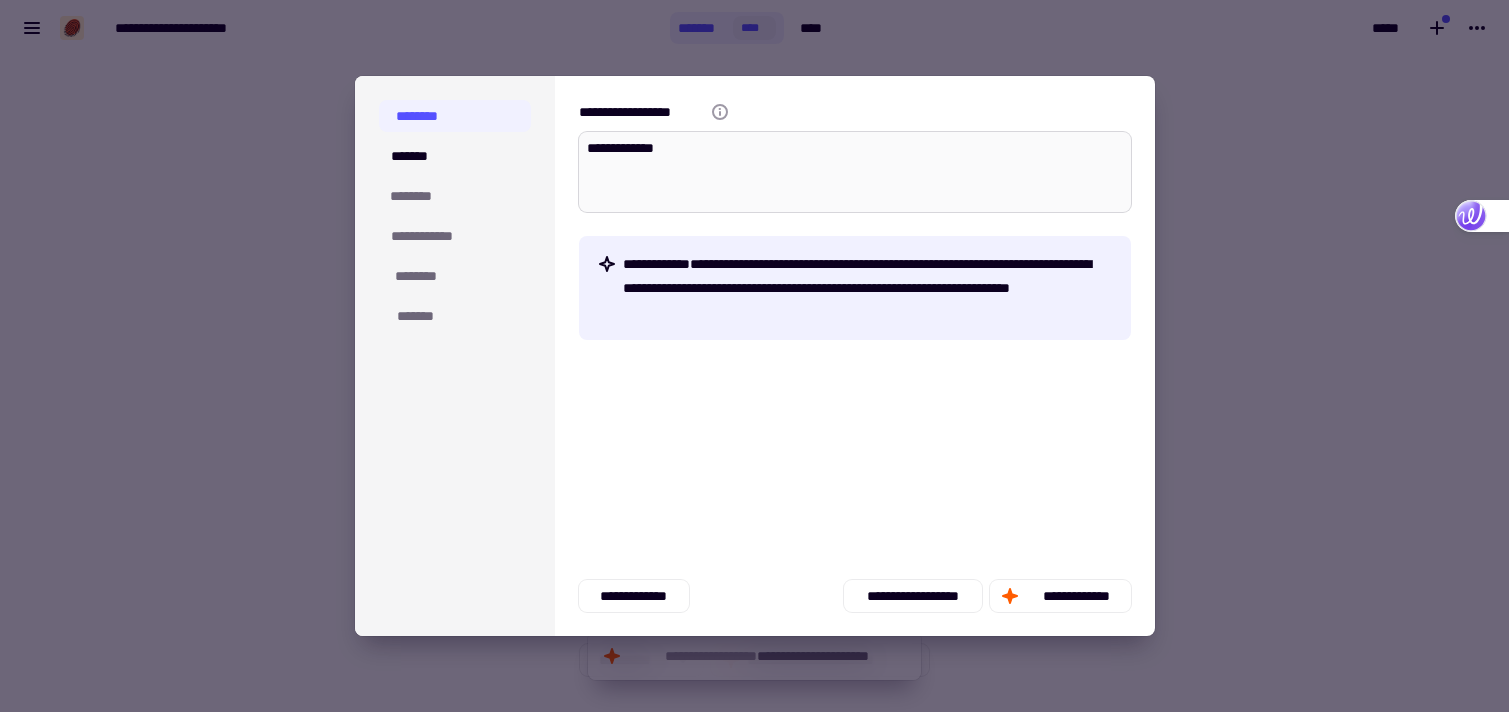 type on "*" 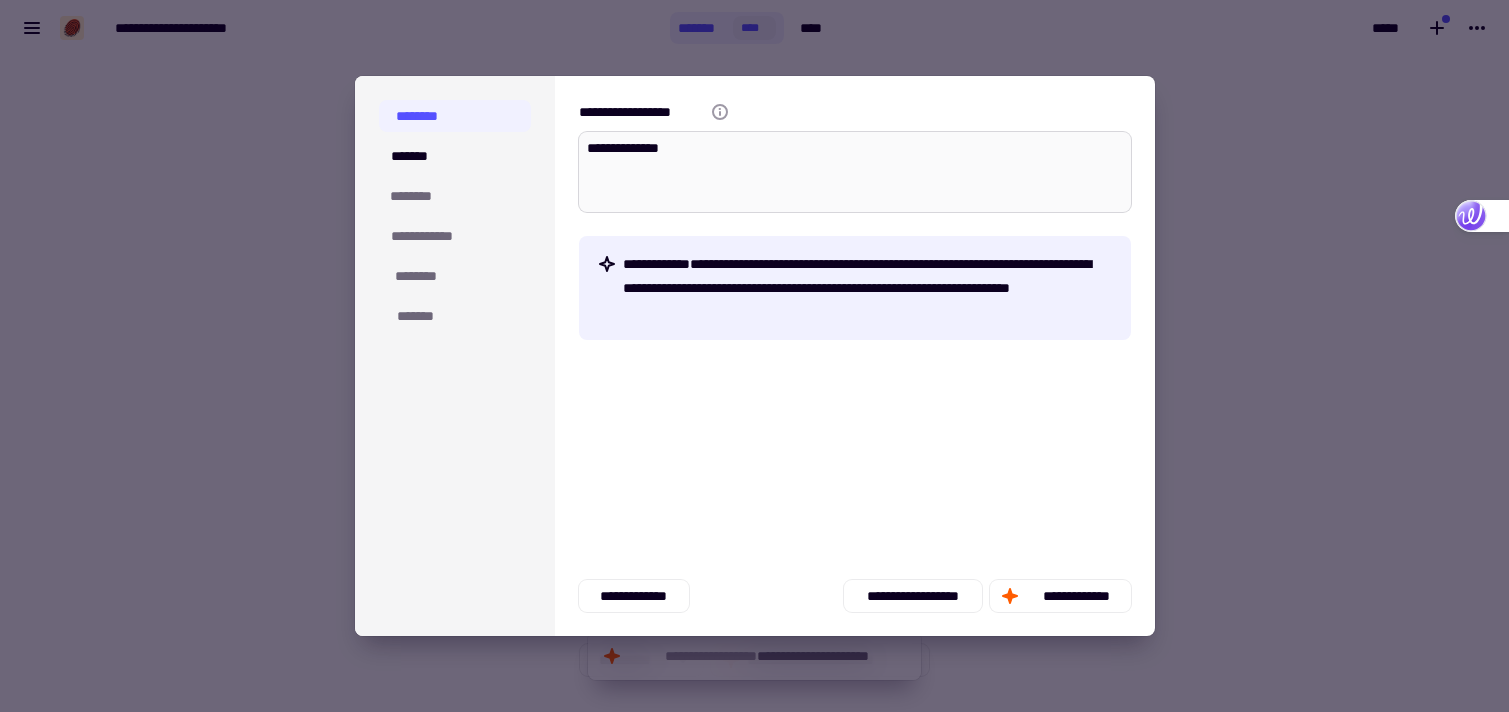 type on "*" 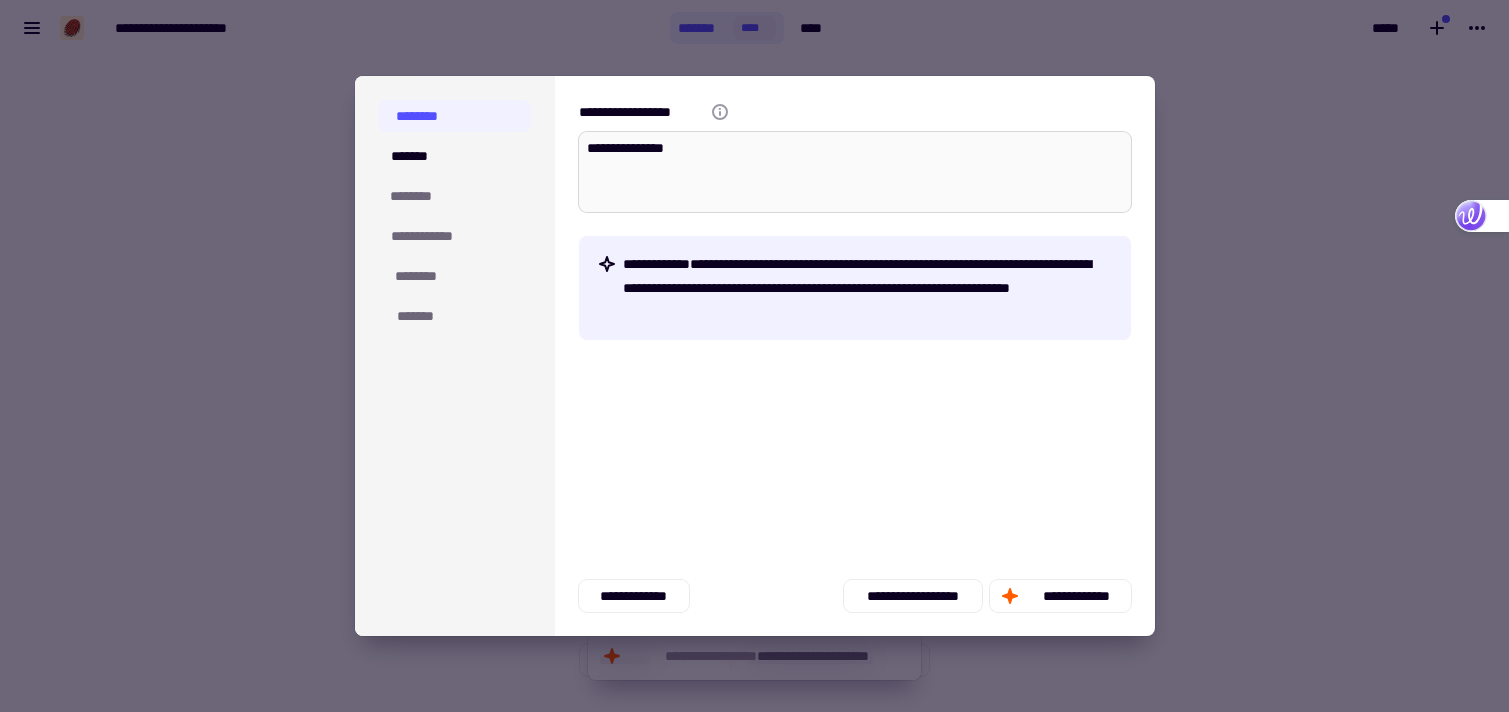 type on "*" 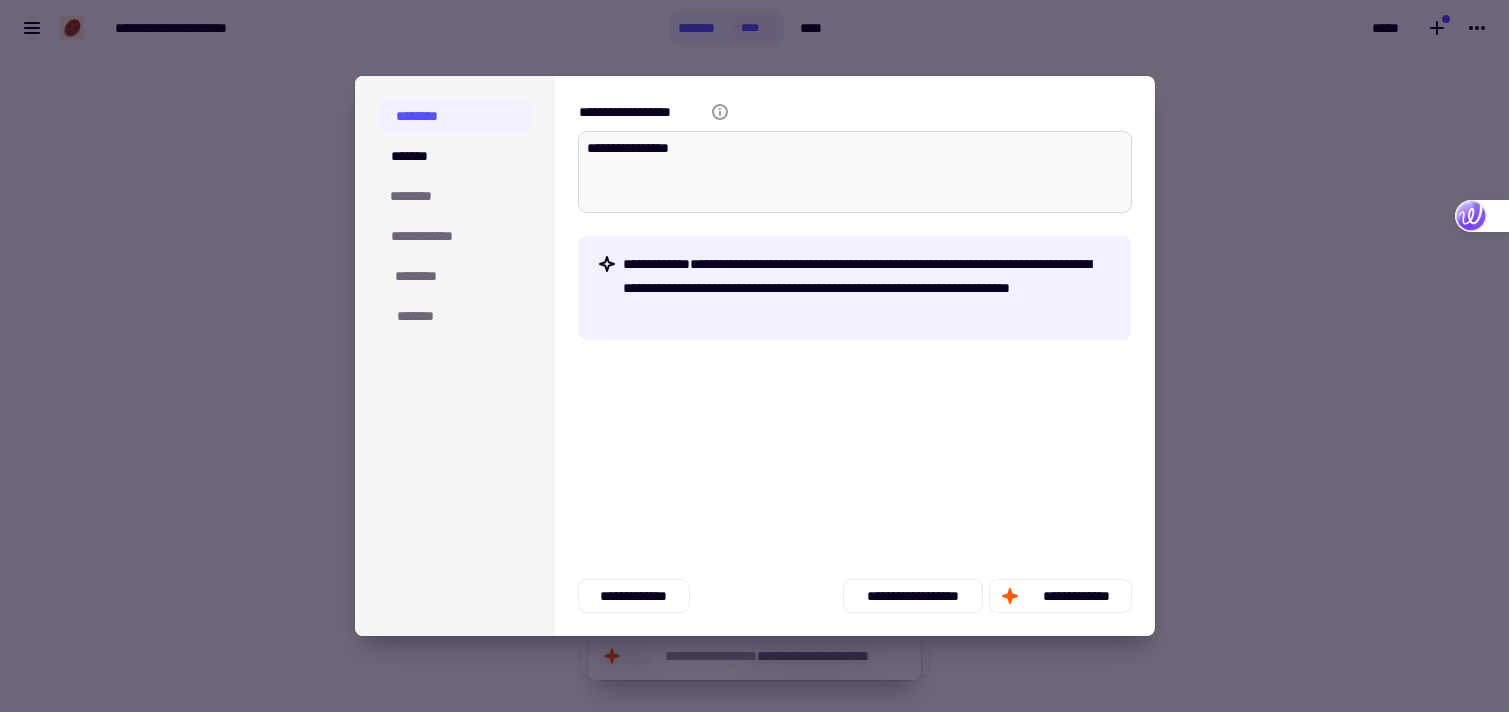 type on "*" 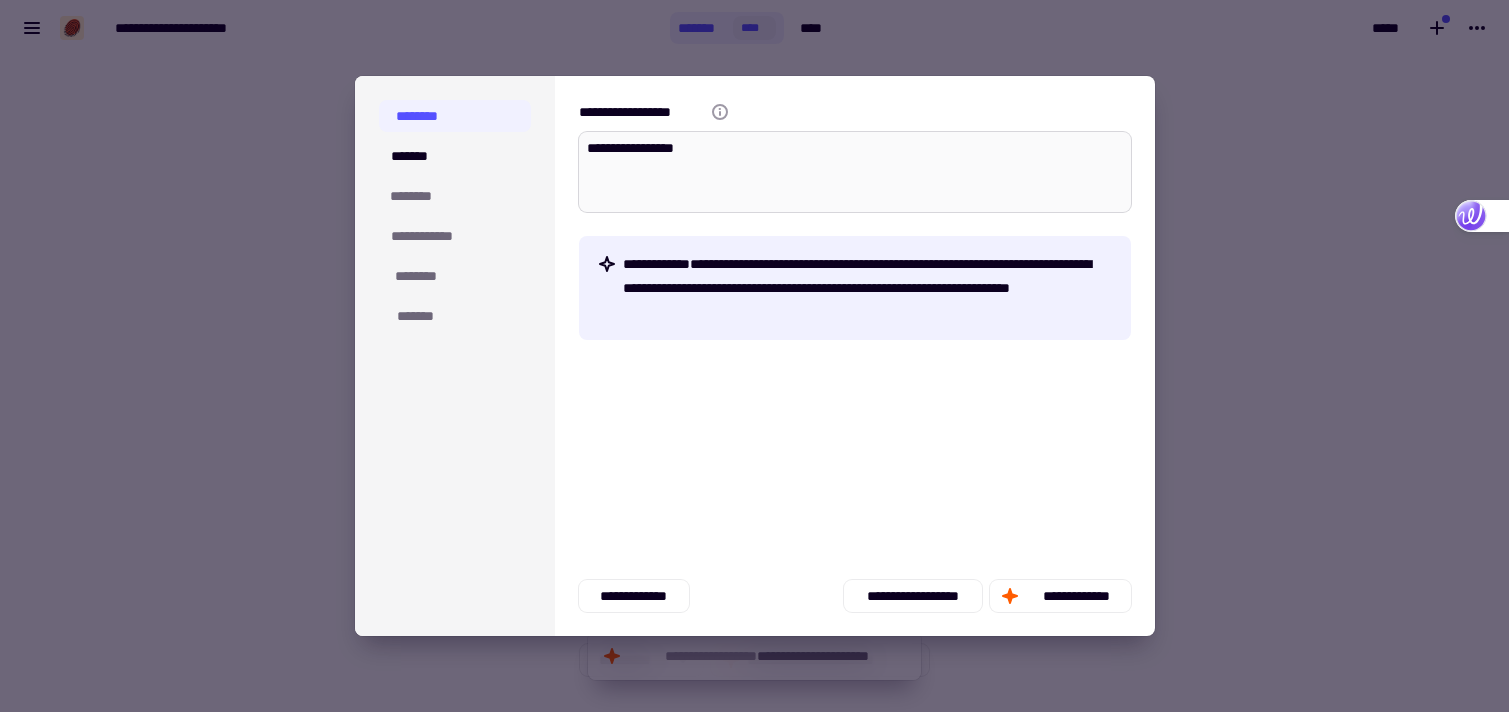 type on "*" 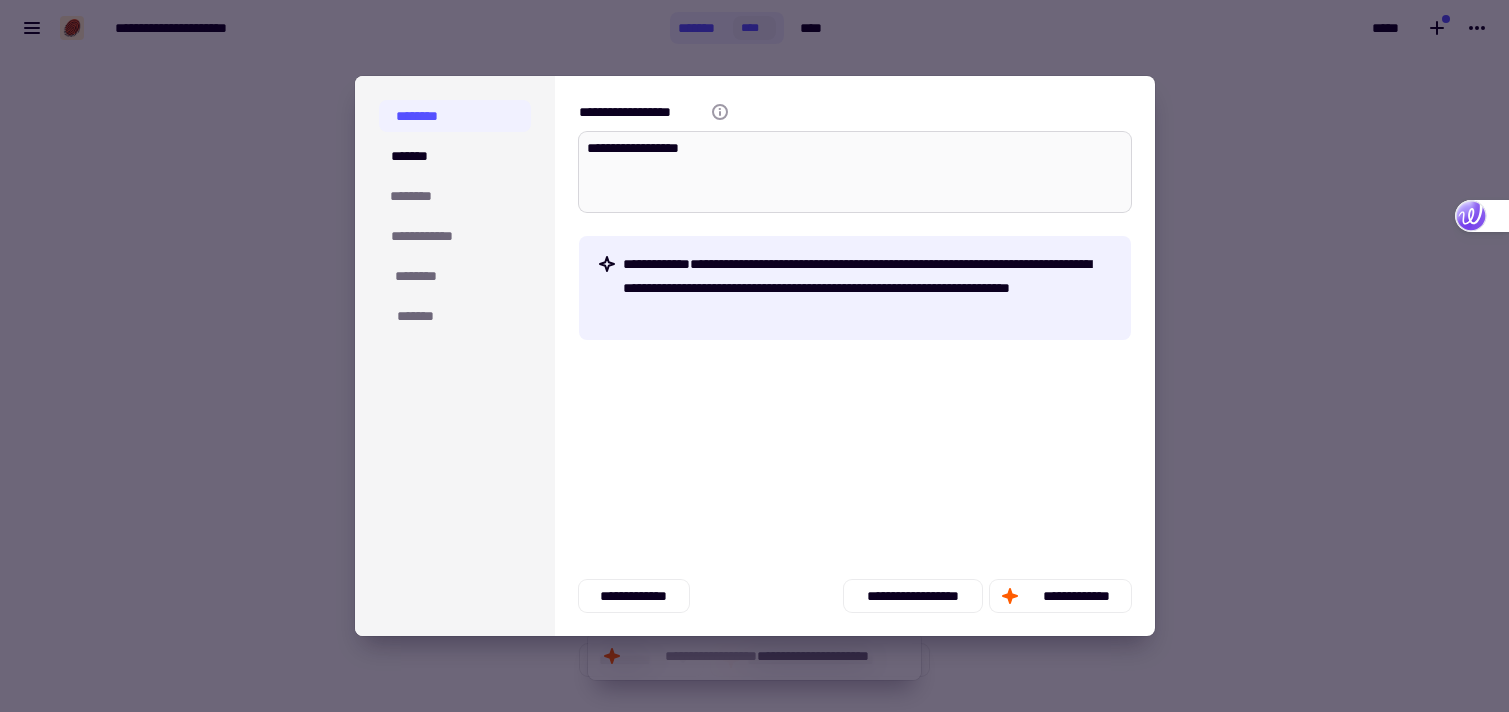 type on "*" 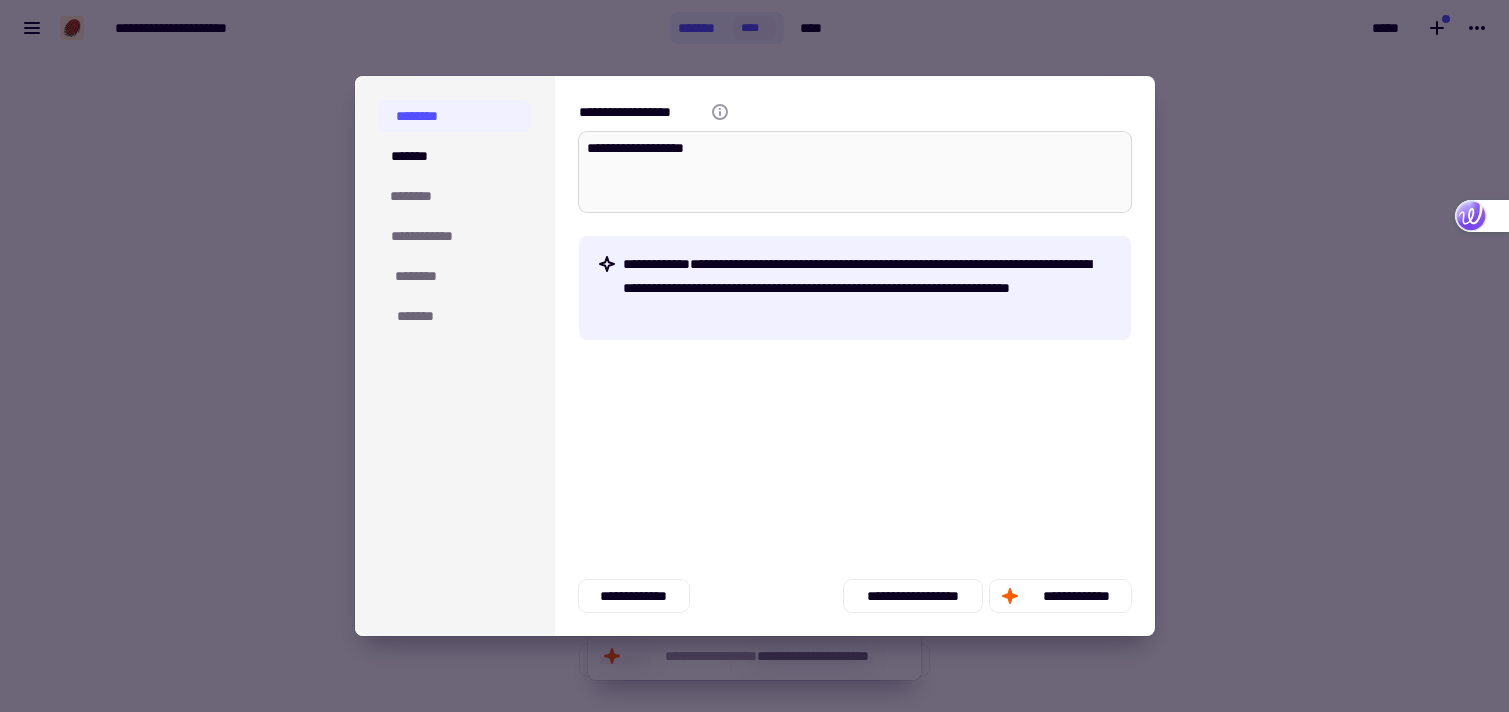 type on "*" 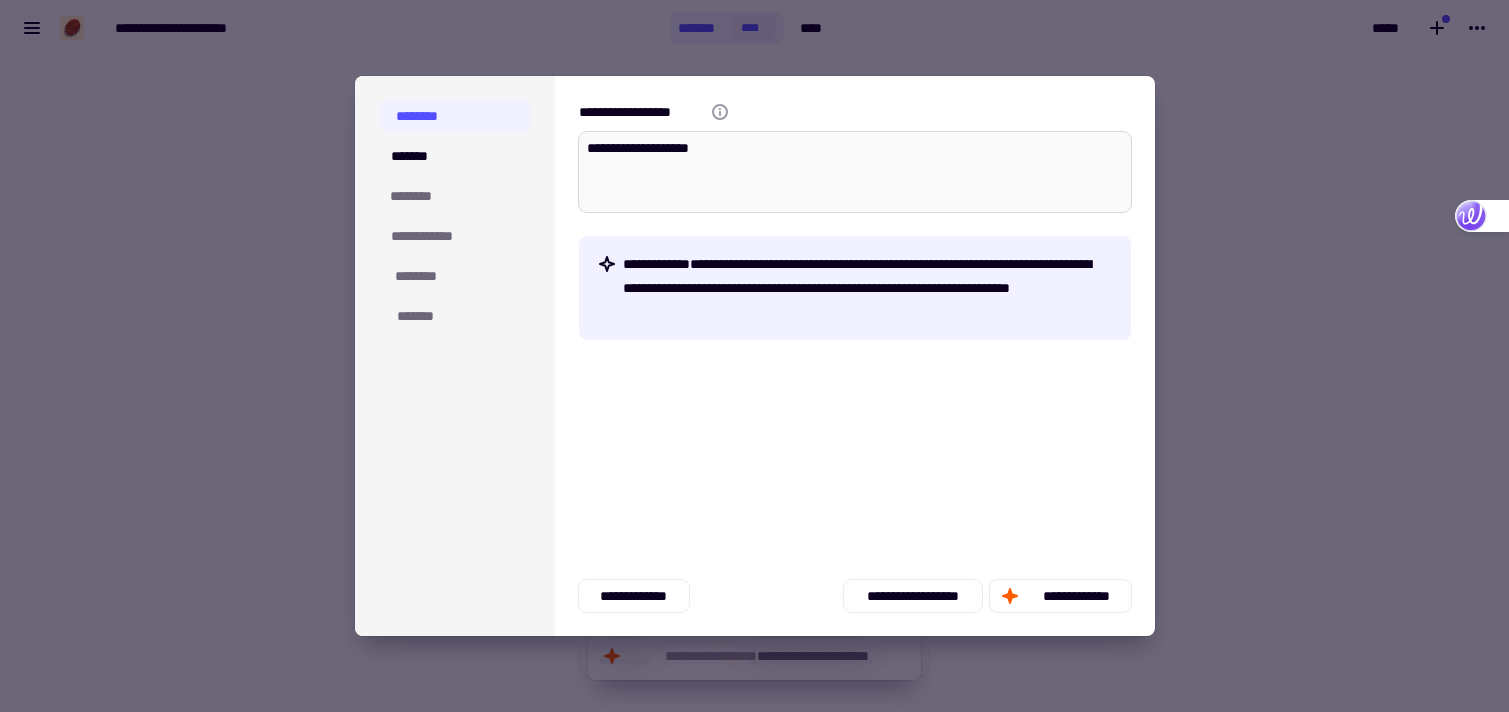 type on "*" 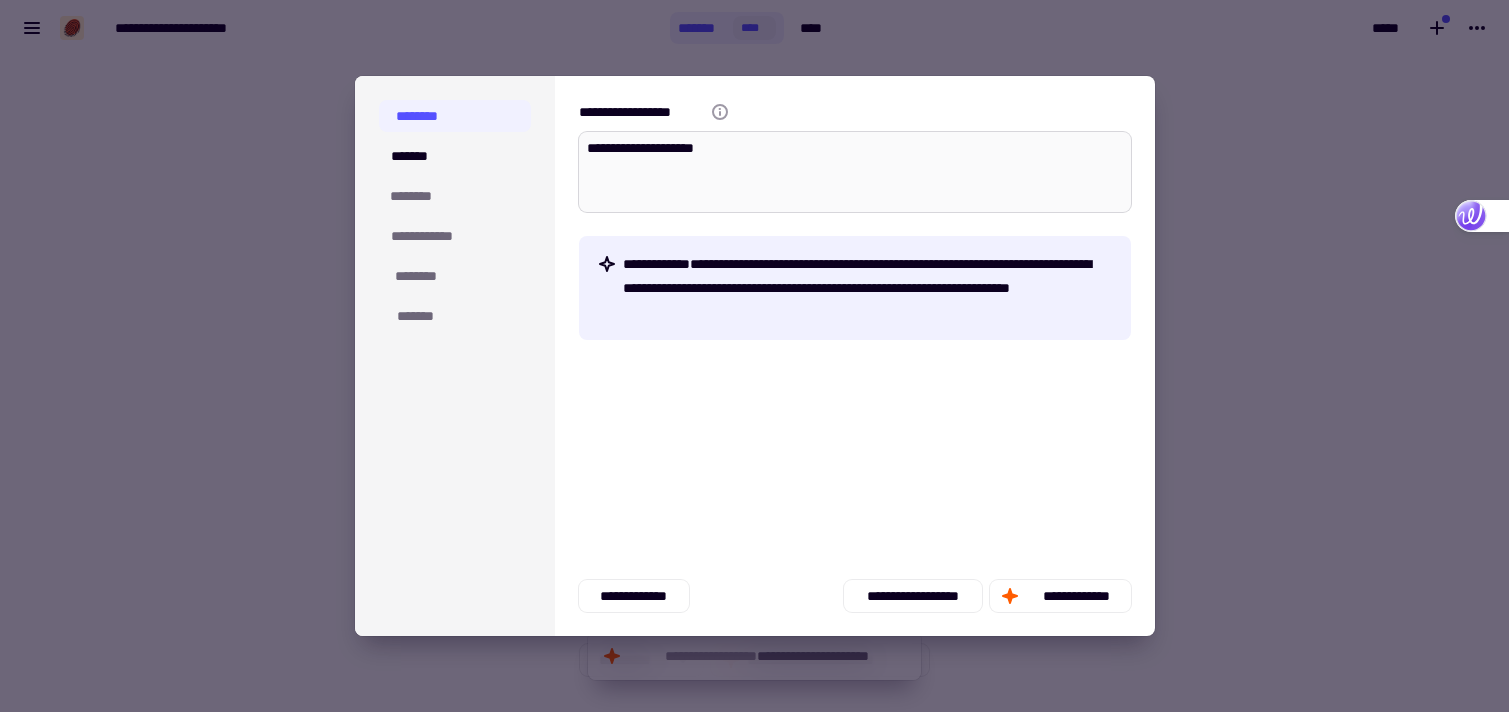 type on "*" 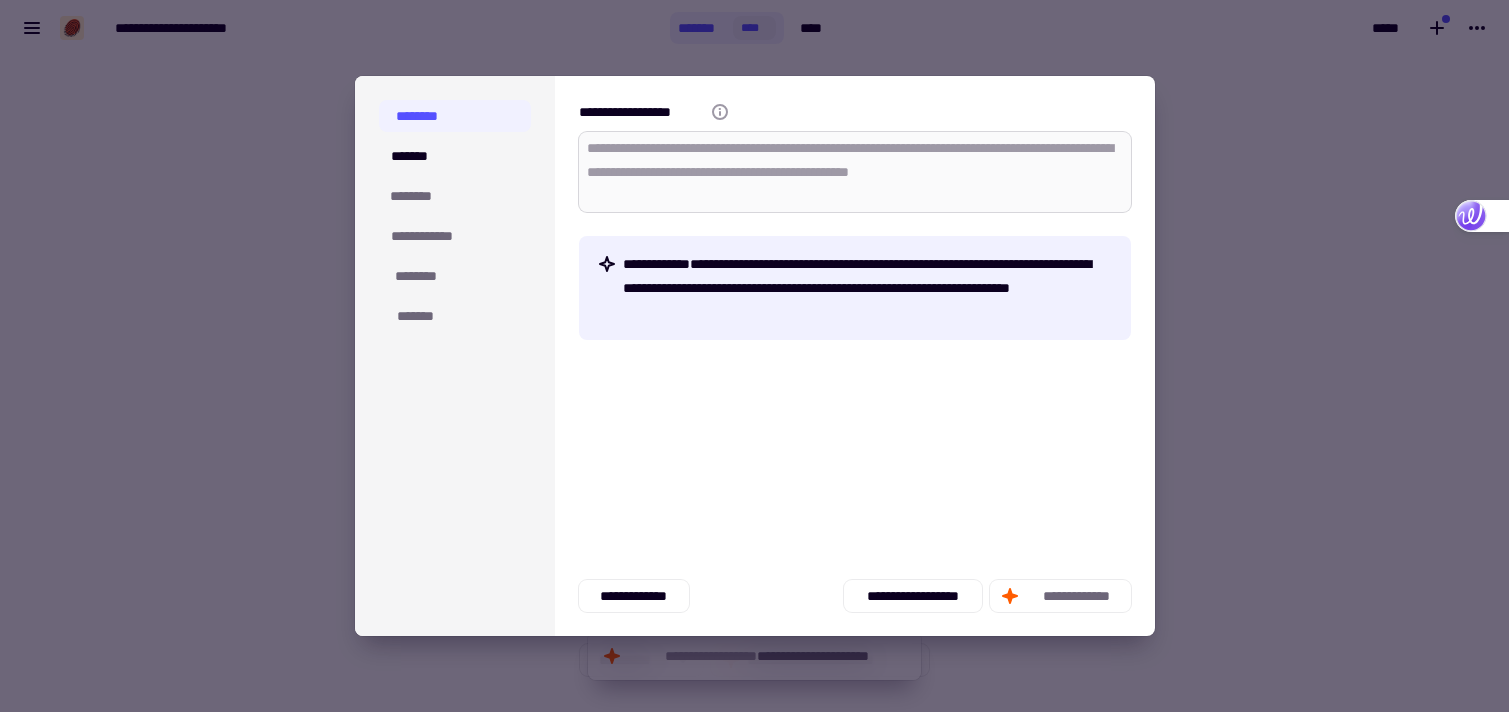 type on "*" 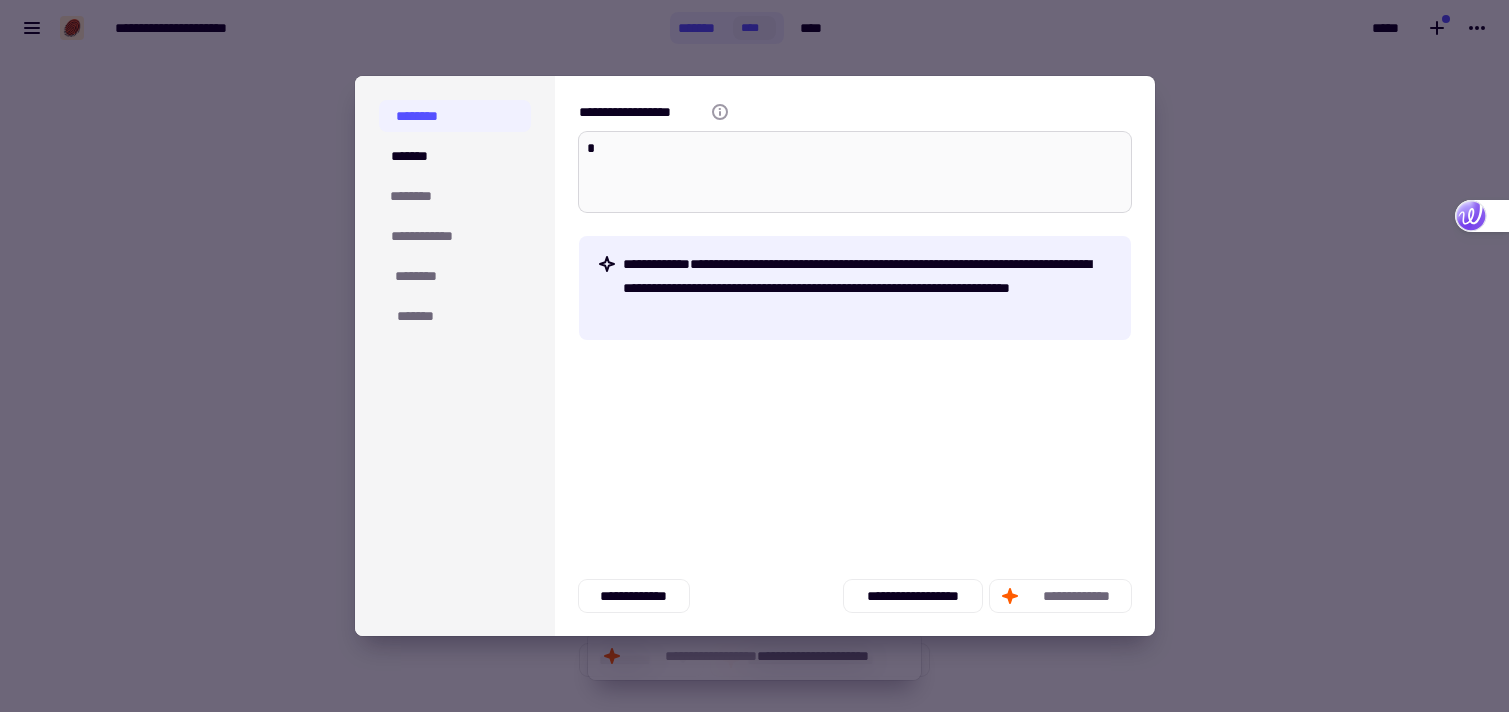 type on "*" 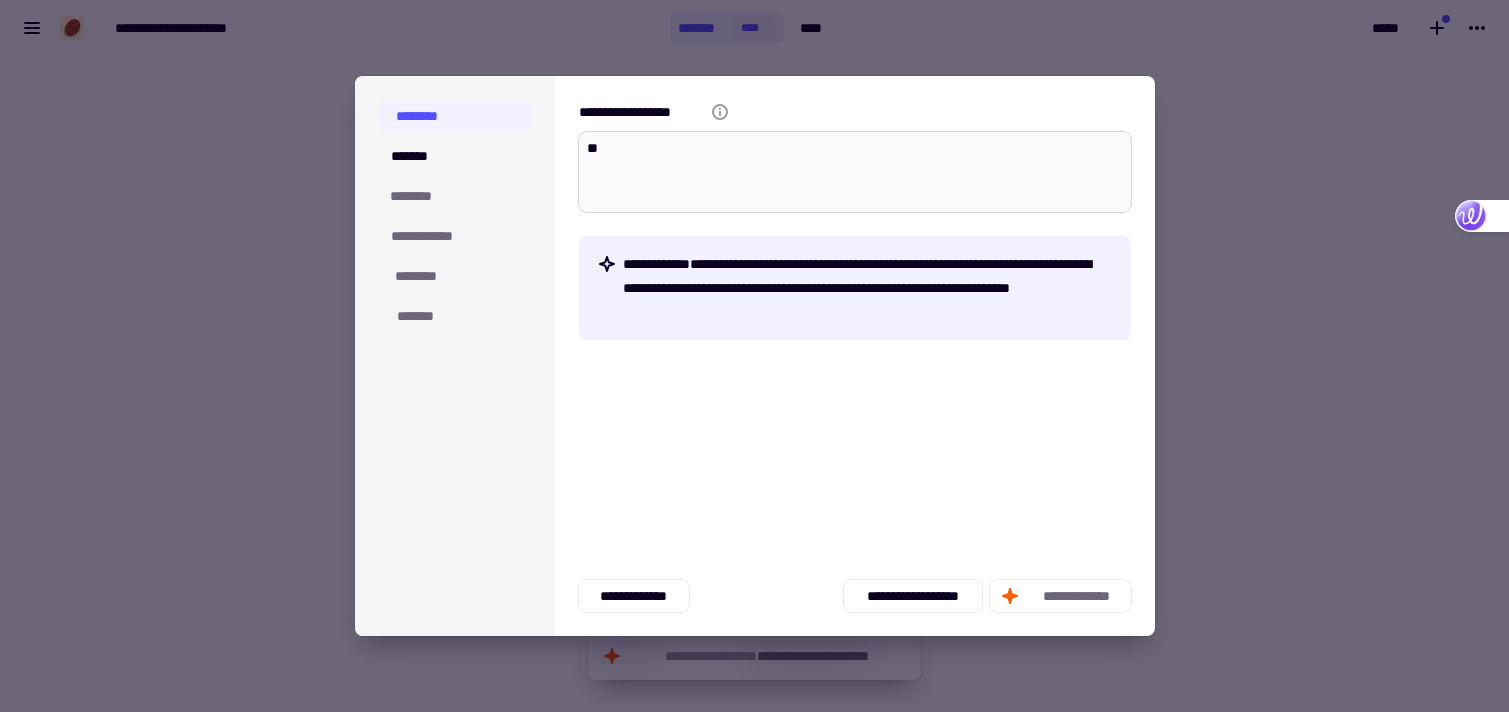 type on "*" 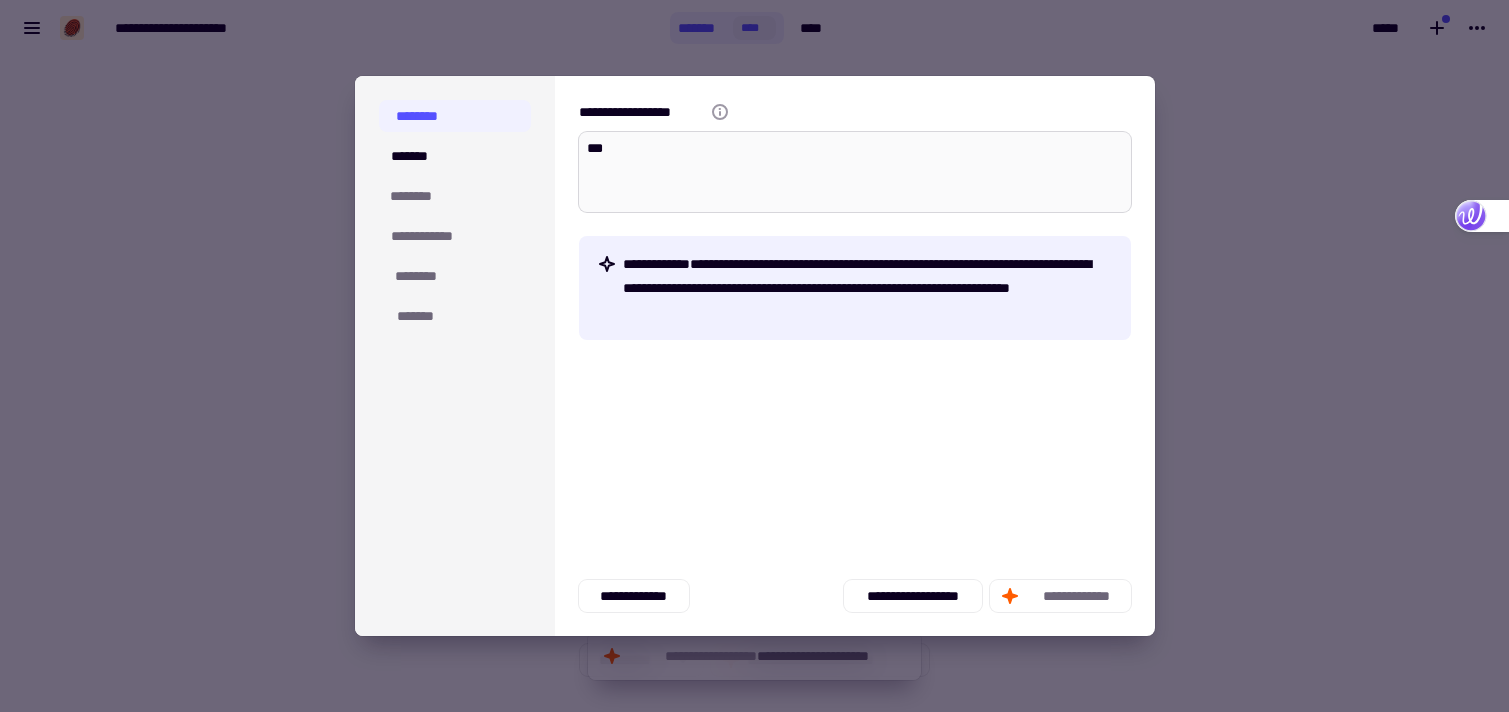 type on "*" 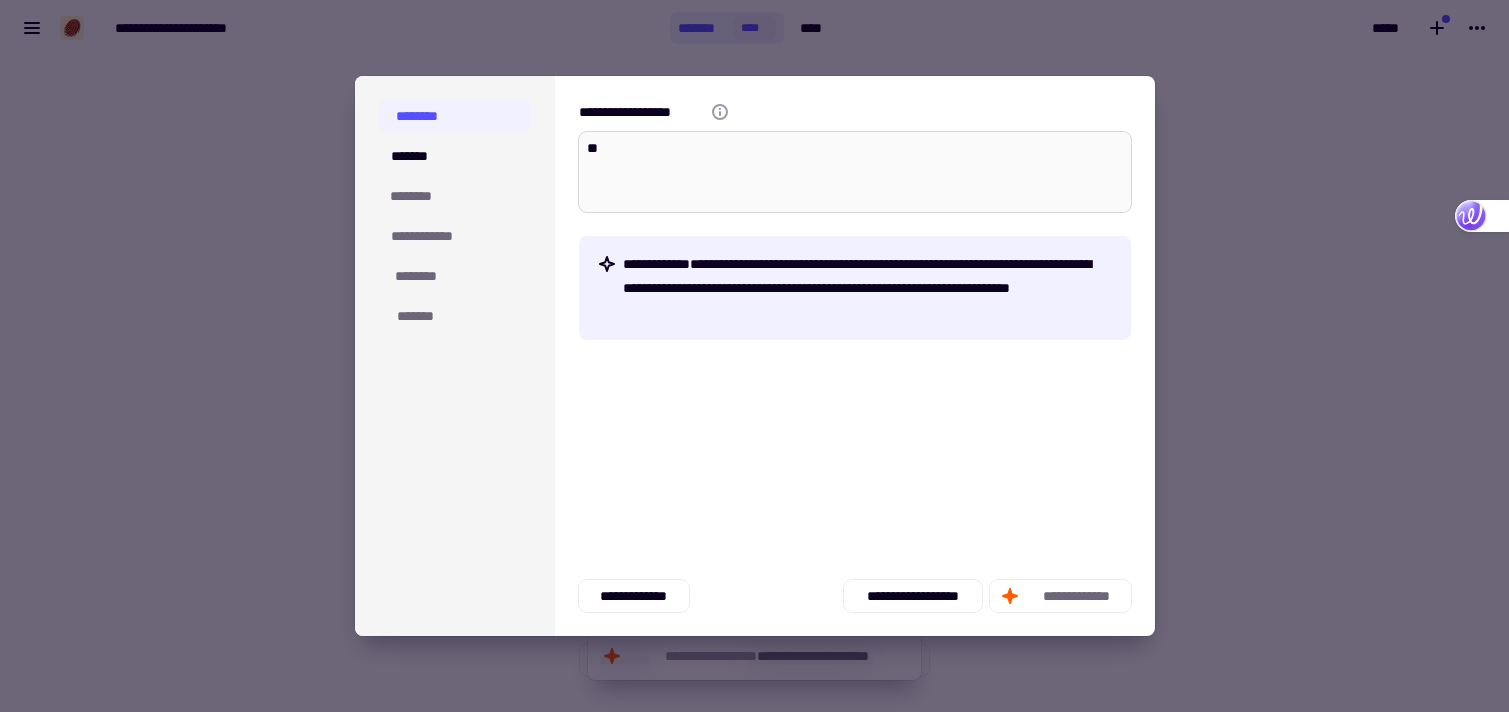 type on "*" 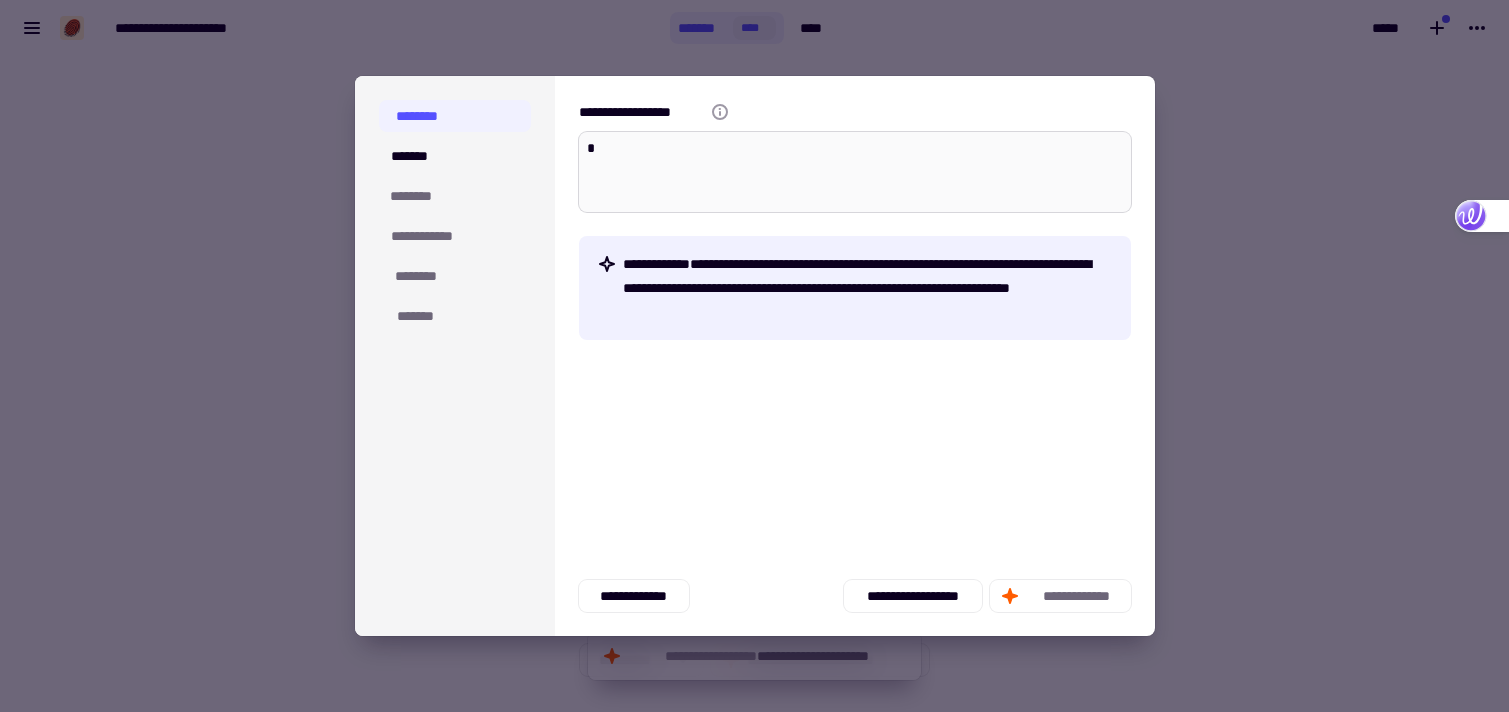 type on "*" 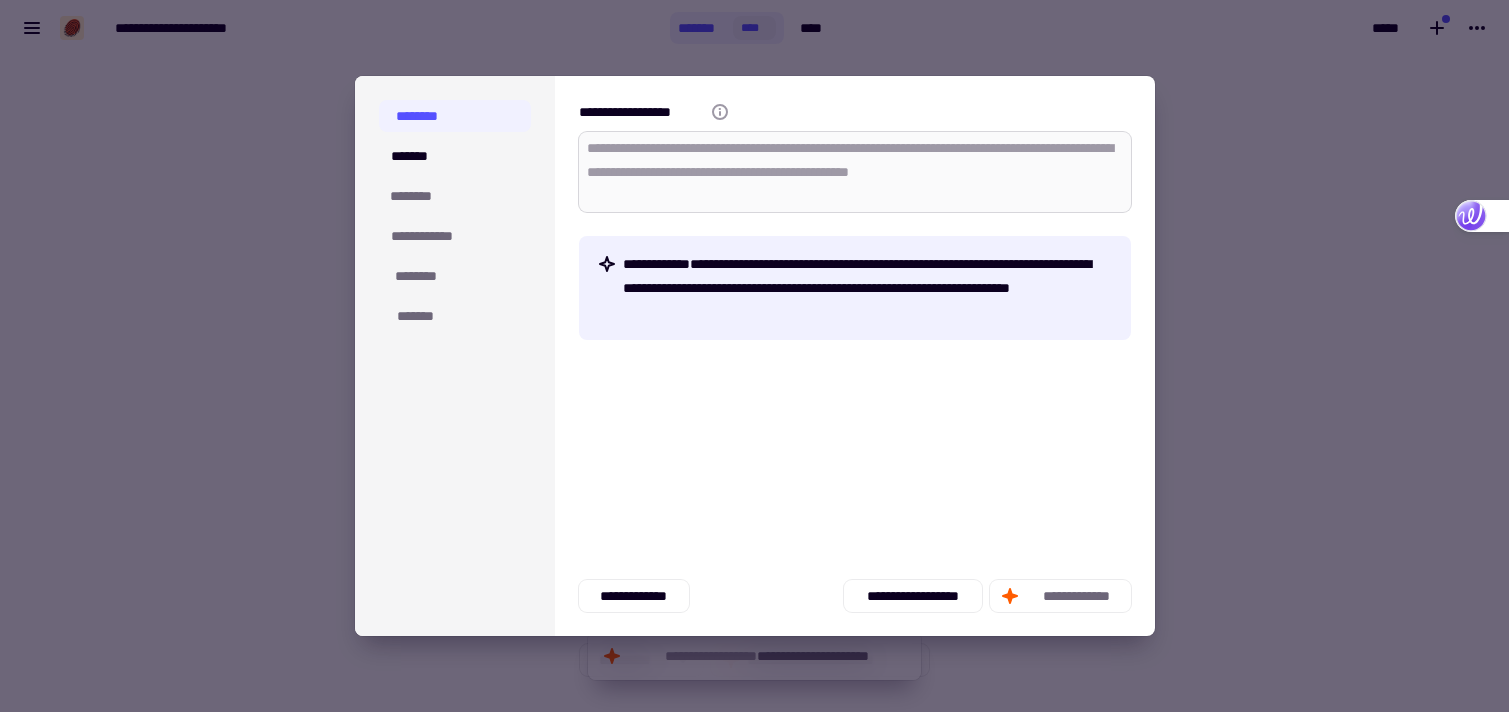 type on "*" 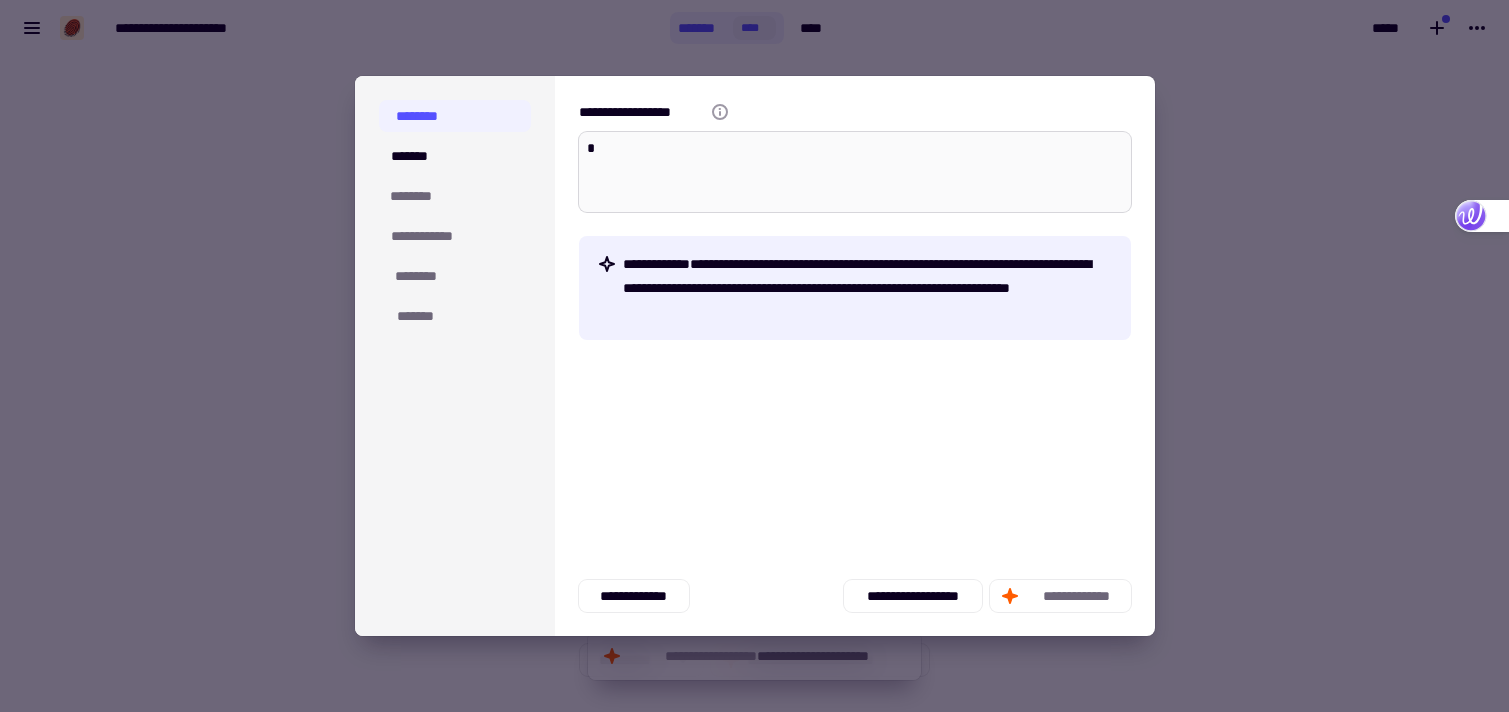 type on "*" 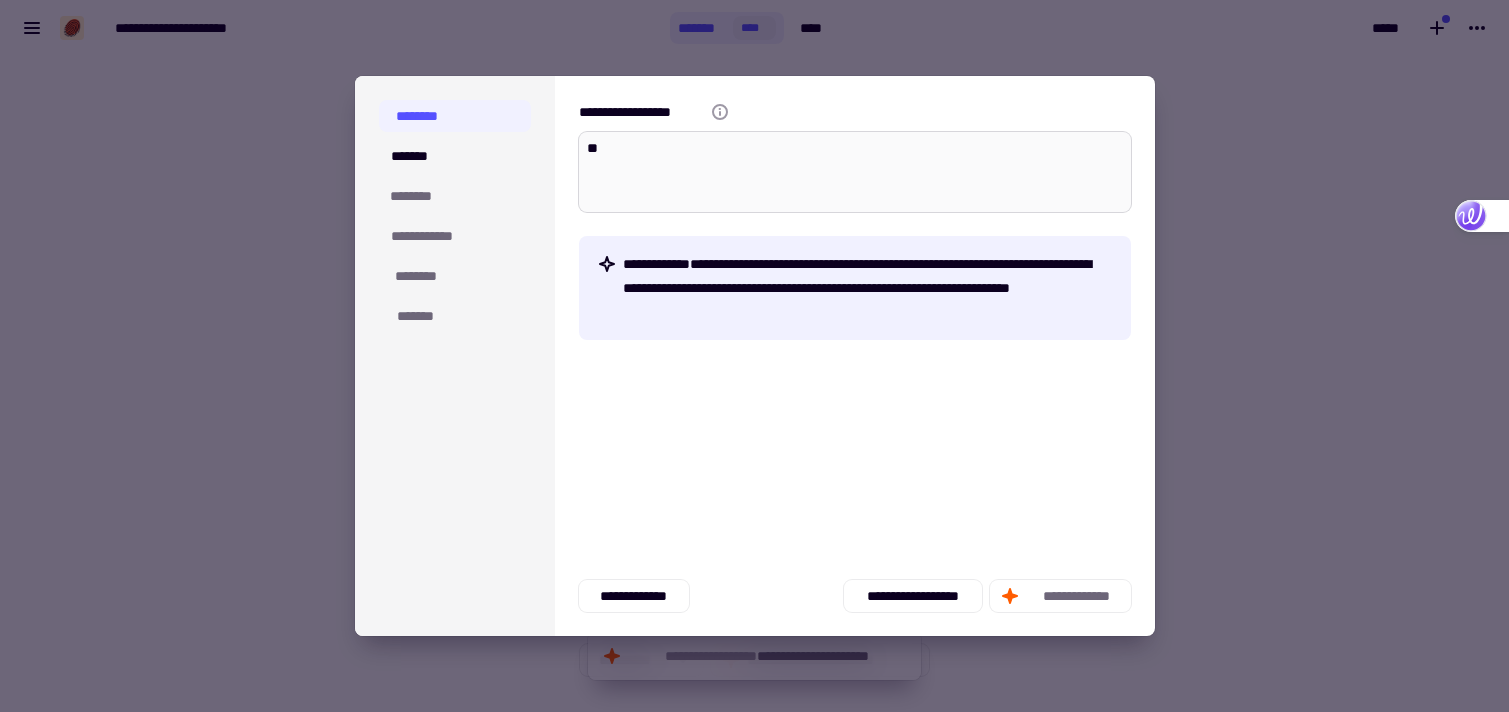 type on "*" 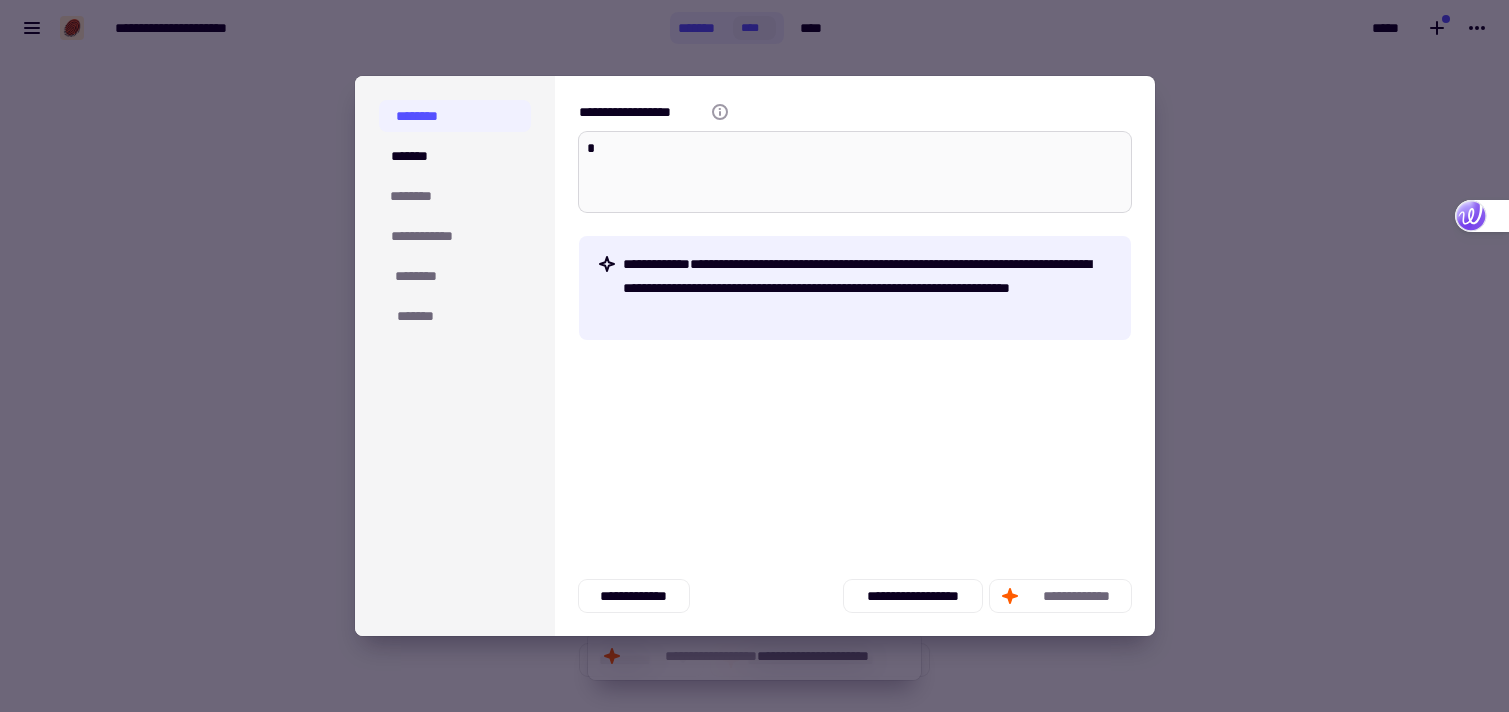 type on "*" 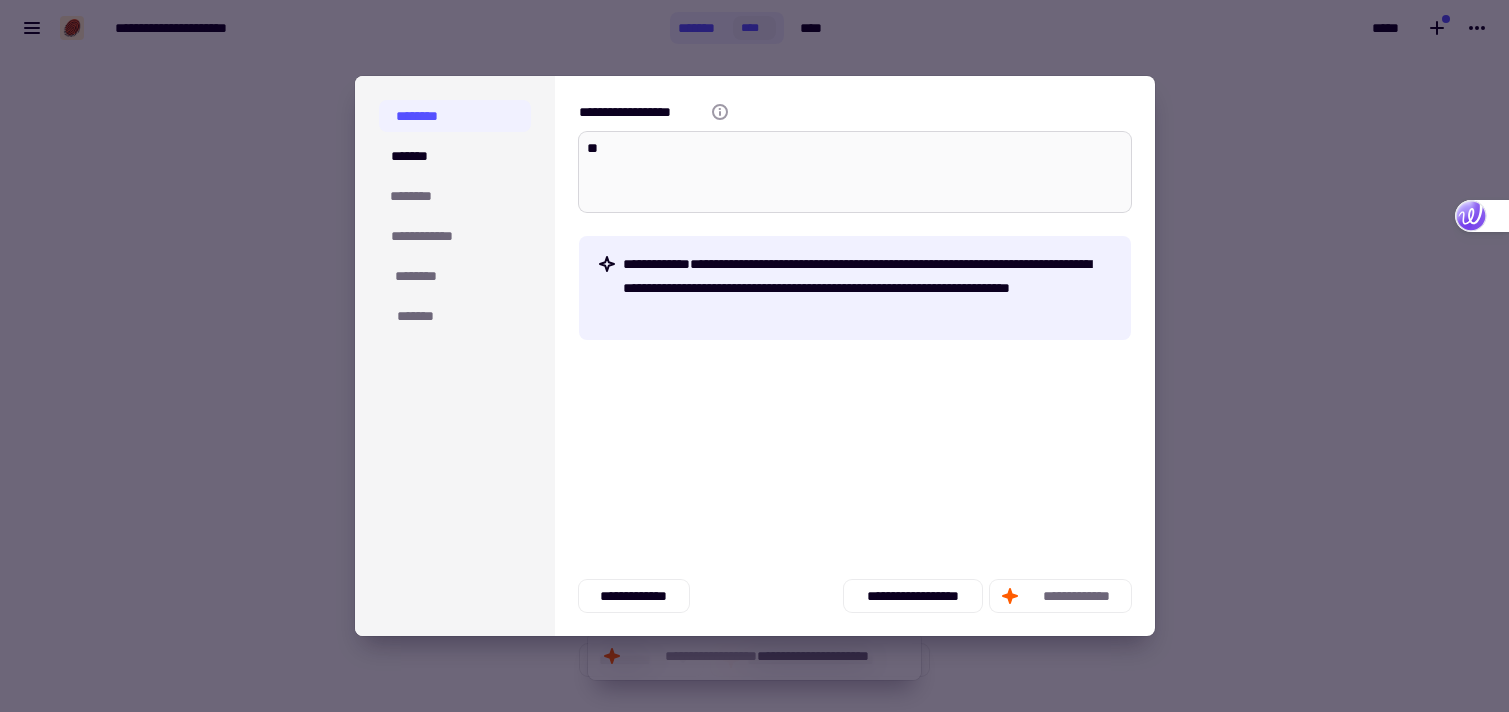 type on "*" 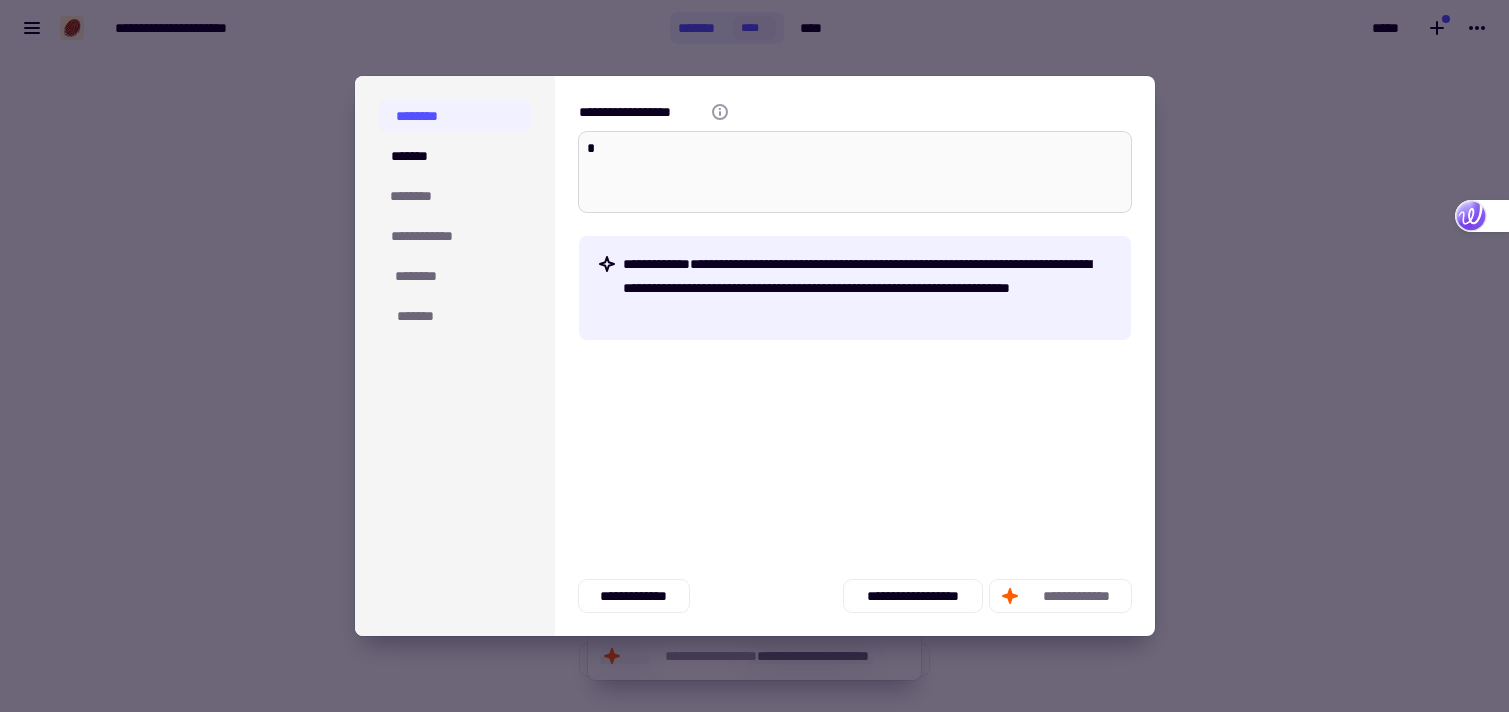 type on "*" 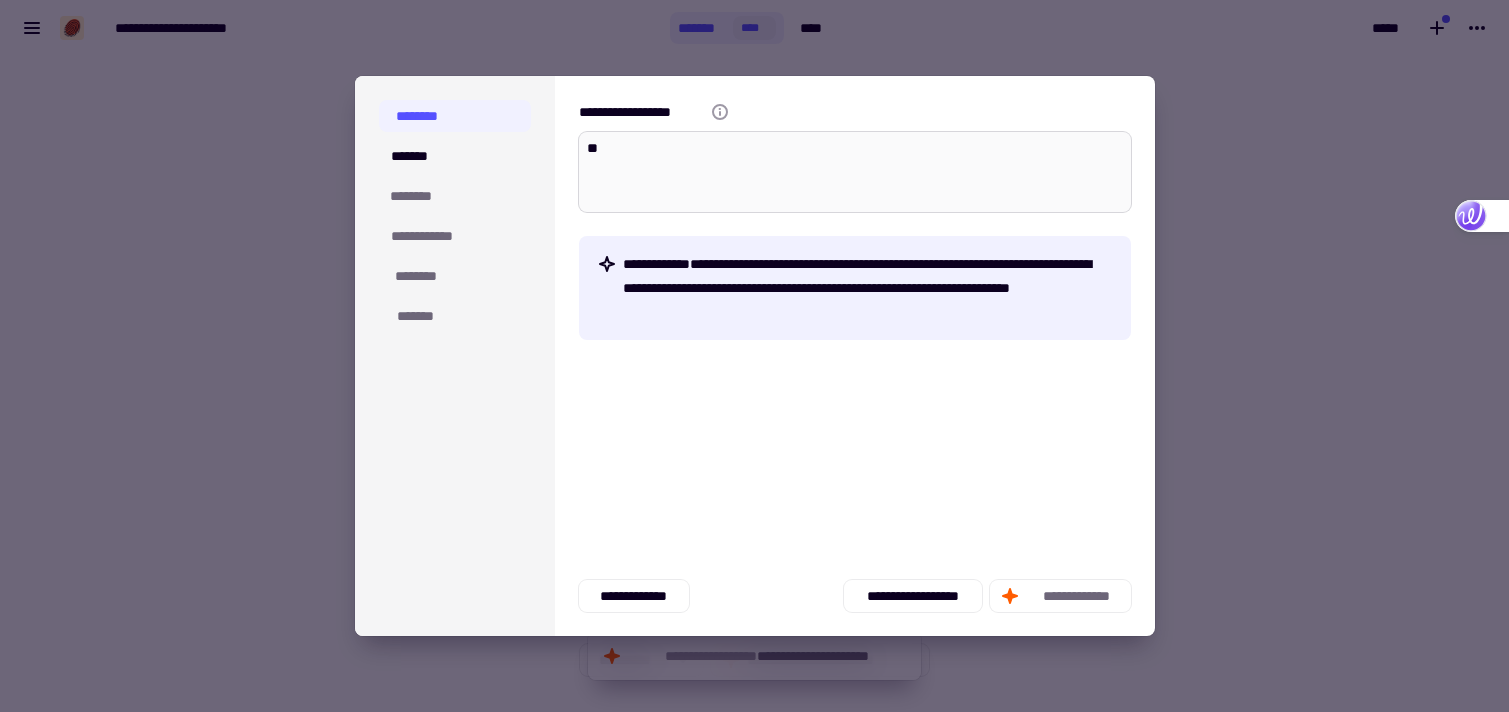 type on "*" 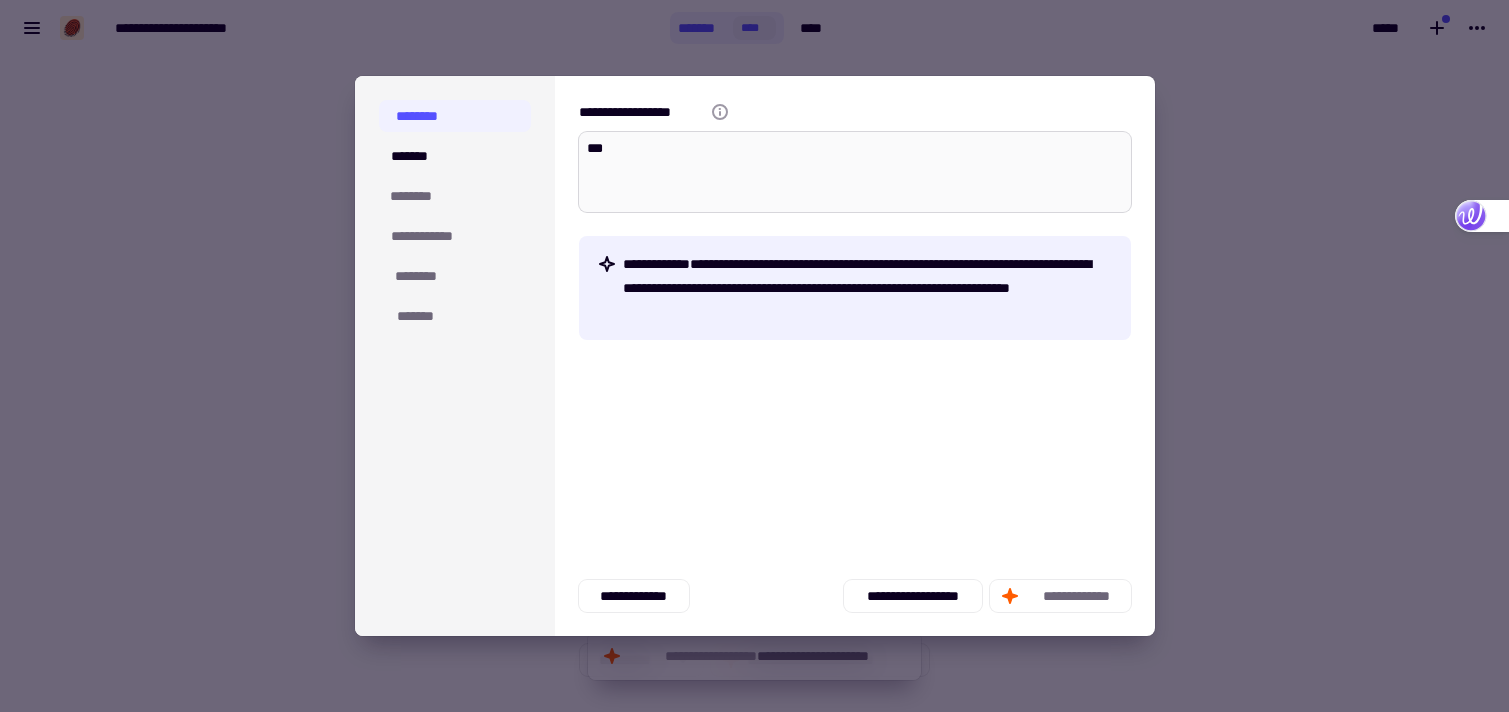 type on "*" 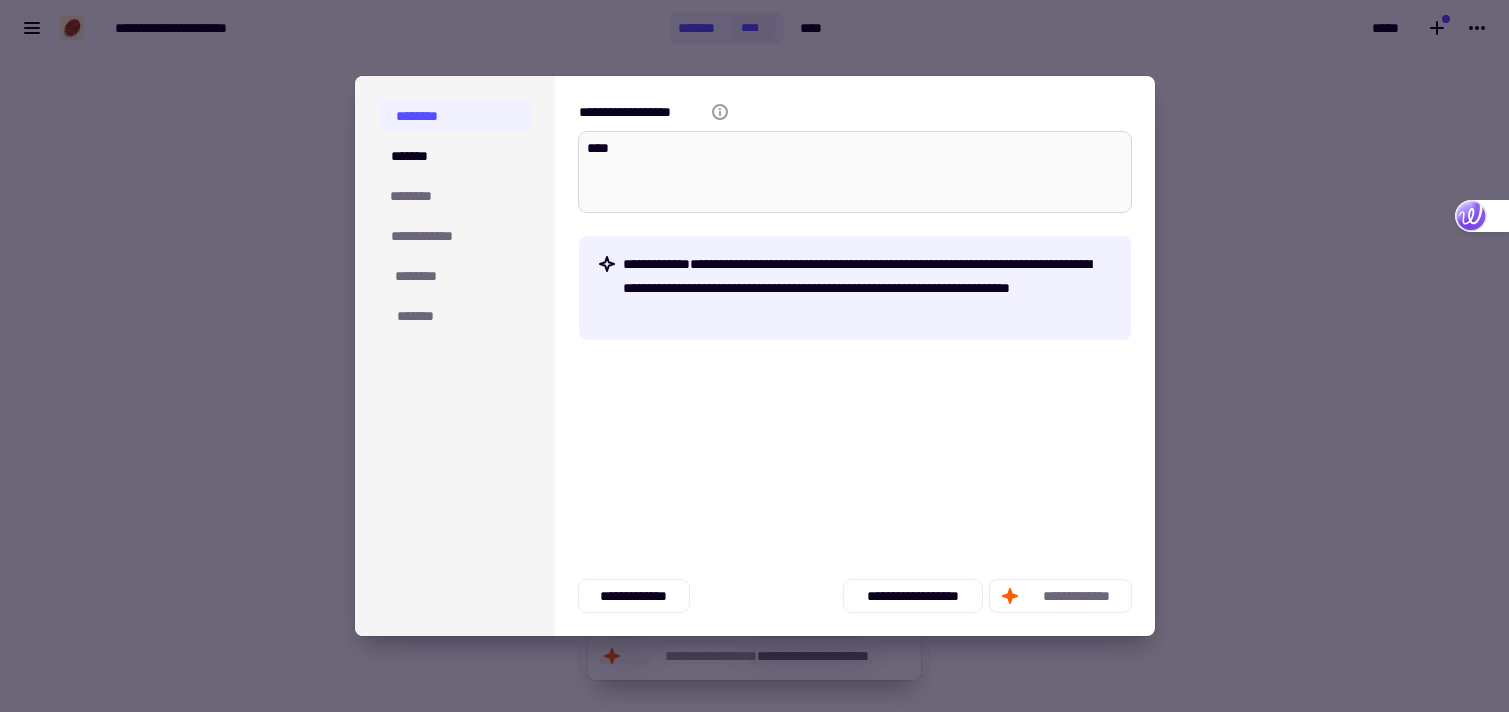 type on "*" 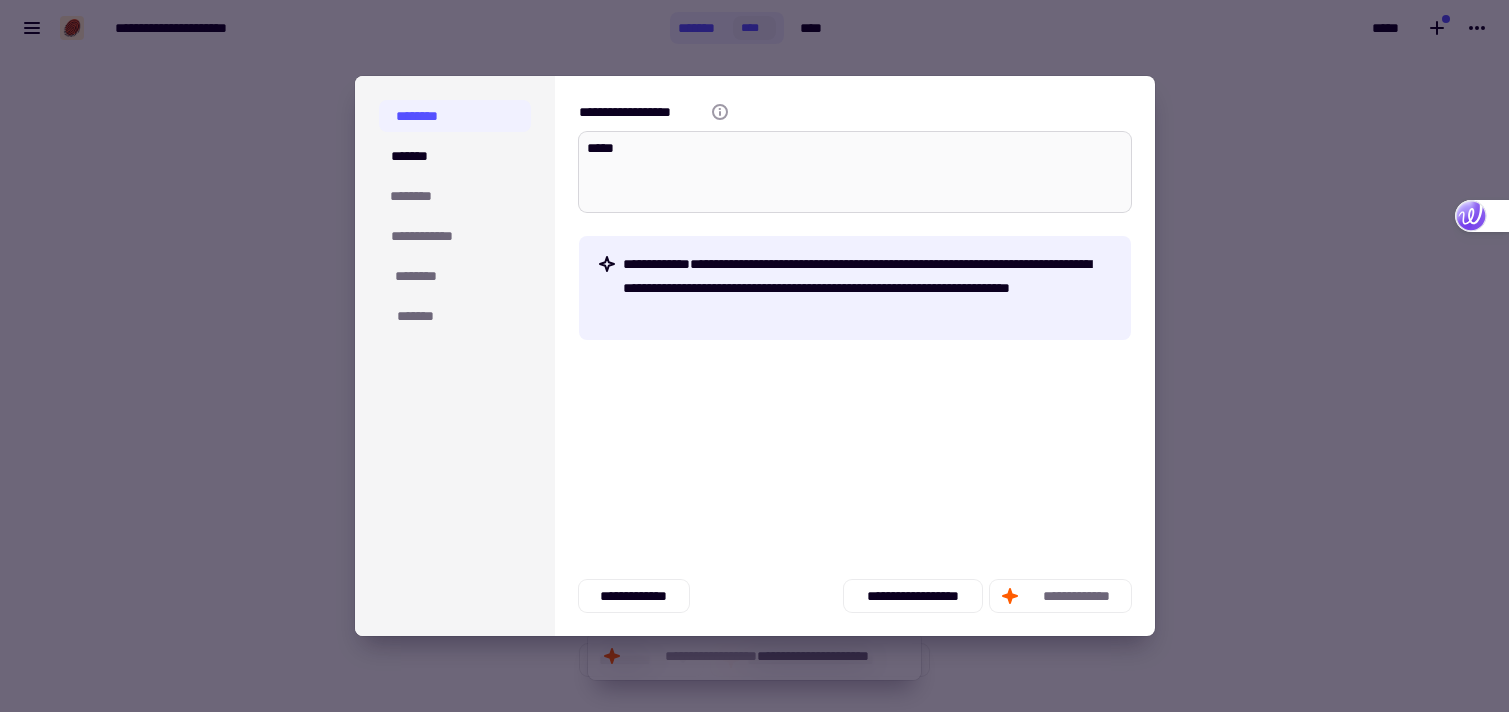 type on "*" 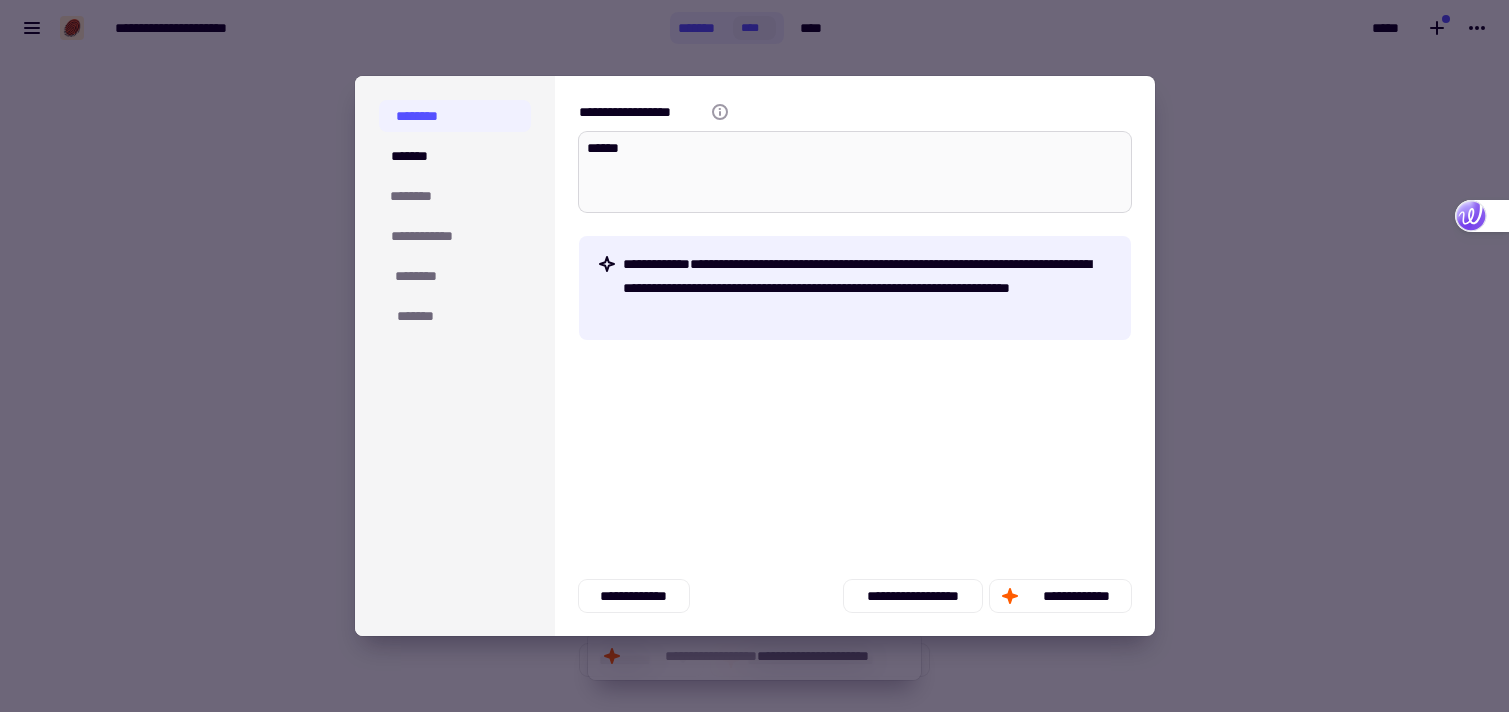 type on "*" 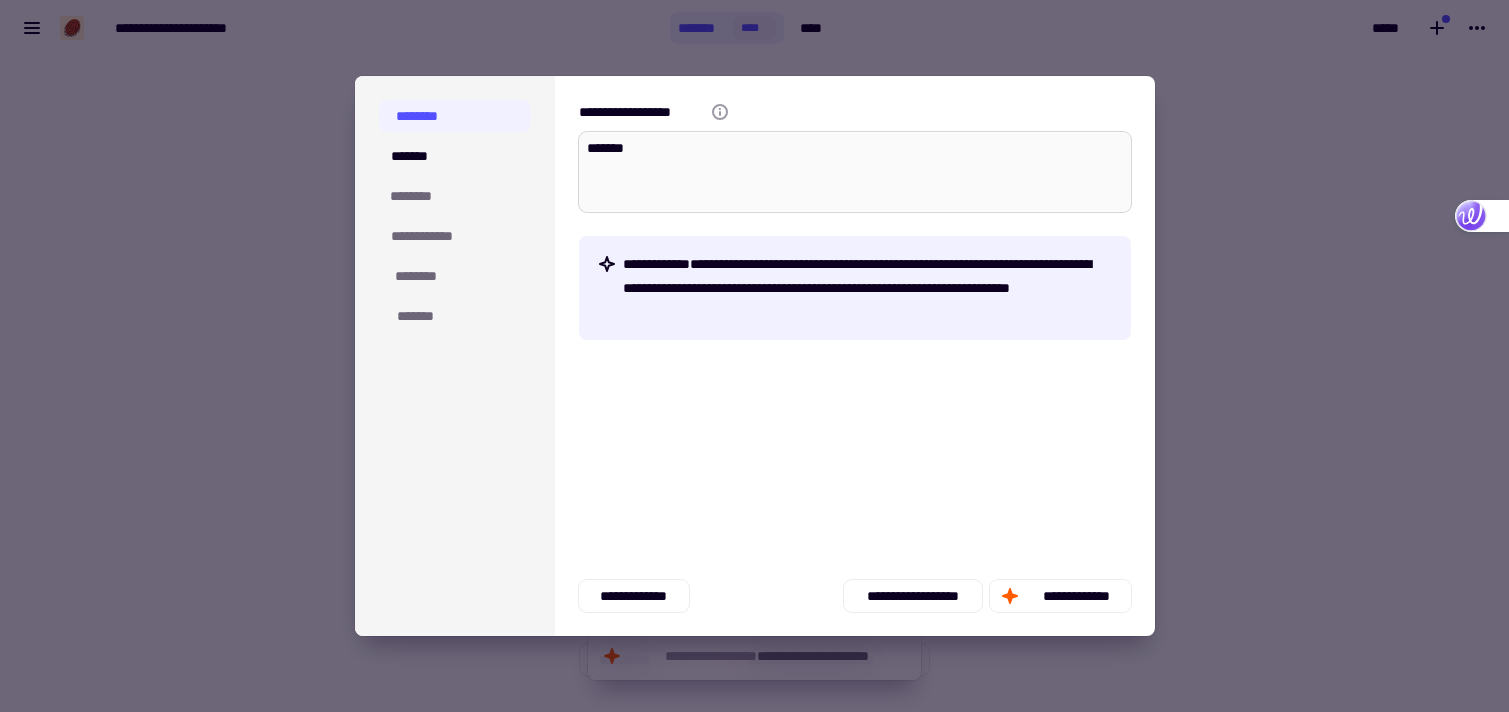type on "*" 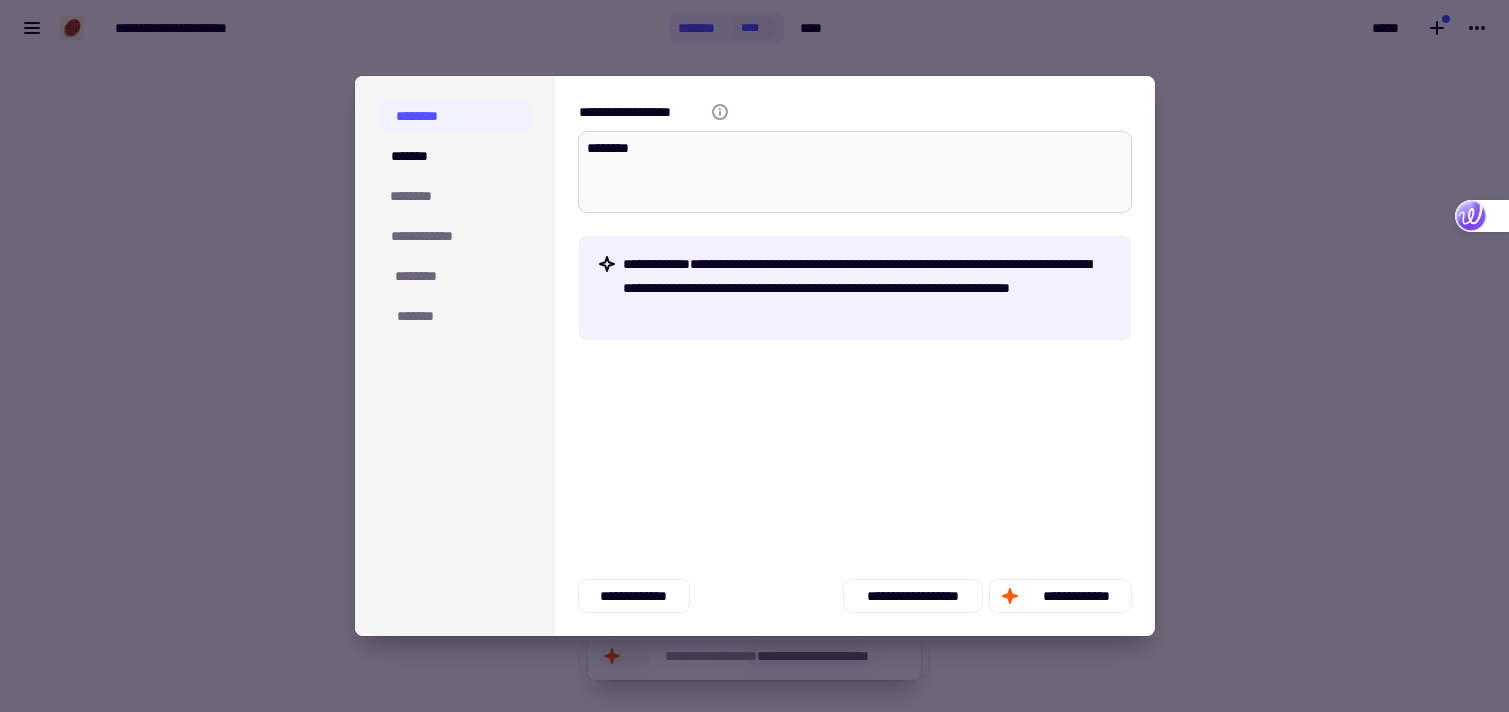 type on "*" 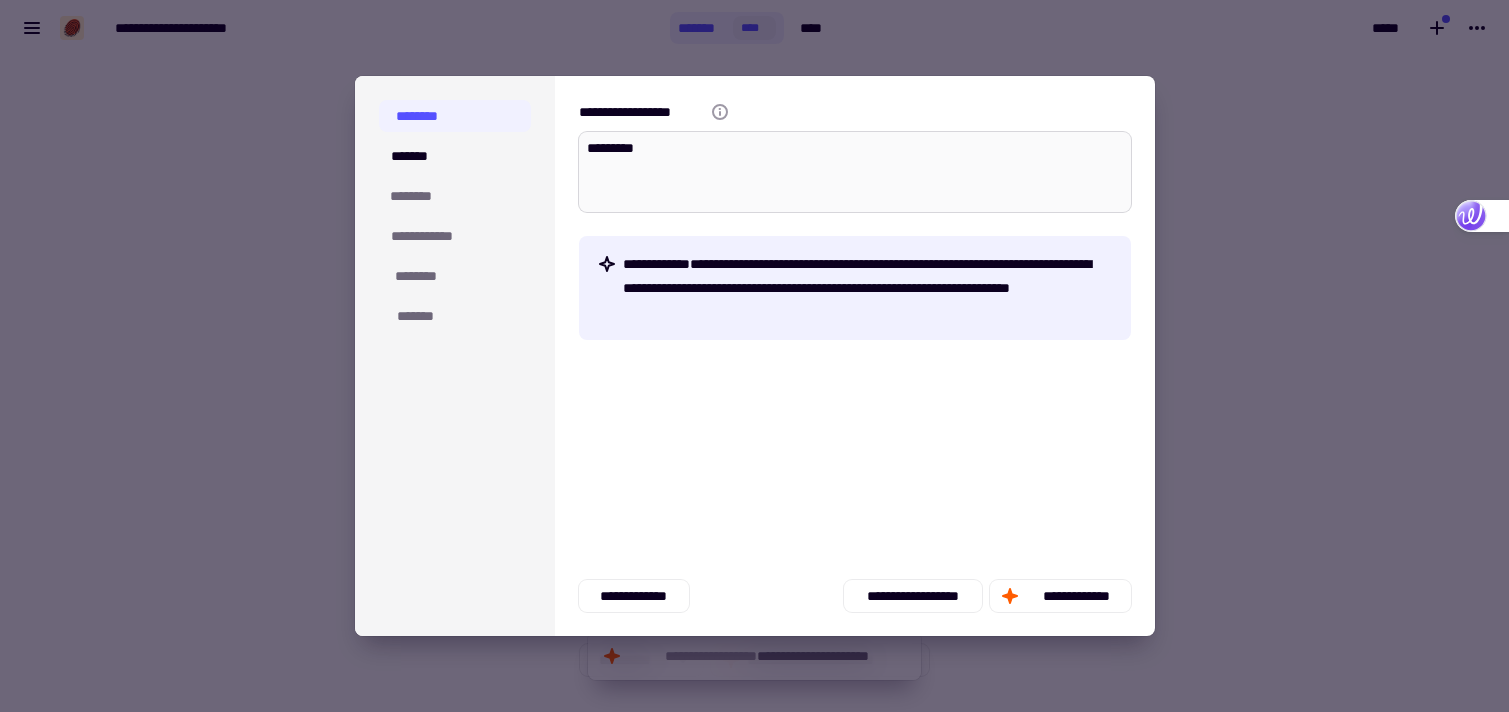 type on "**********" 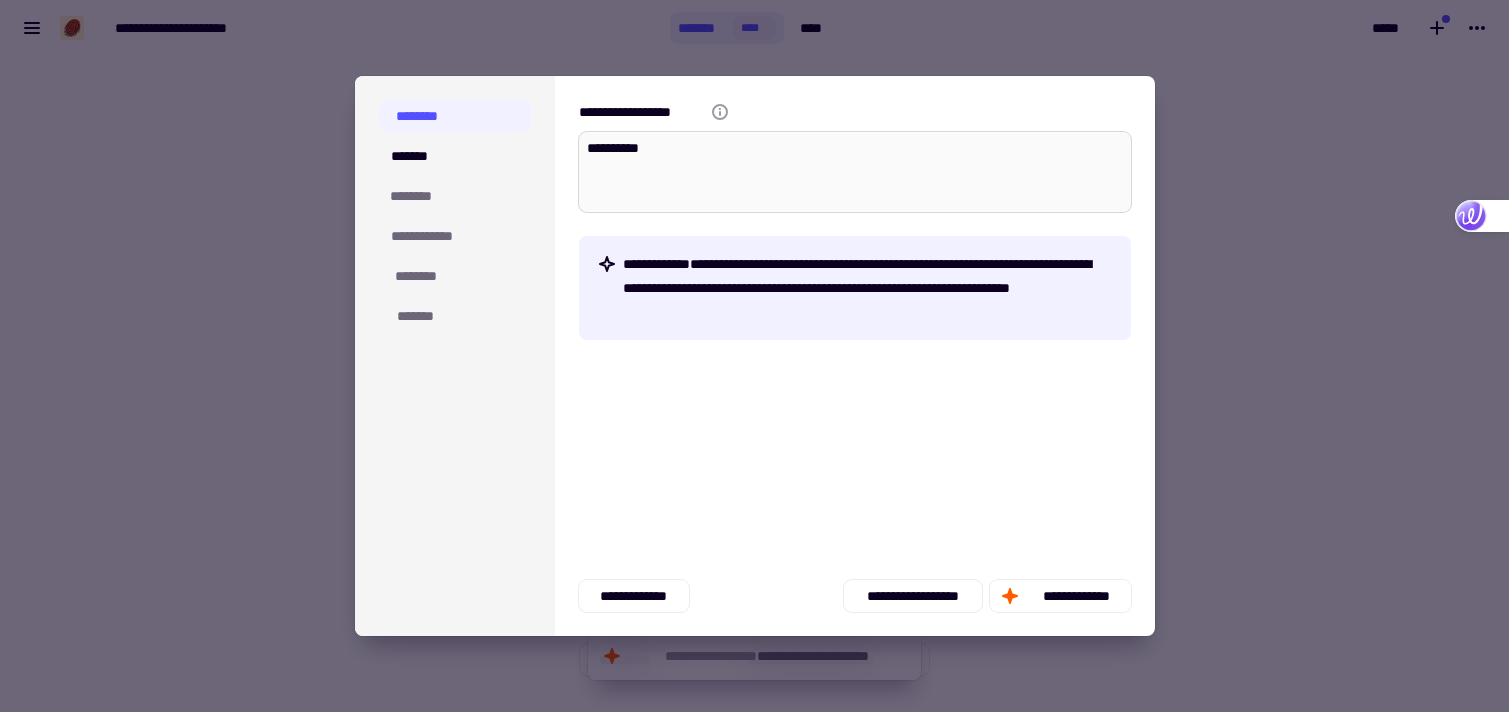 type on "*" 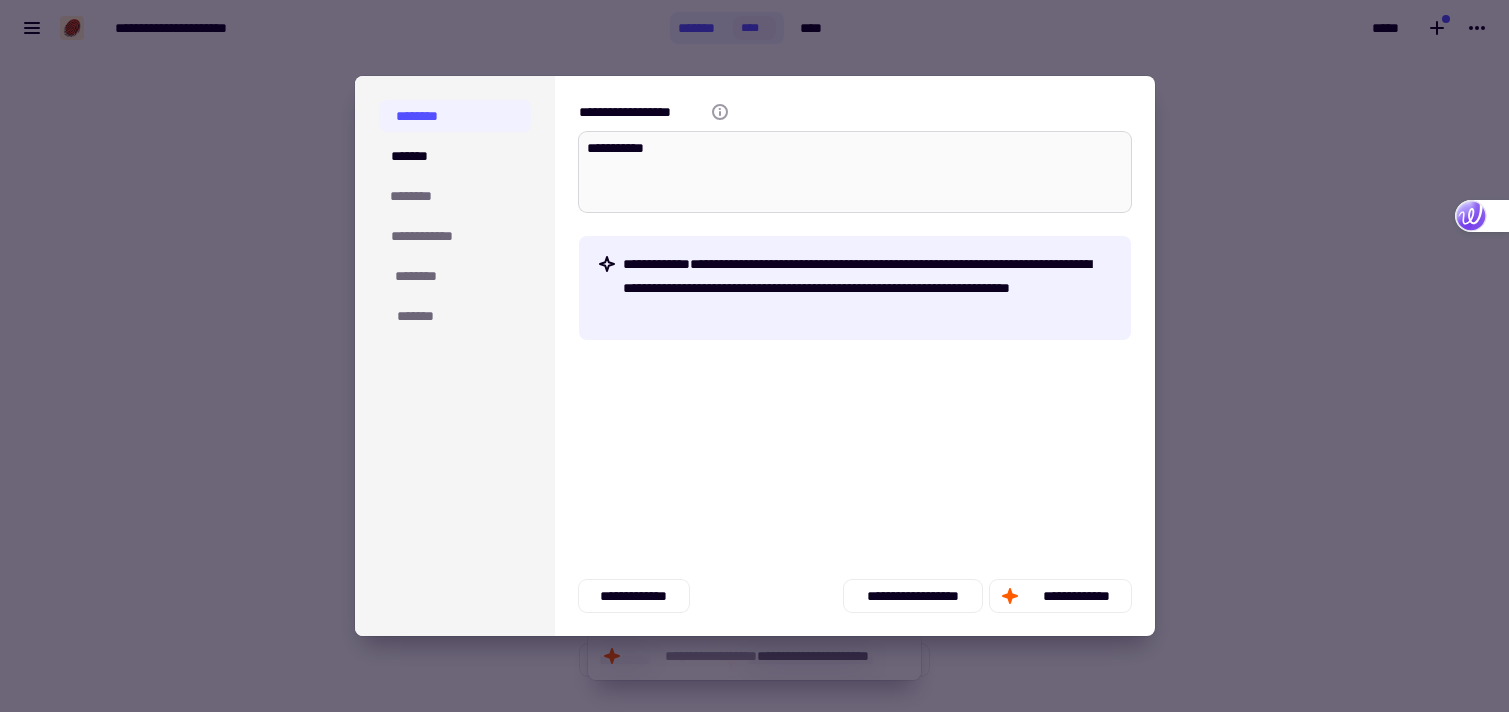 type on "*" 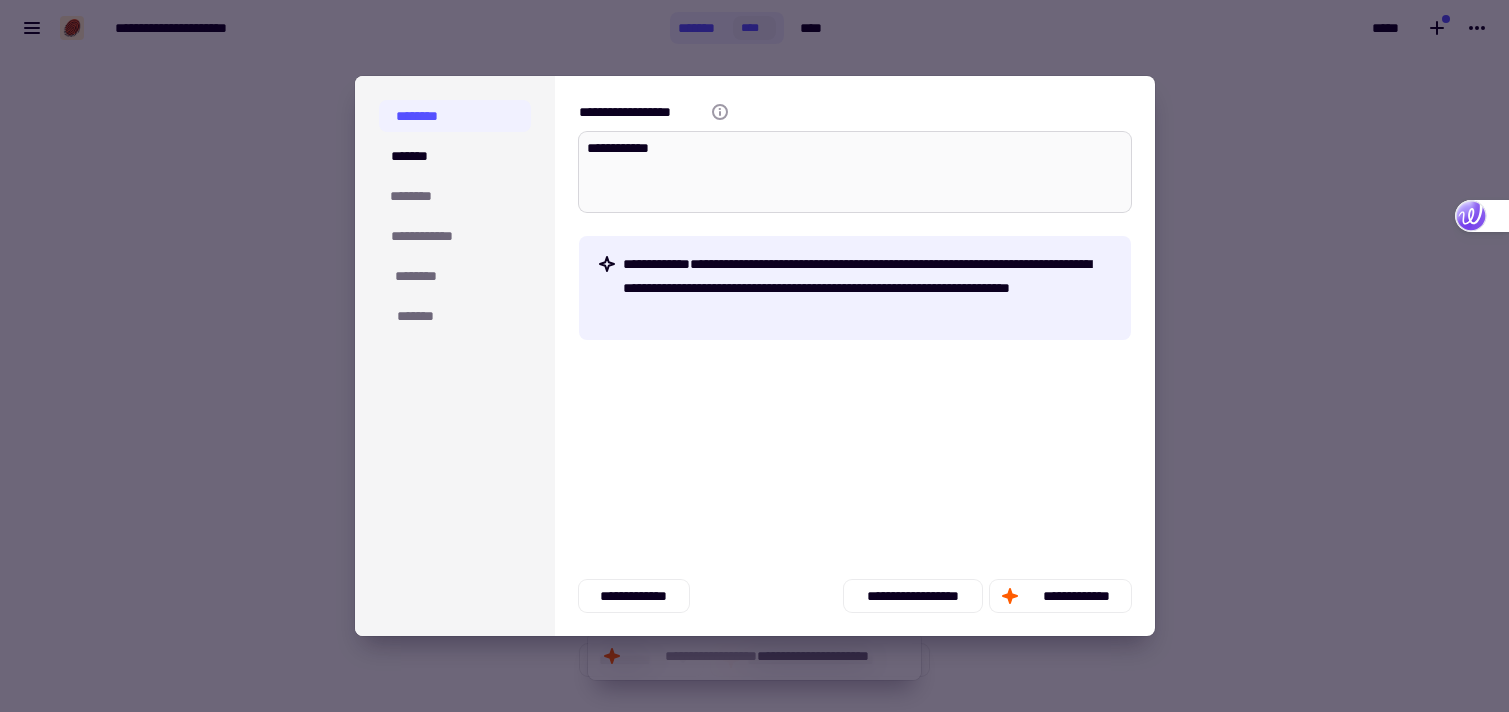 type on "*" 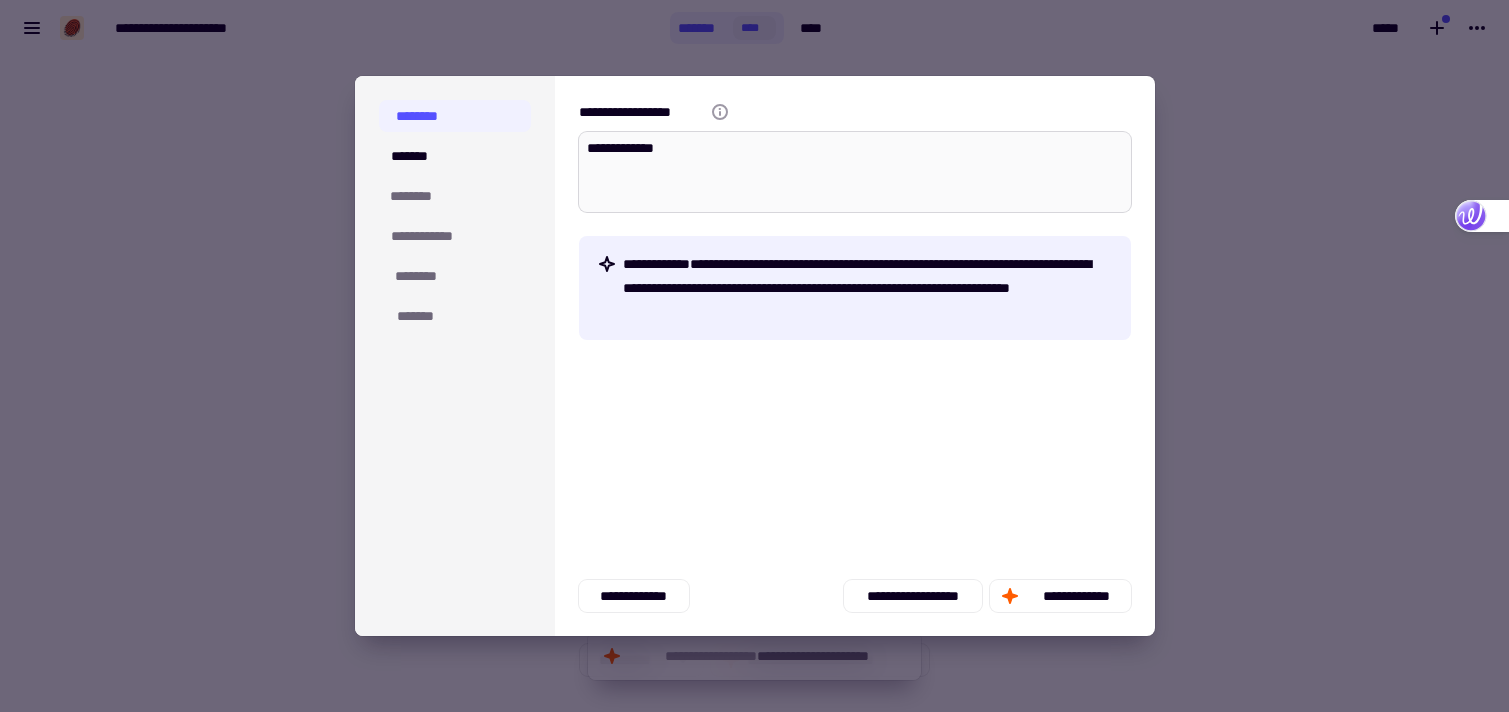 type on "*" 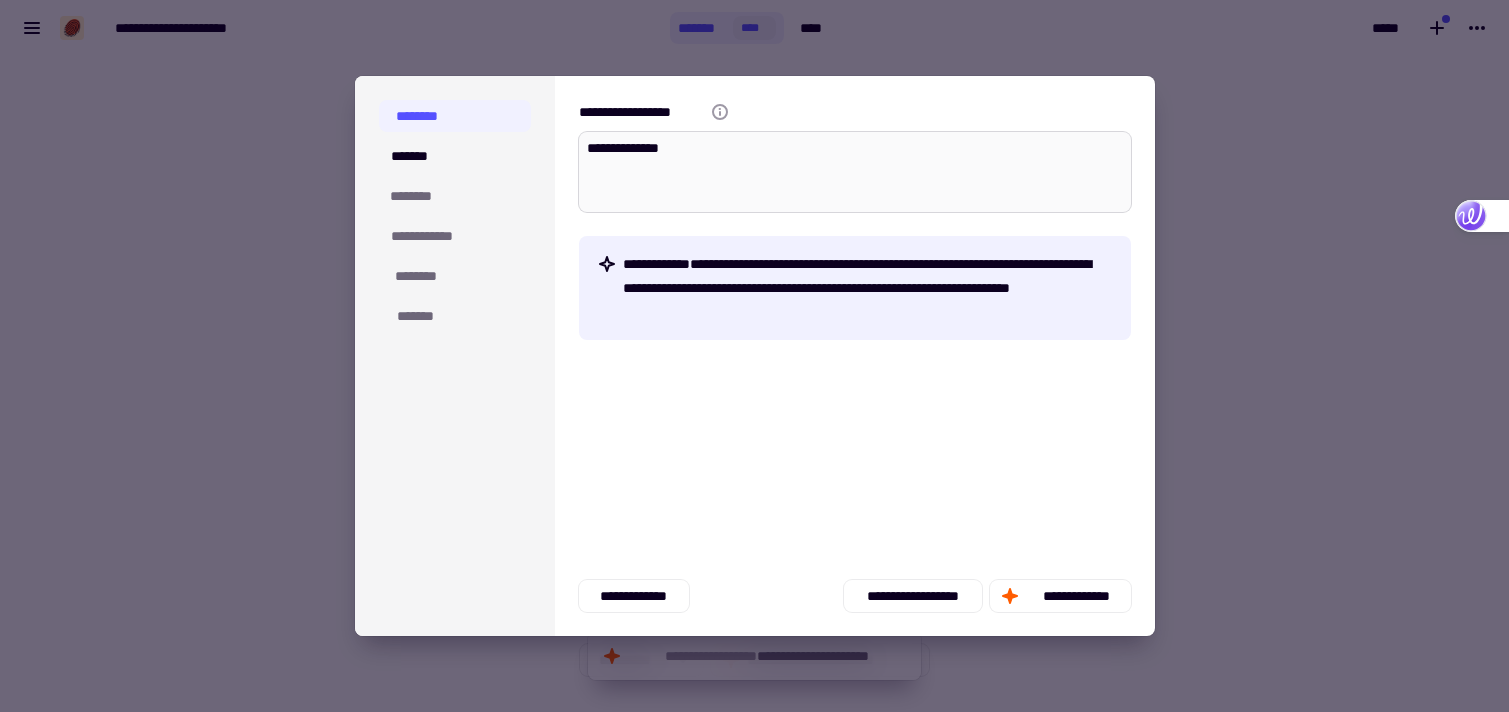 type on "*" 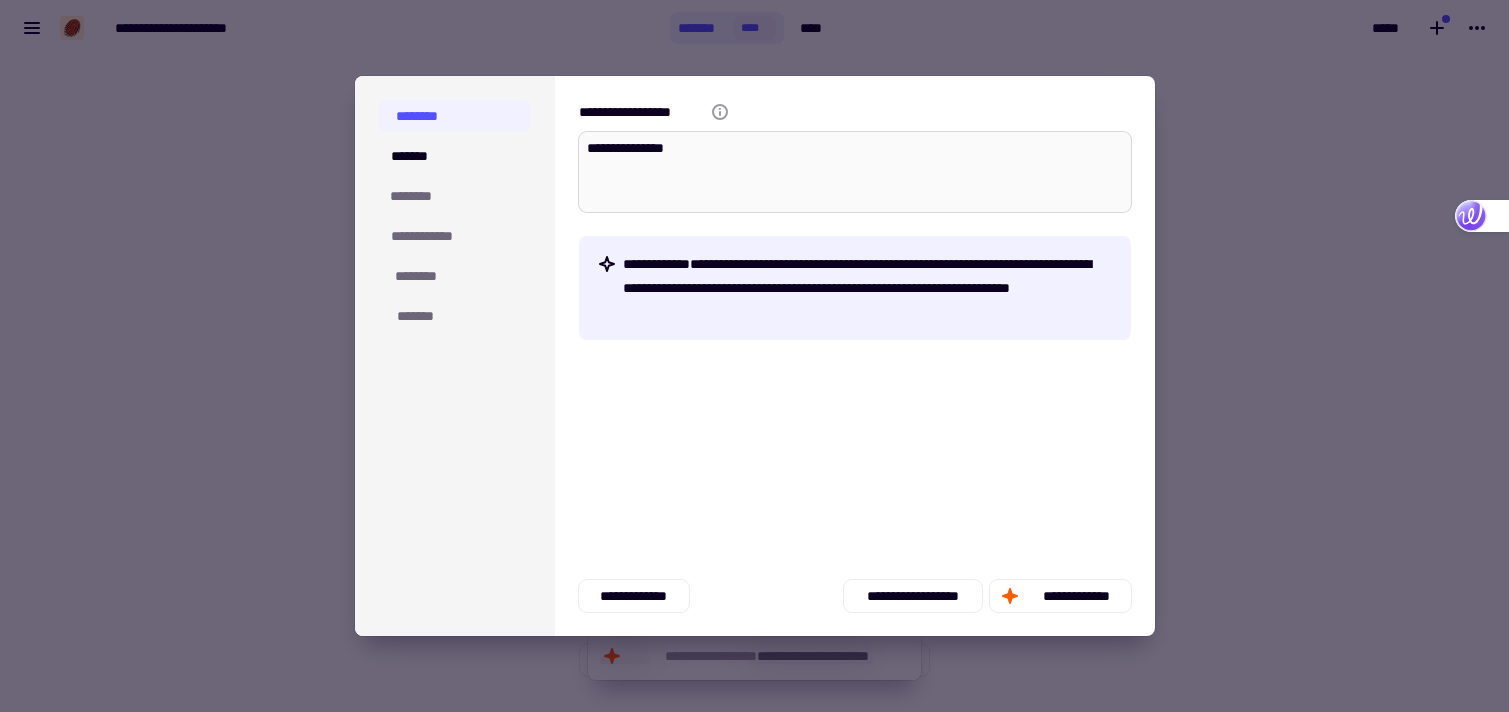 type on "*" 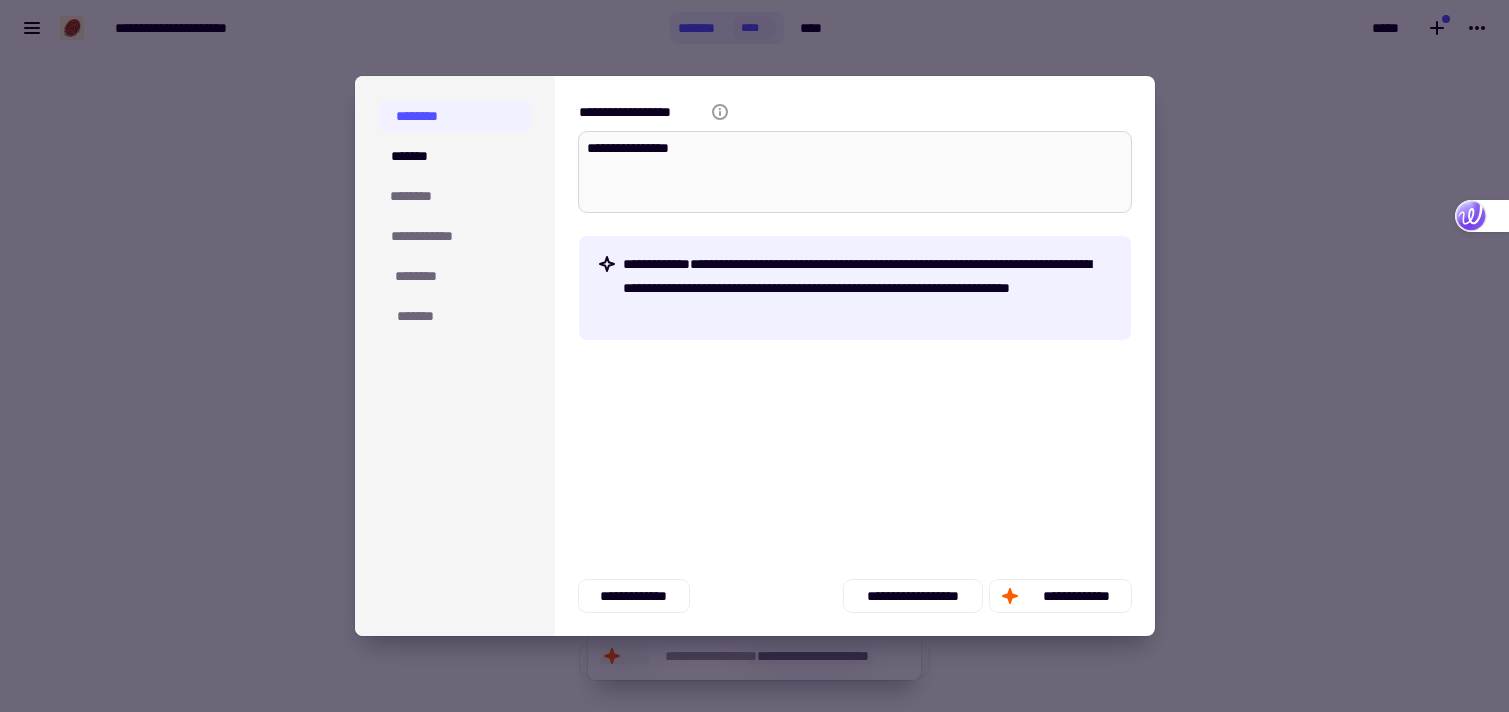 type on "*" 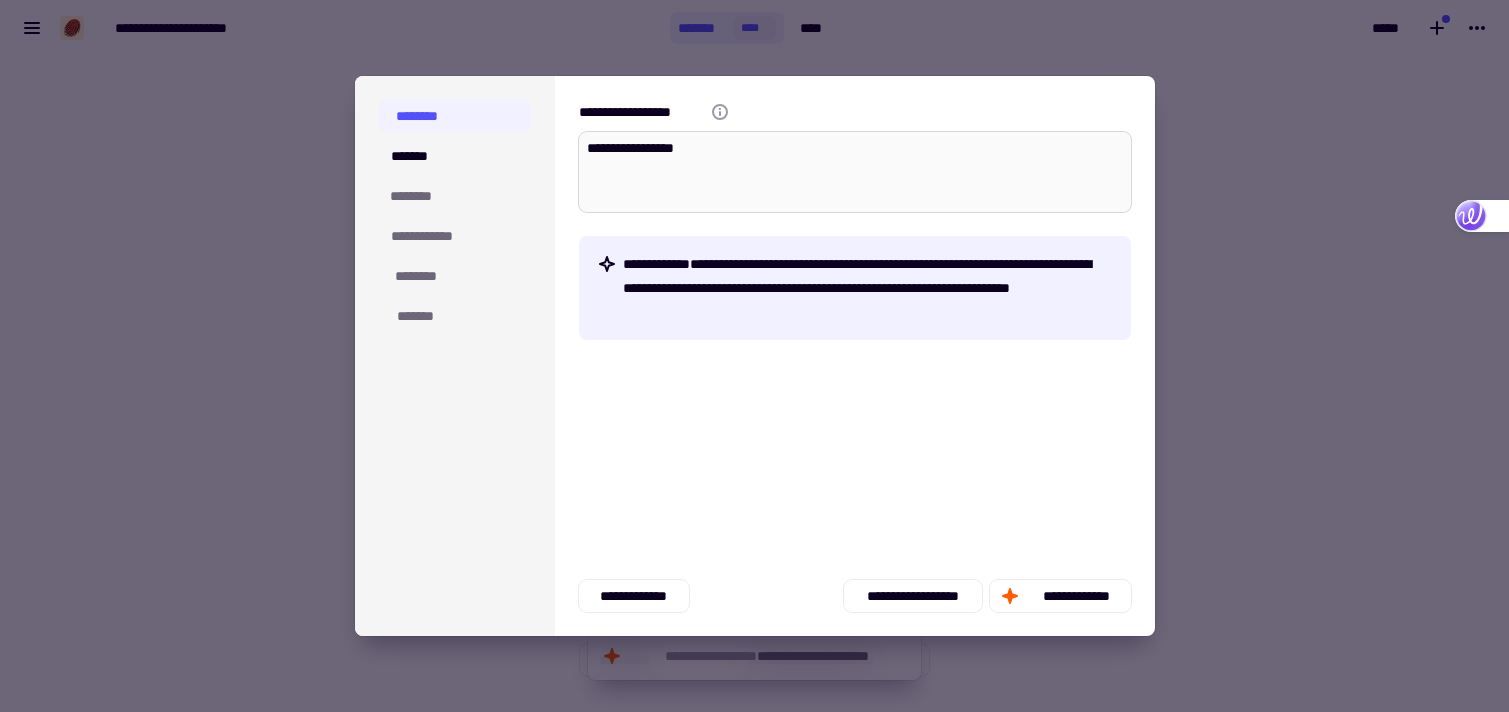 type on "*" 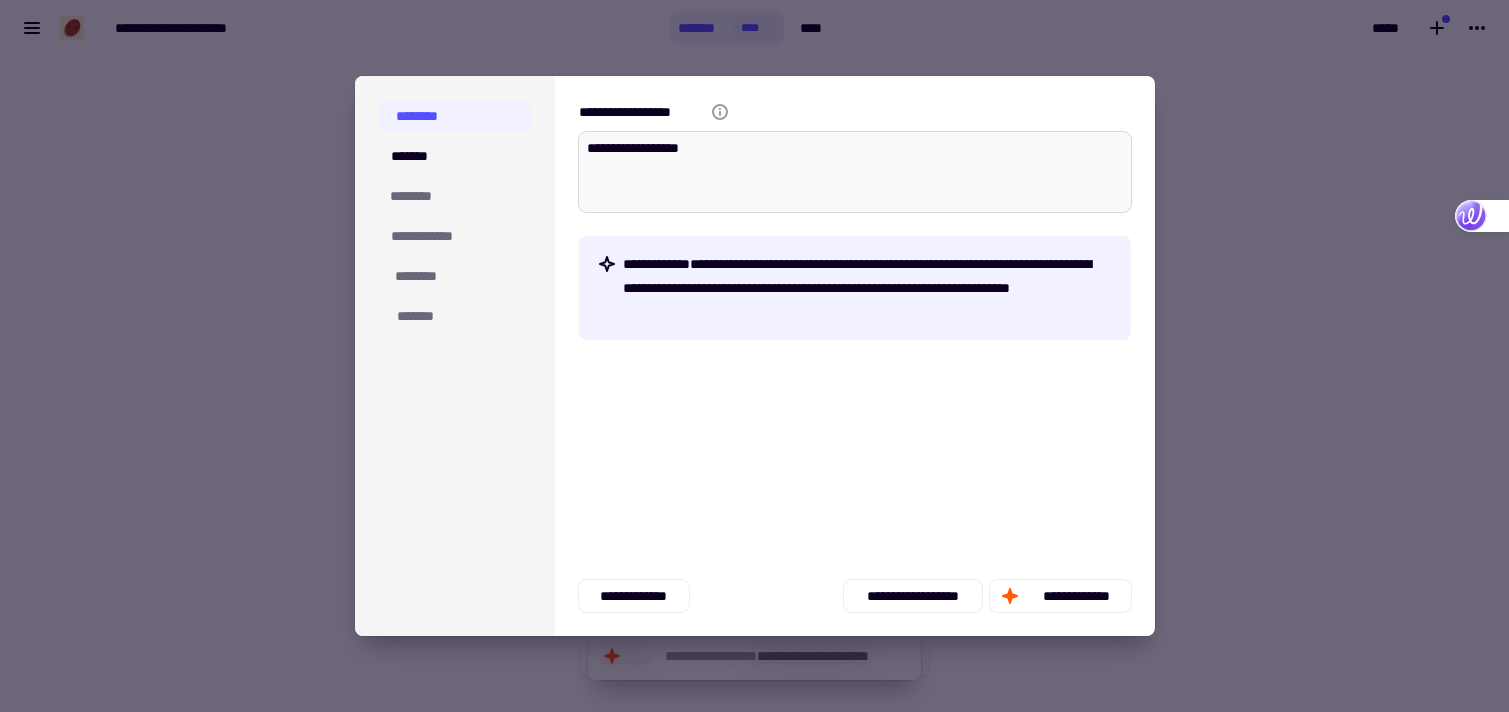 type on "**********" 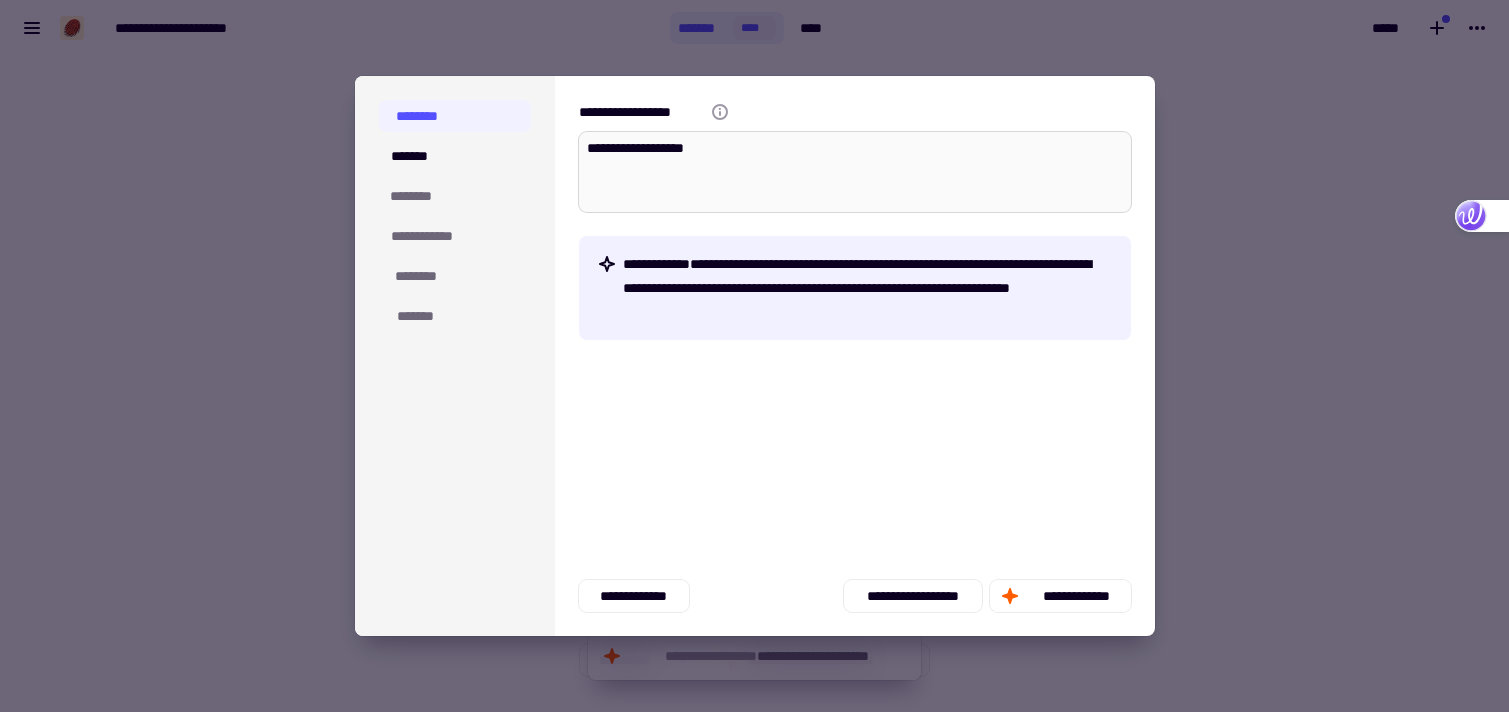 type on "*" 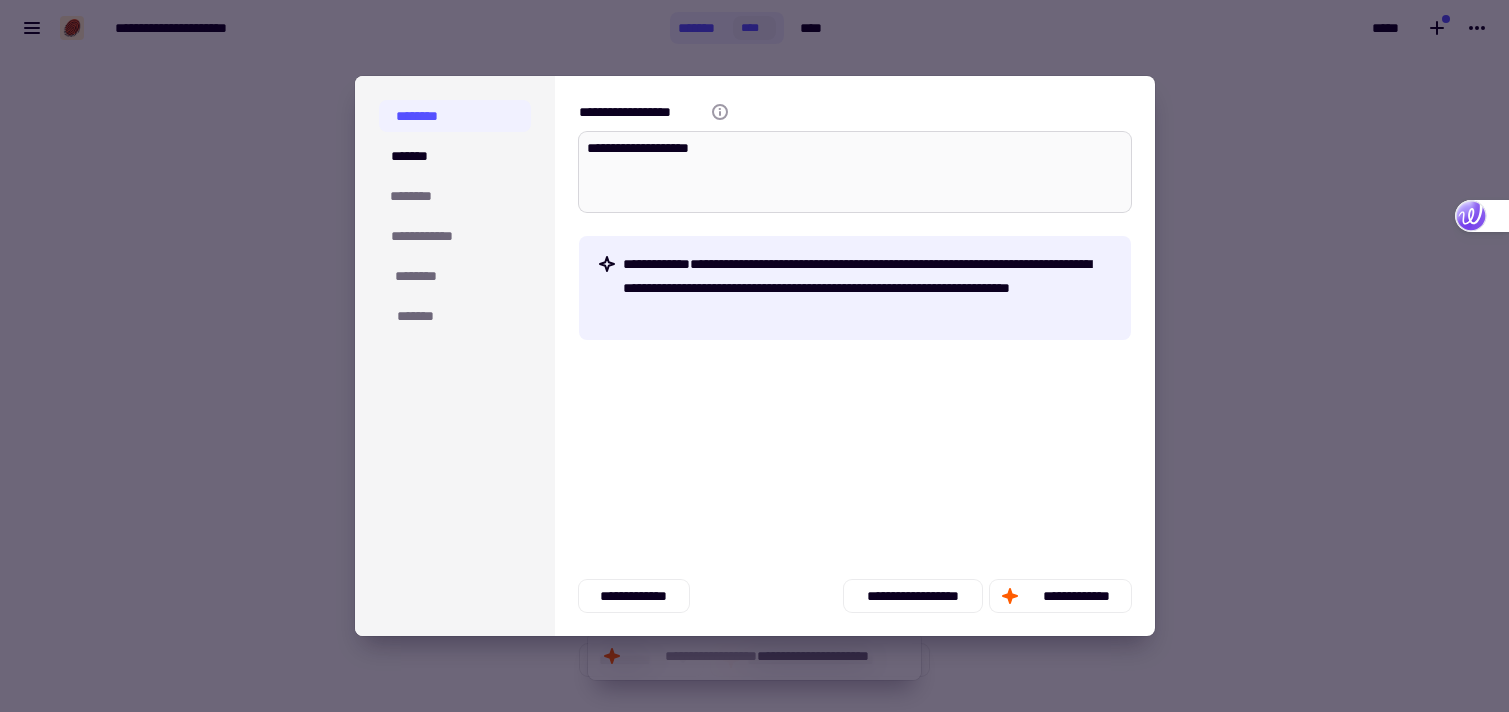 type on "*" 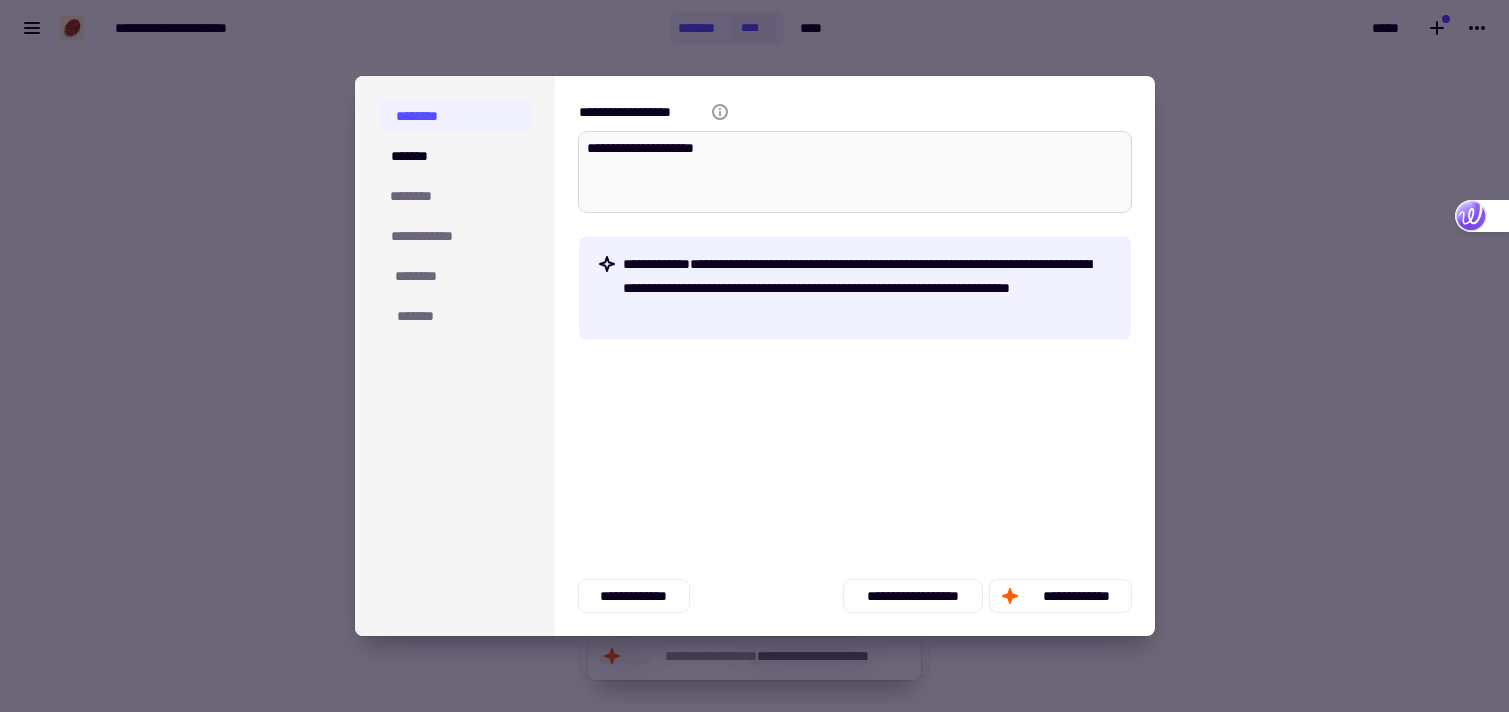 type on "*" 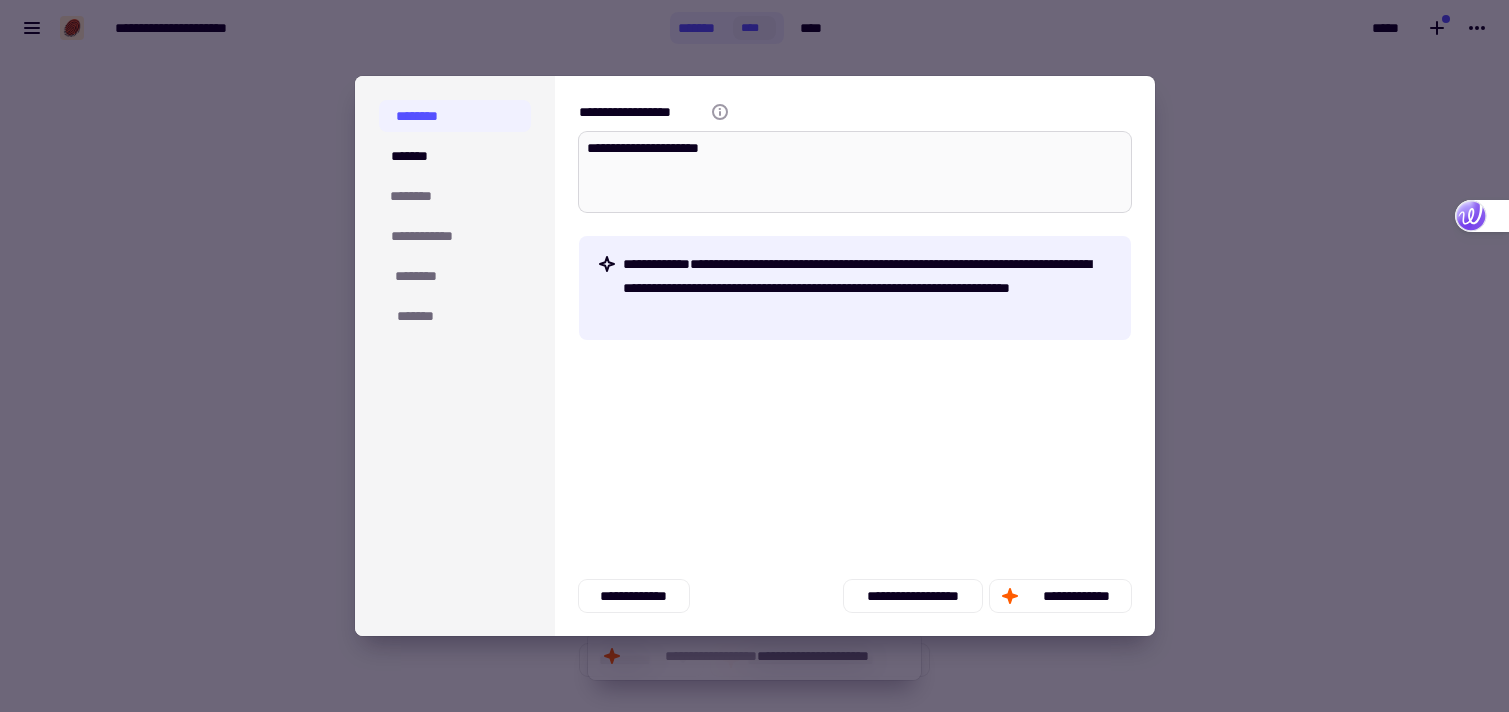 type on "*" 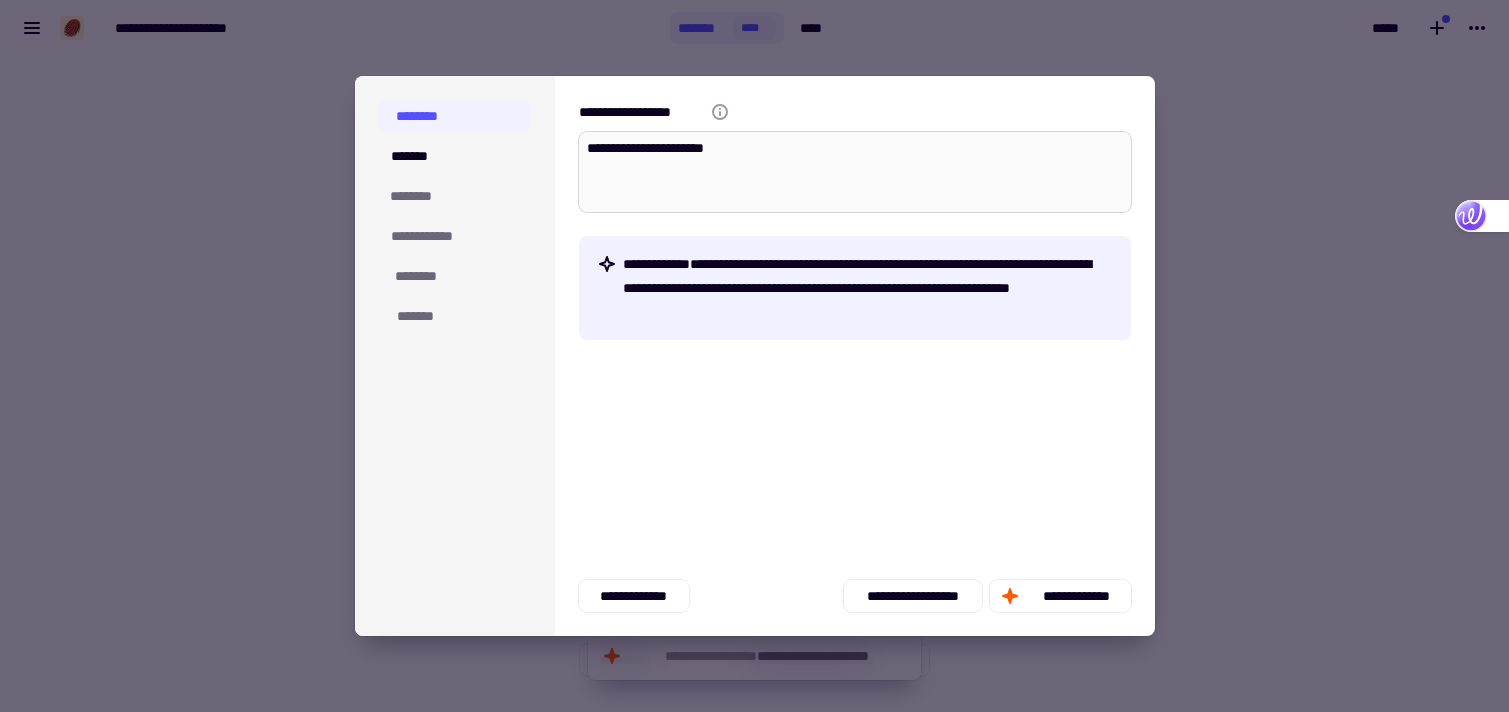type on "*" 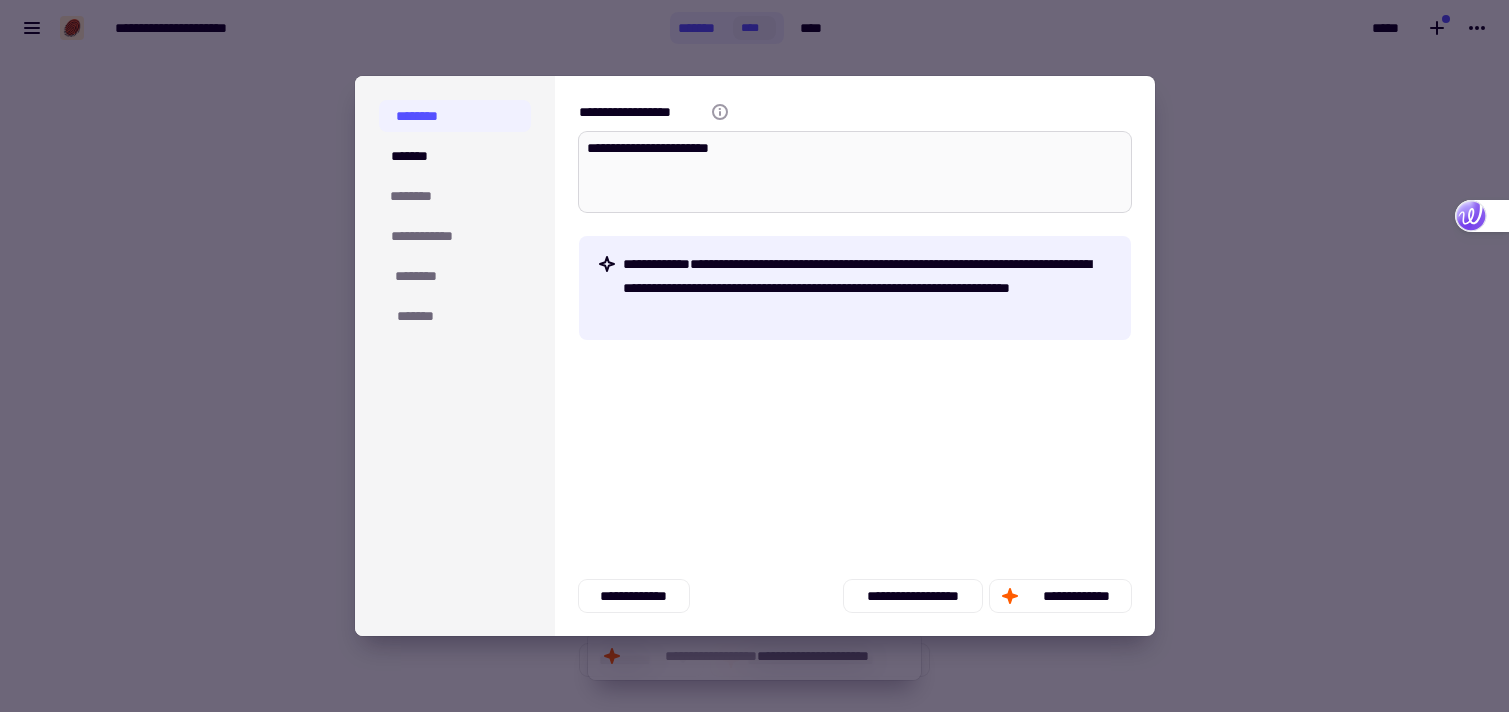 type on "*" 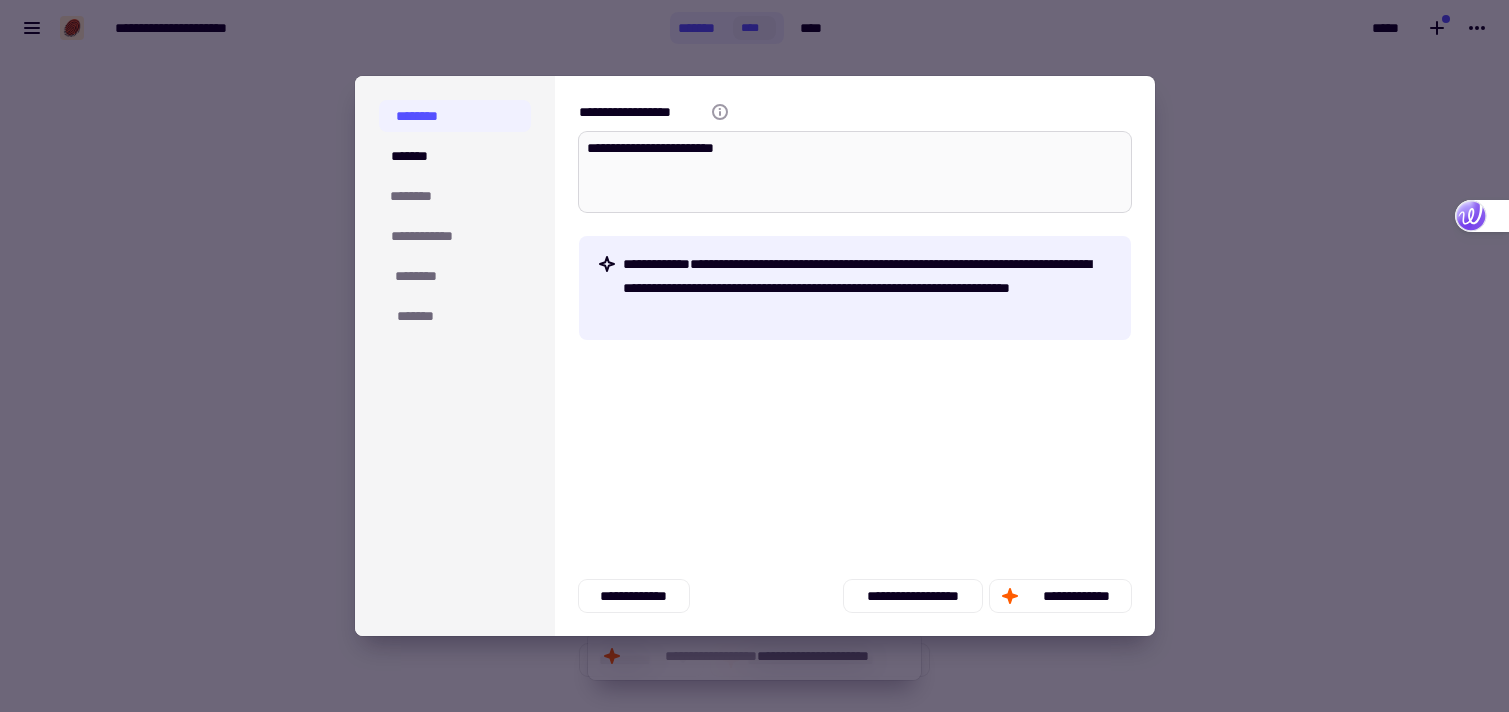 type on "*" 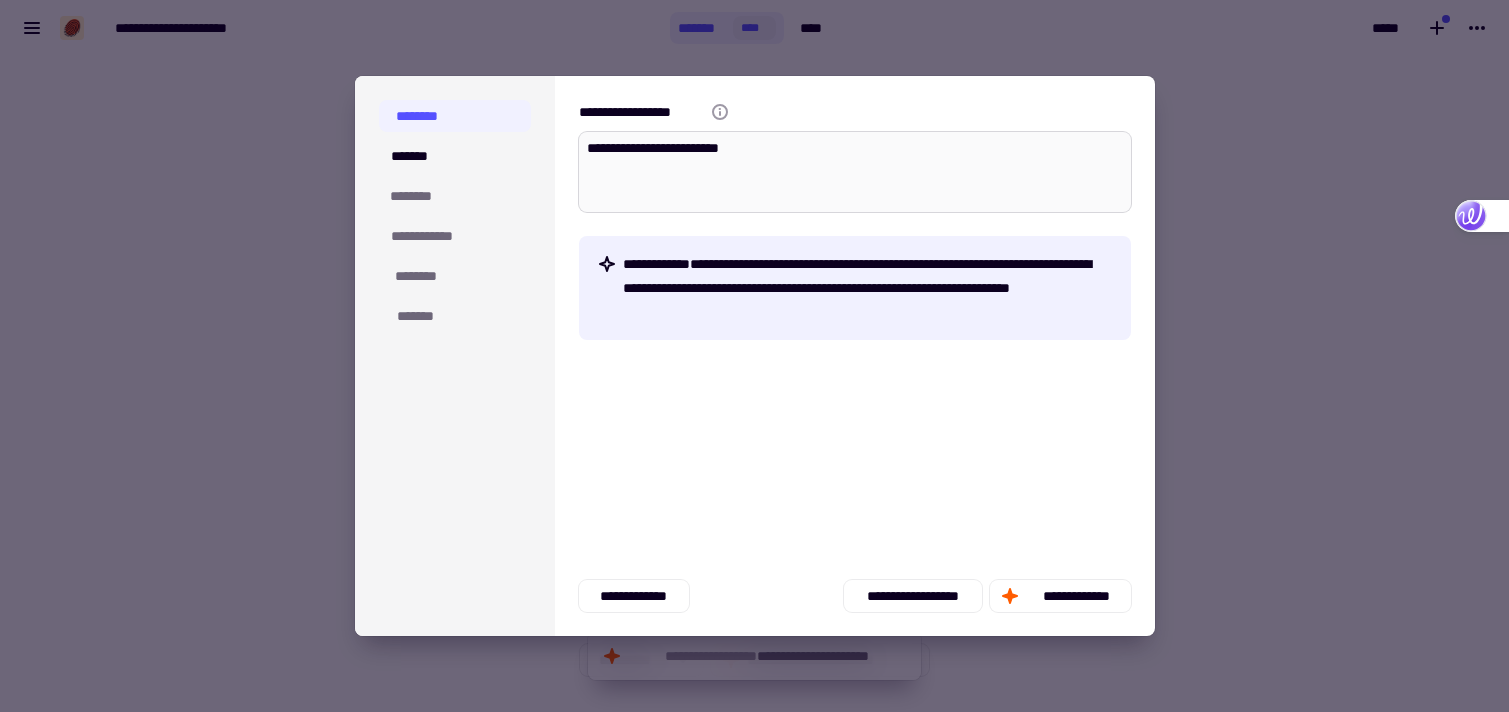 type on "*" 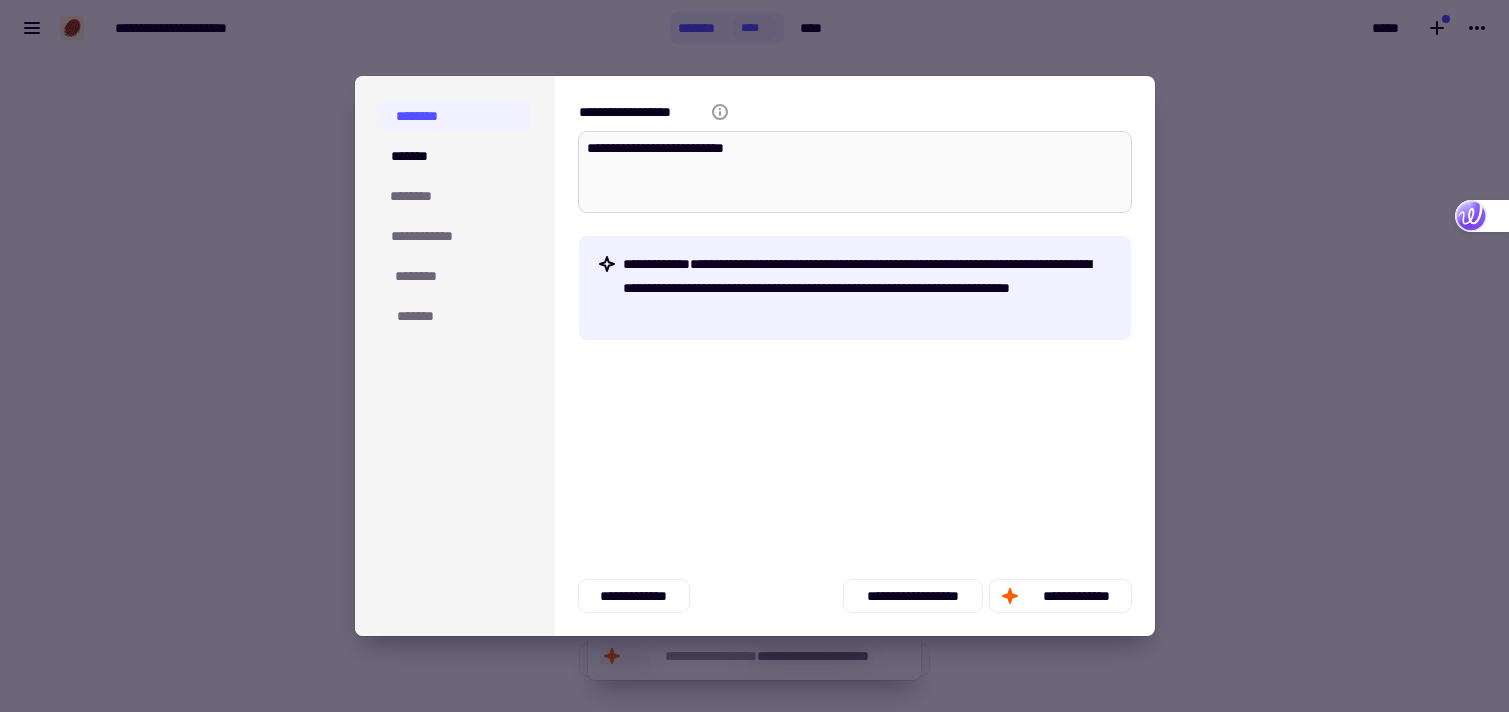 type on "*" 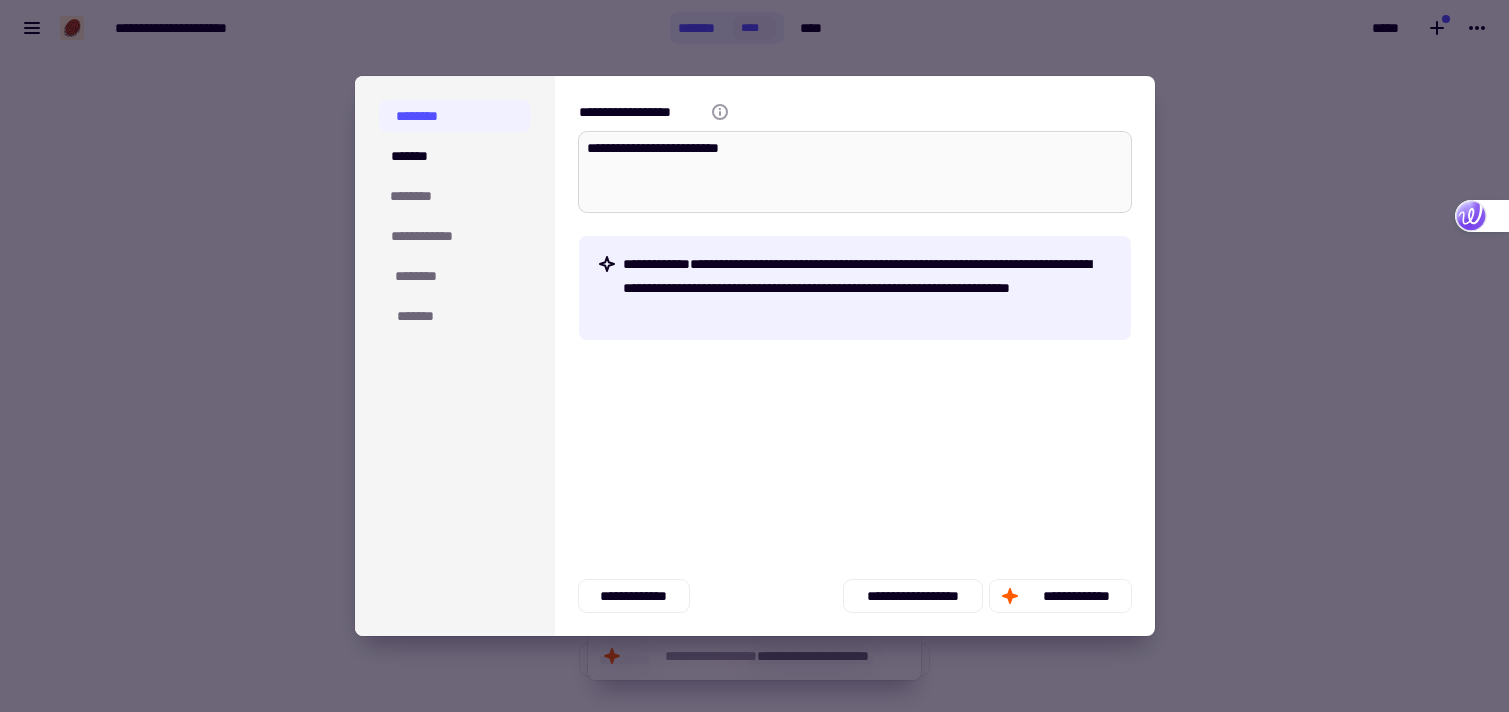 type on "*" 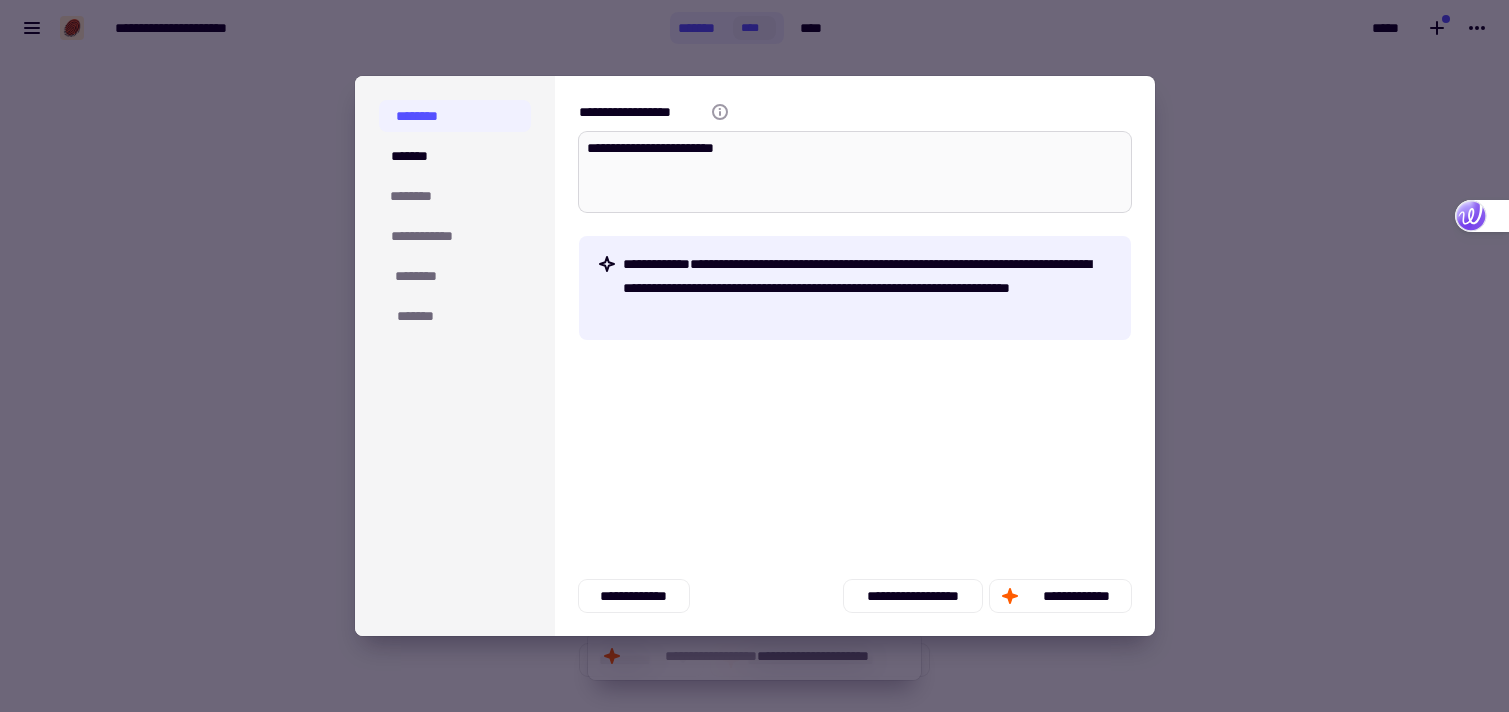 type on "*" 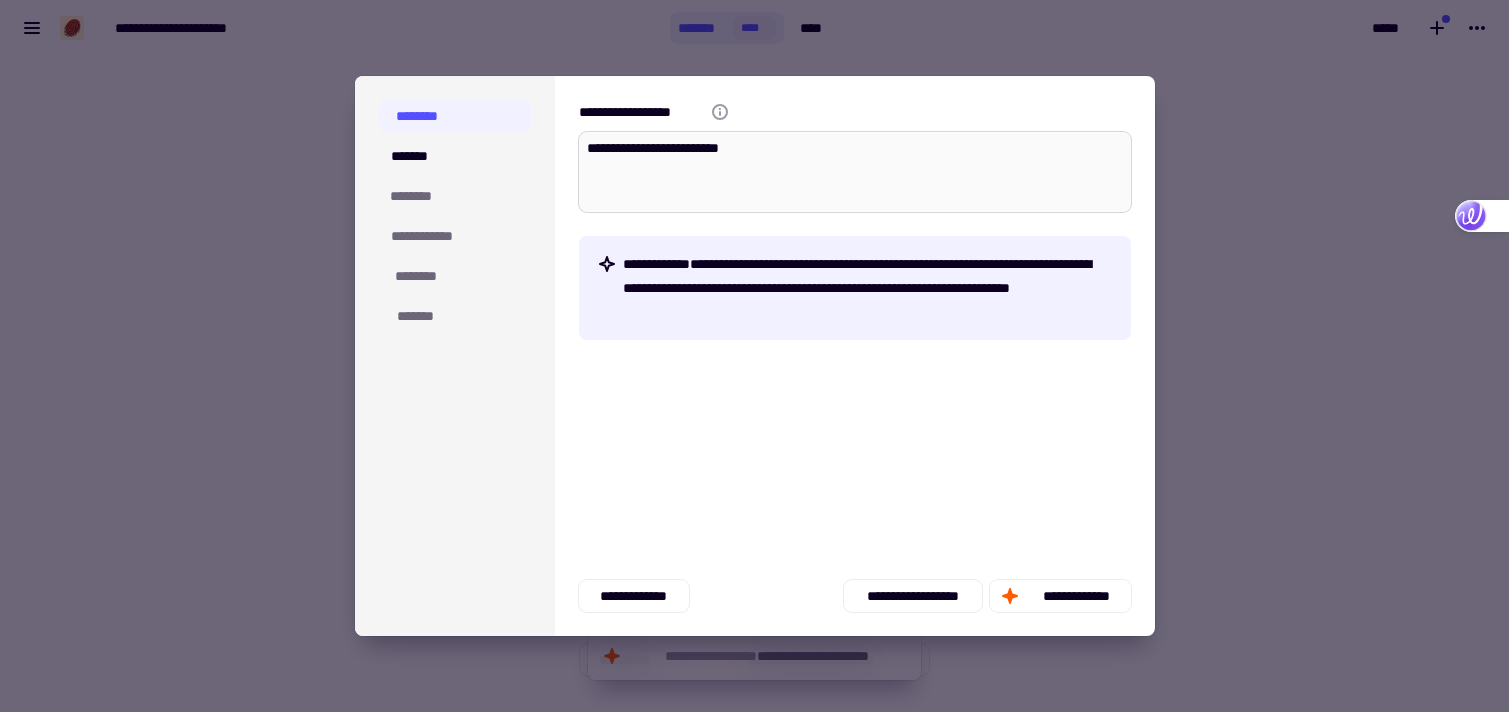 type on "*" 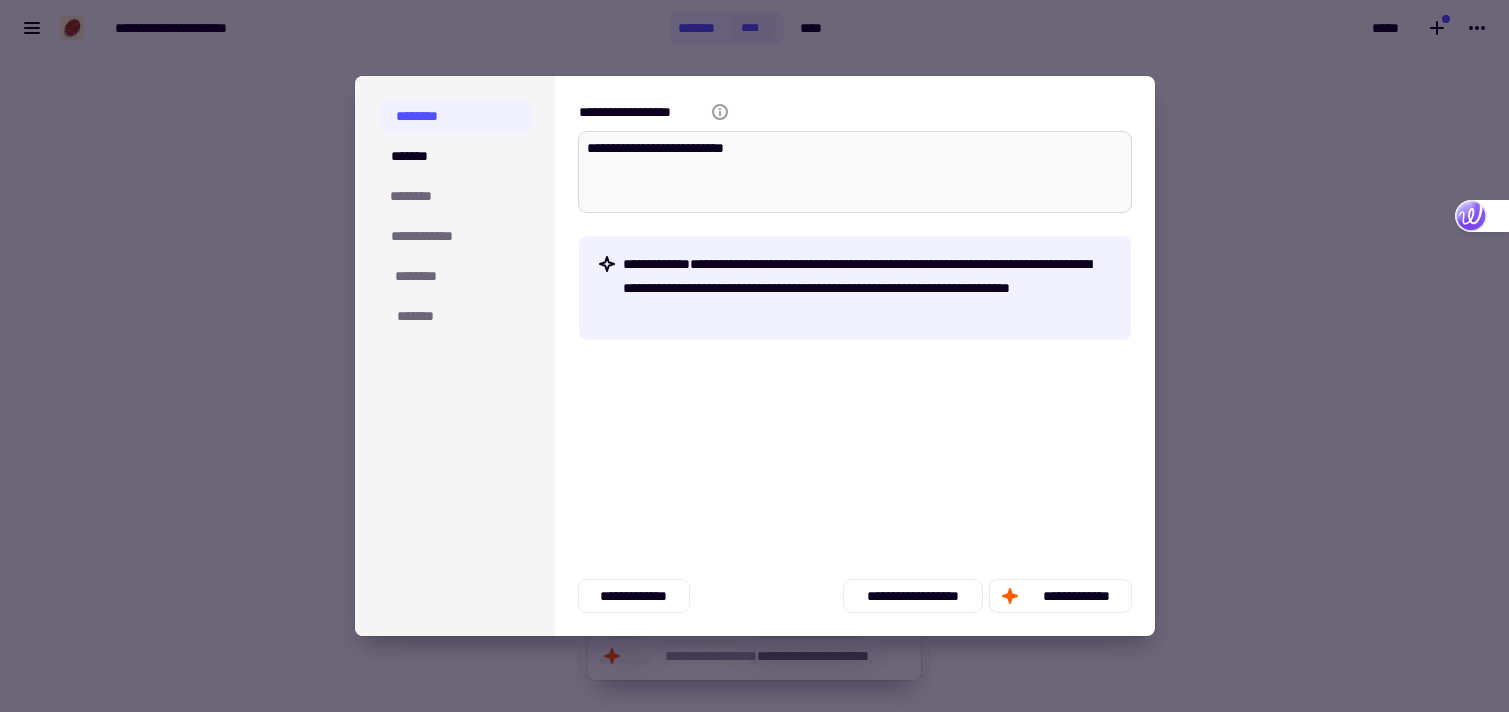 type on "*" 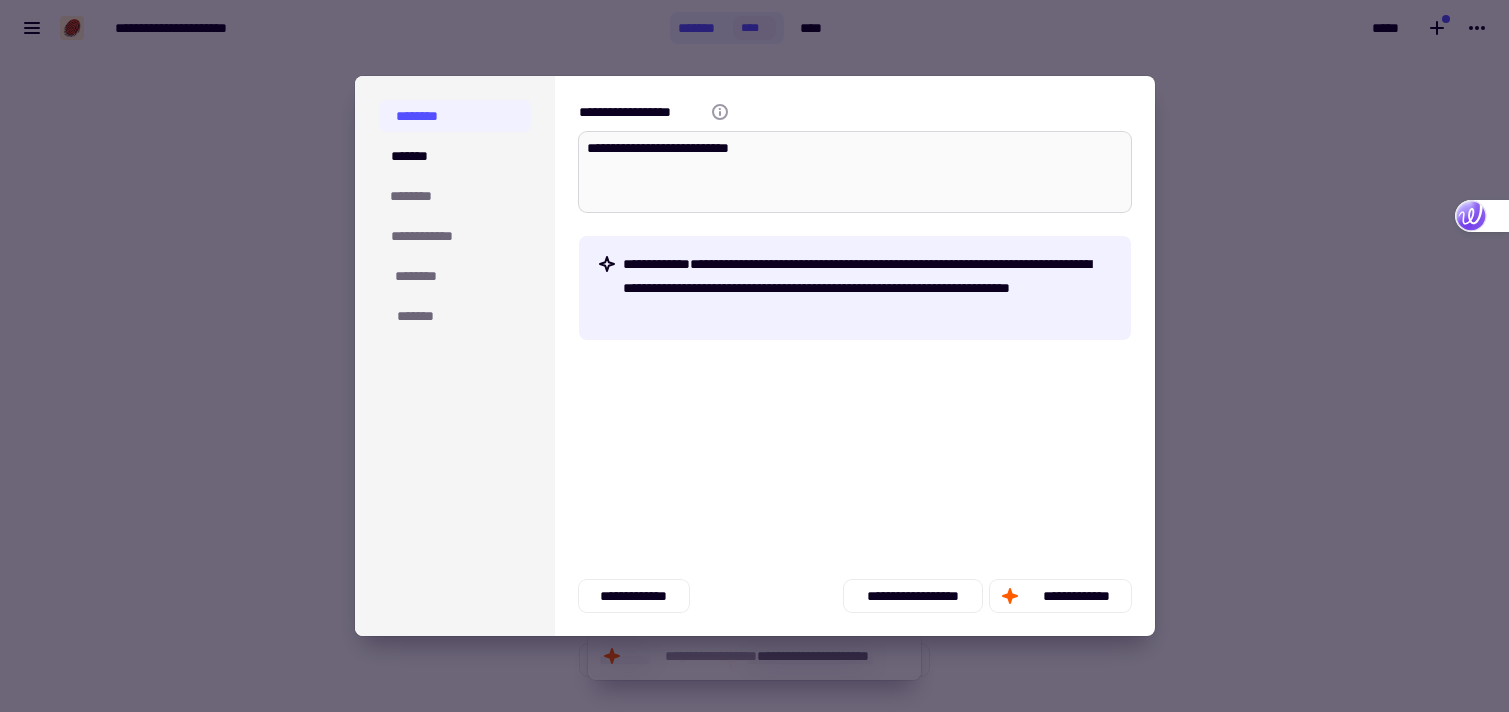 type on "*" 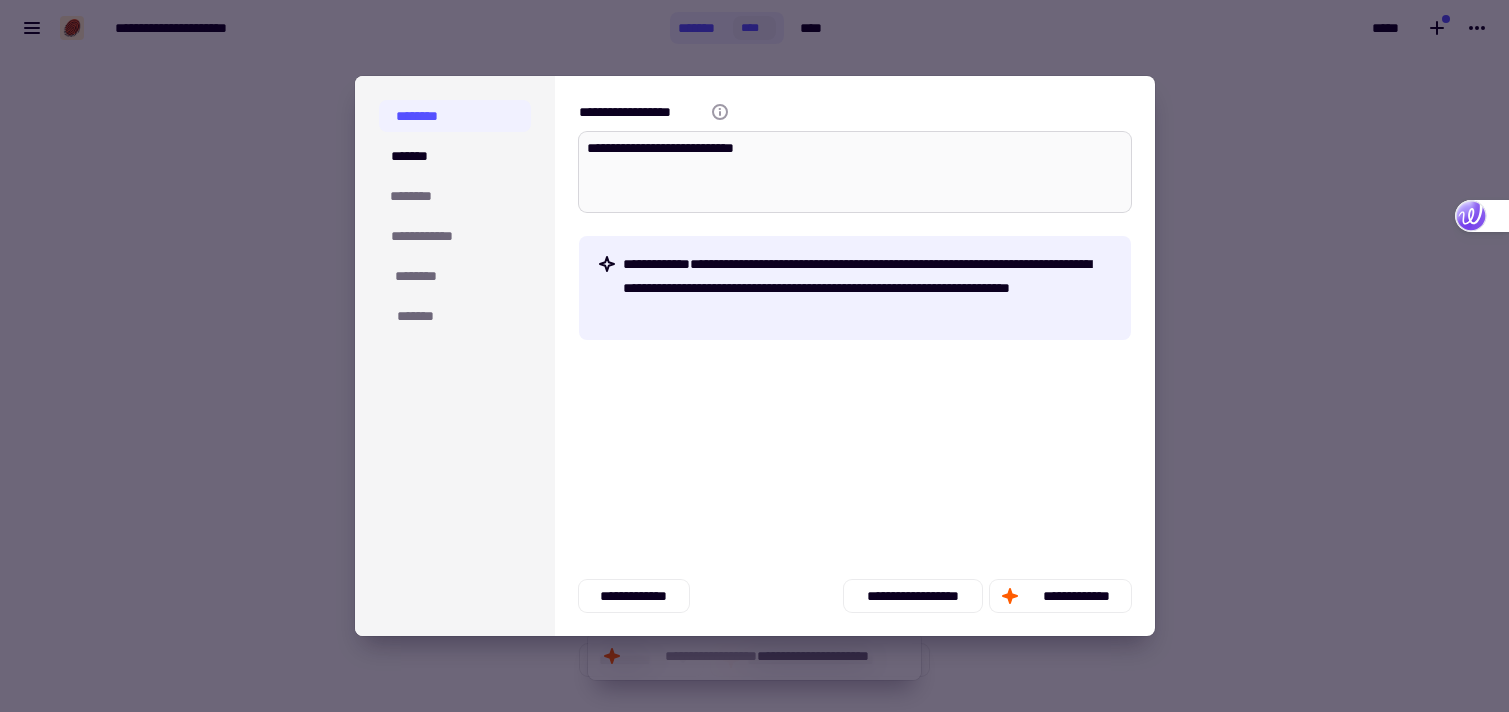 type on "*" 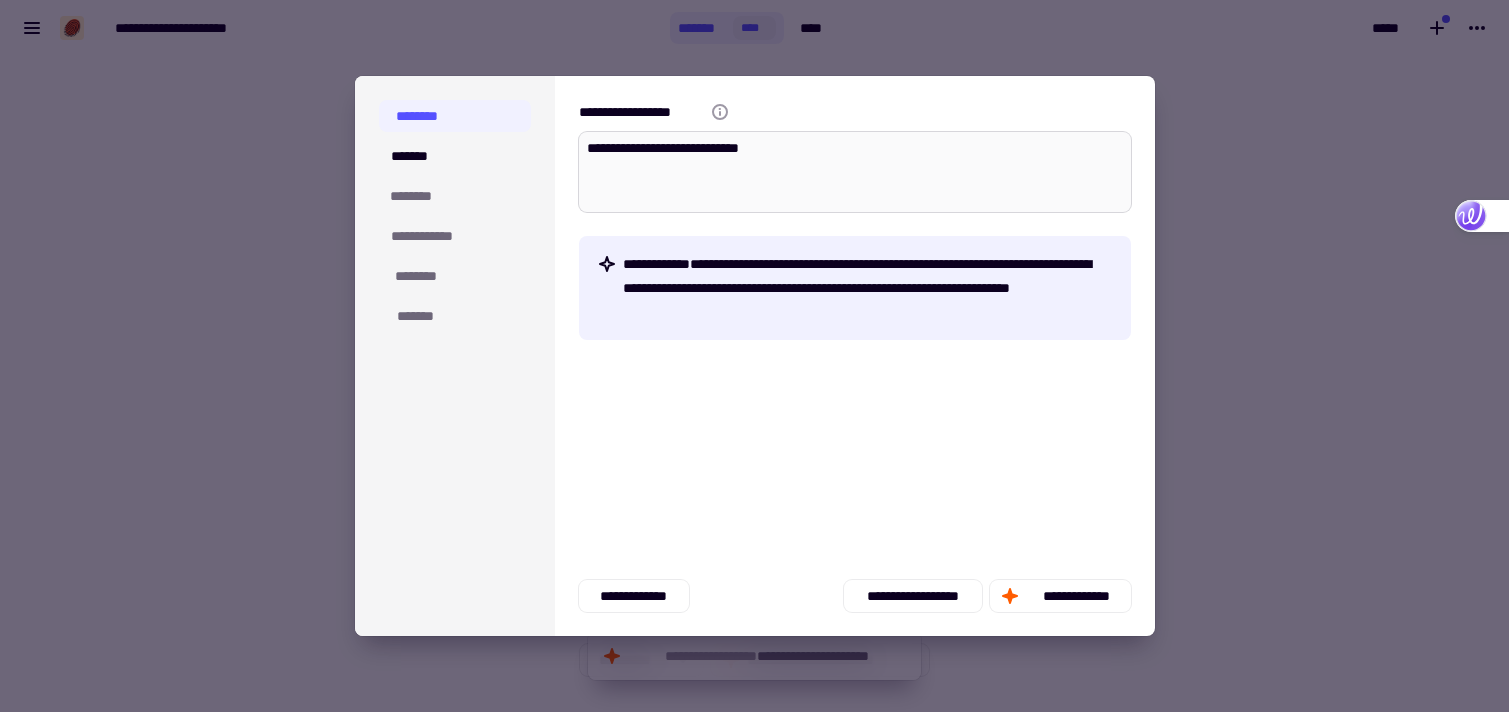 type on "*" 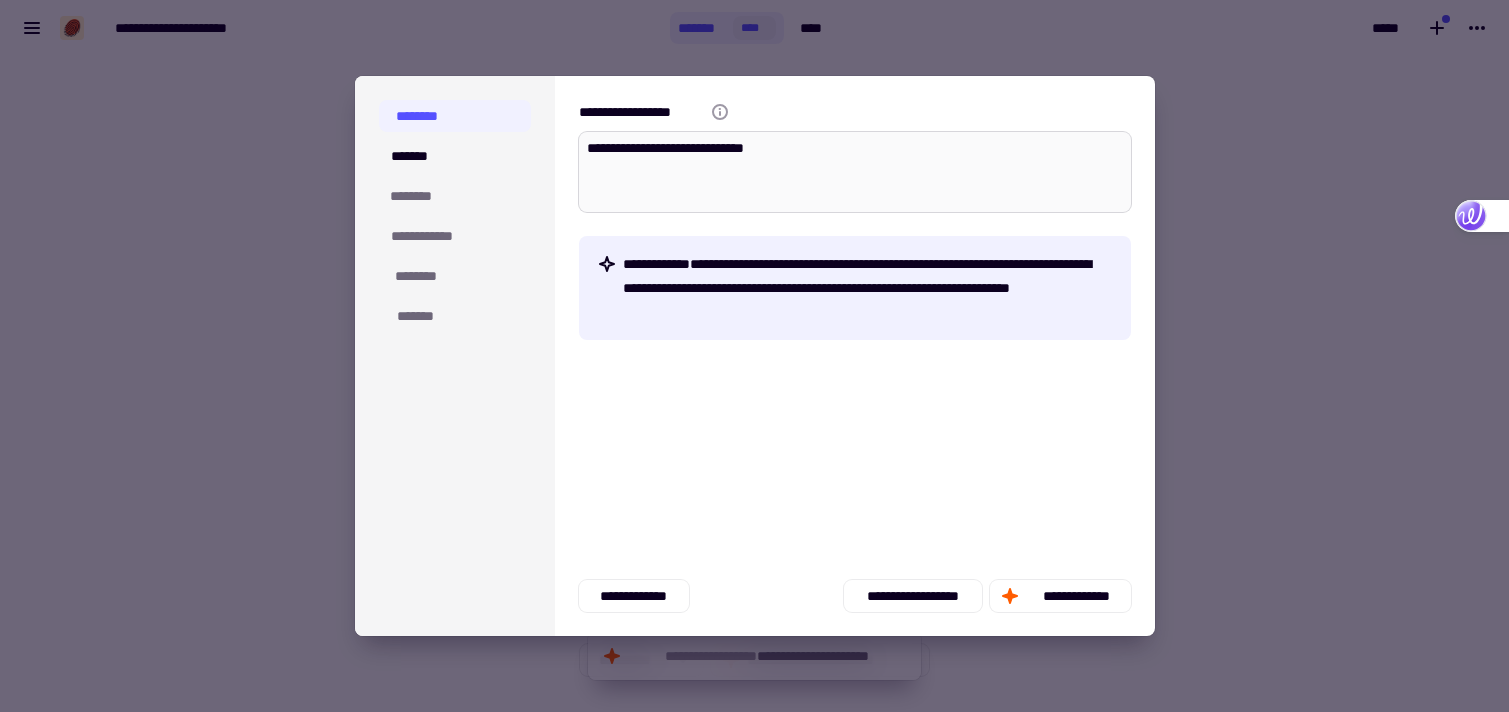 type on "*" 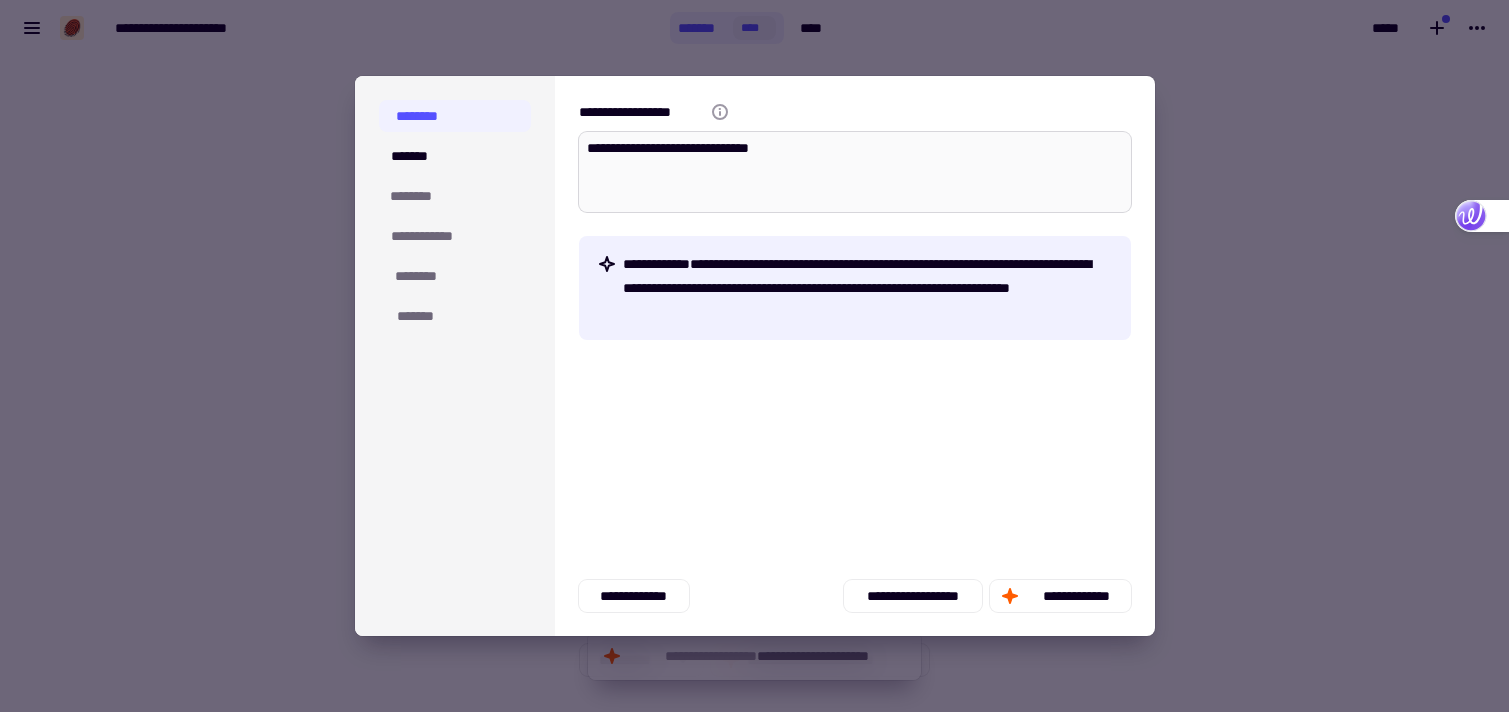 type on "*" 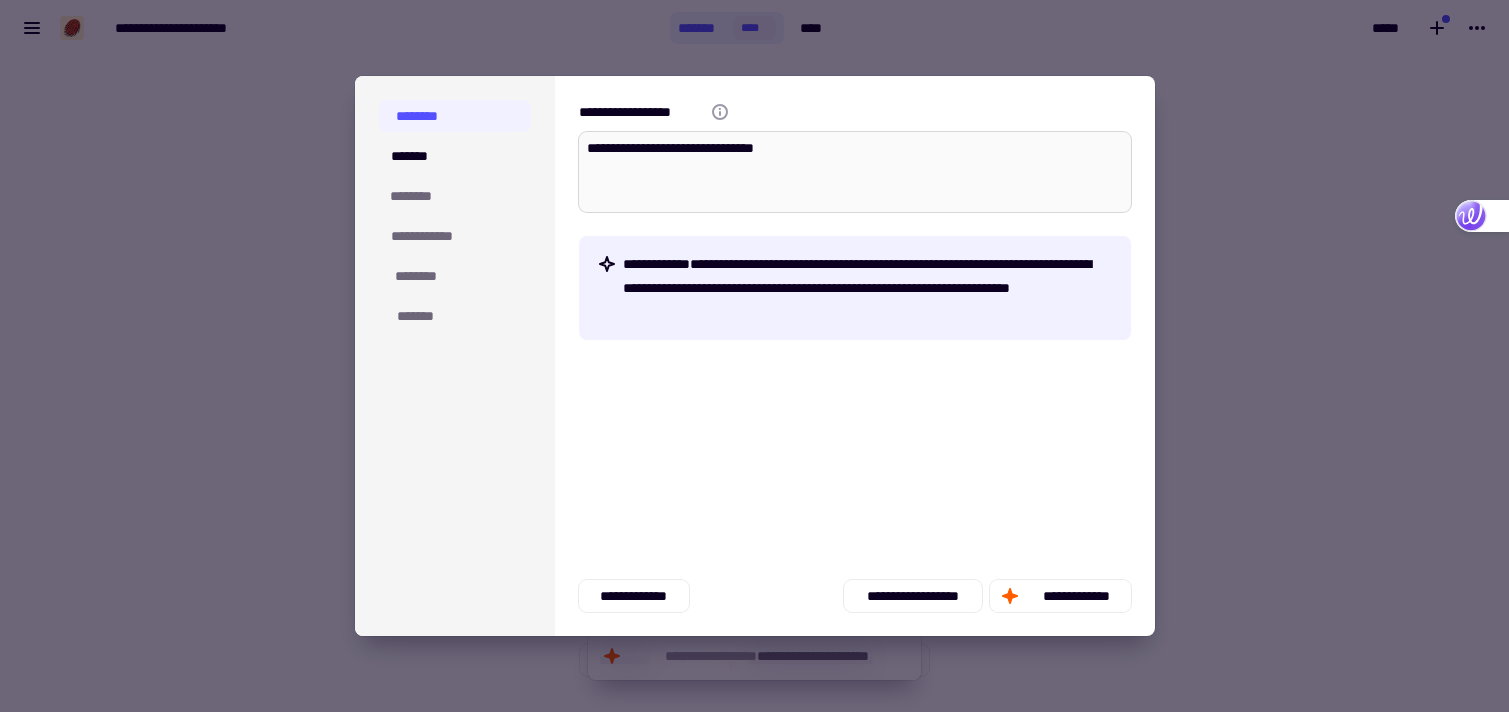 type on "*" 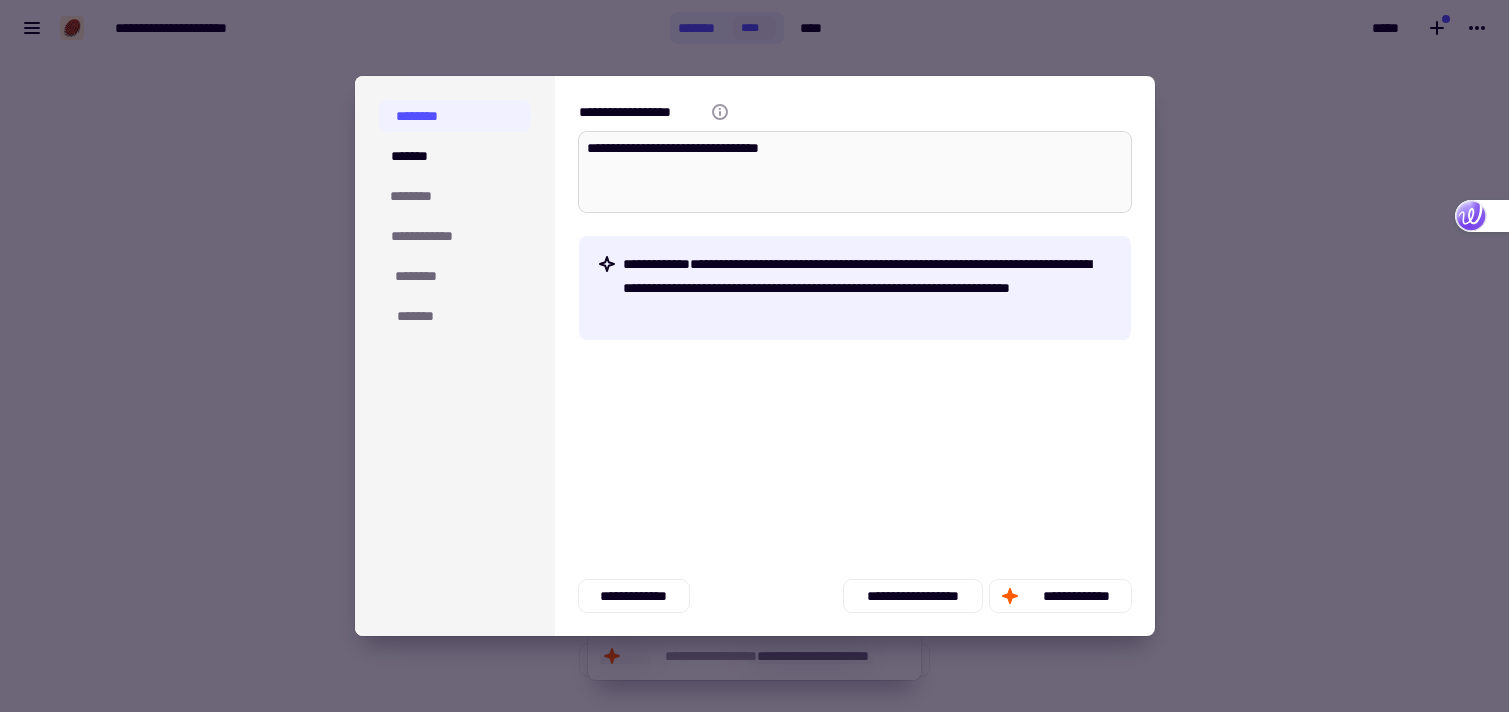type on "*" 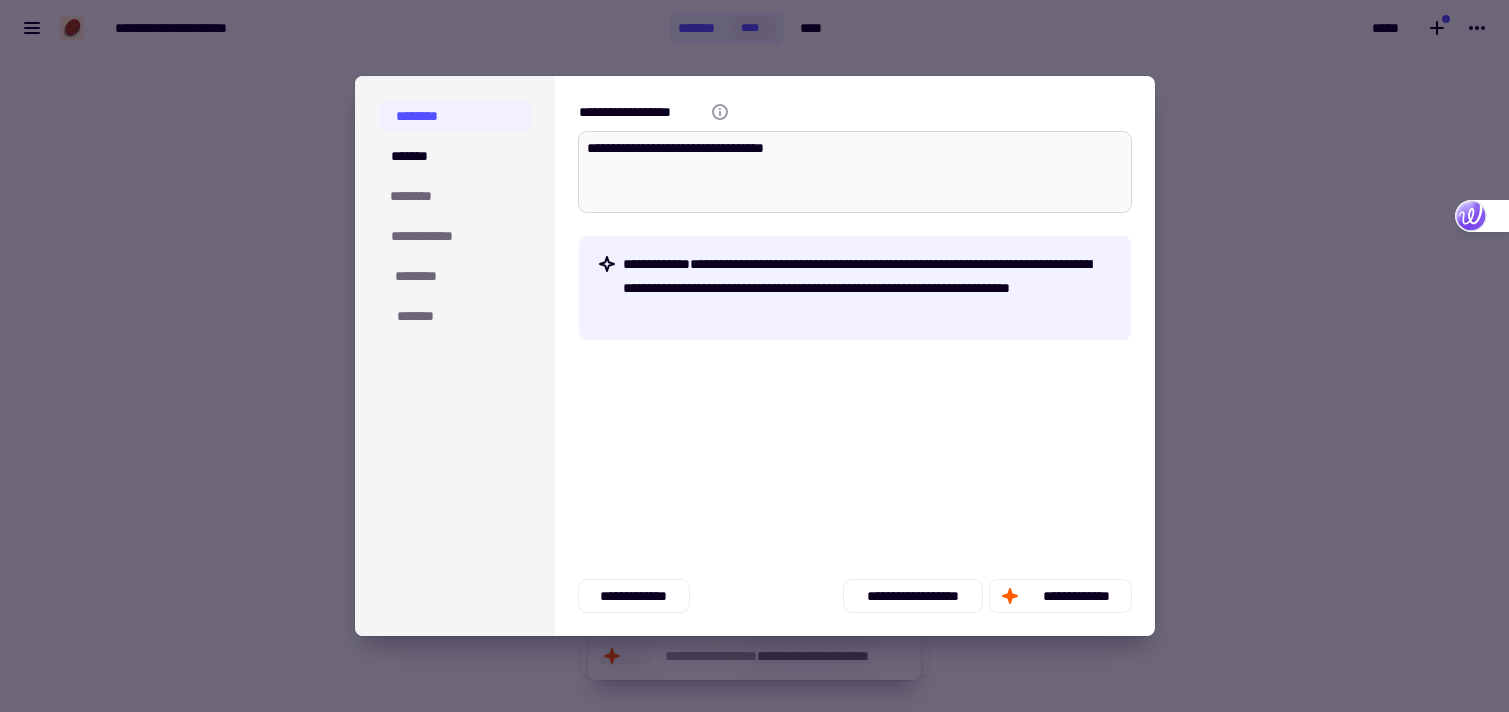 type on "*" 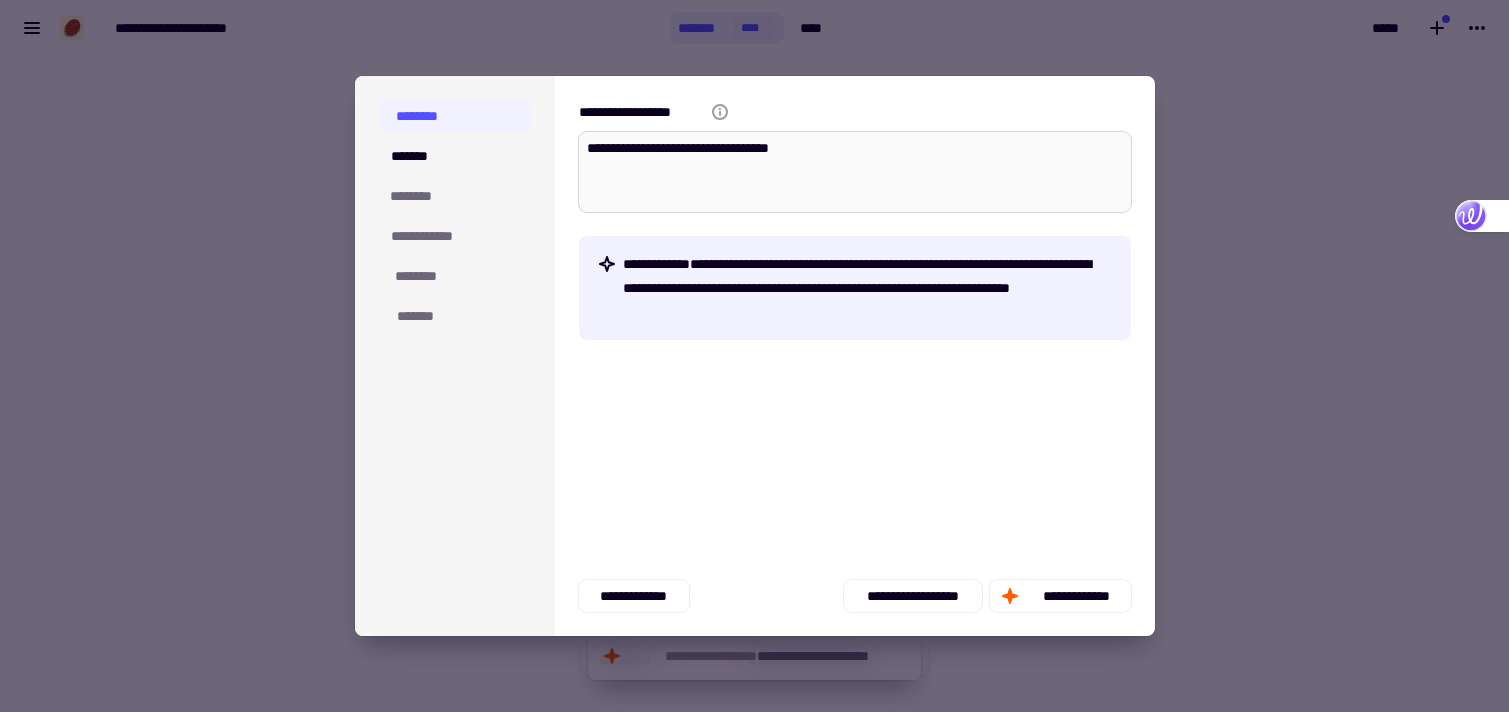 type on "*" 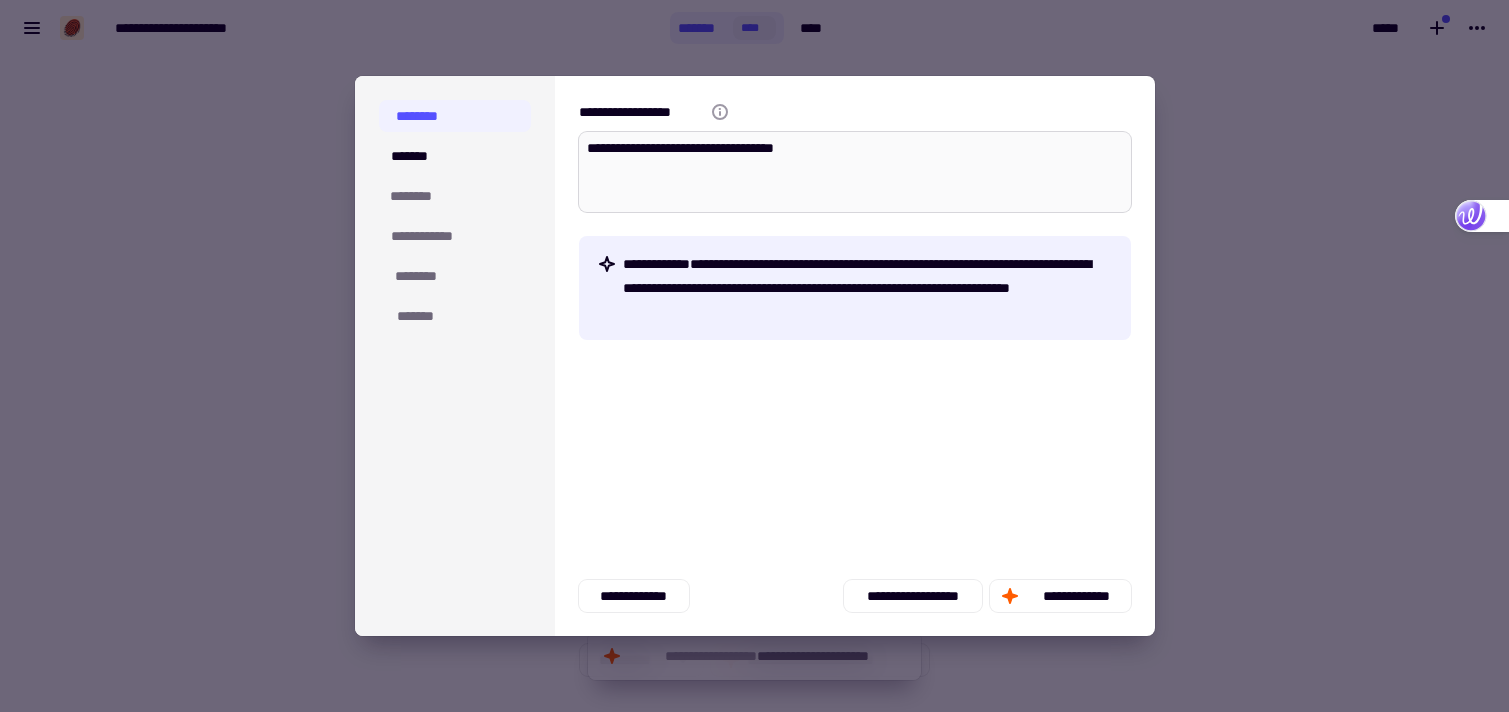 type on "*" 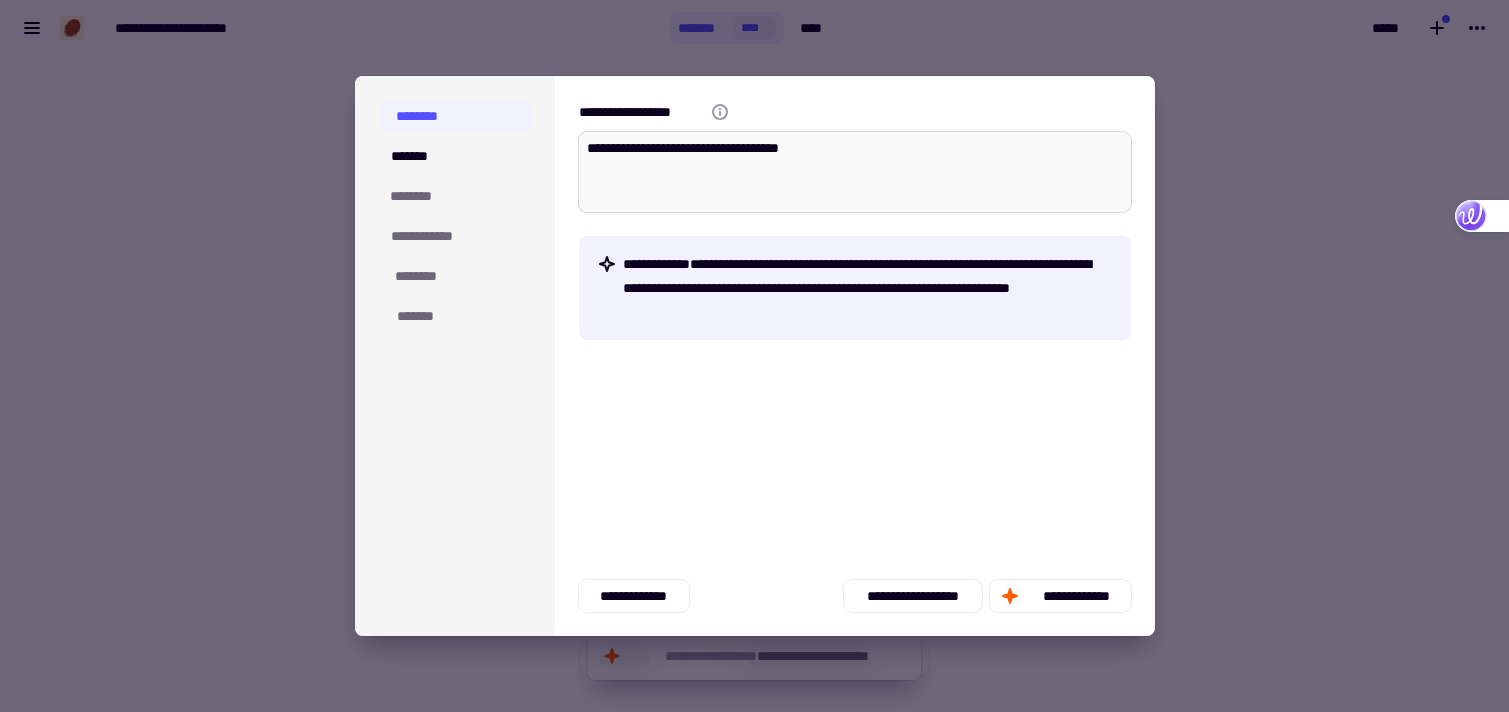 type on "*" 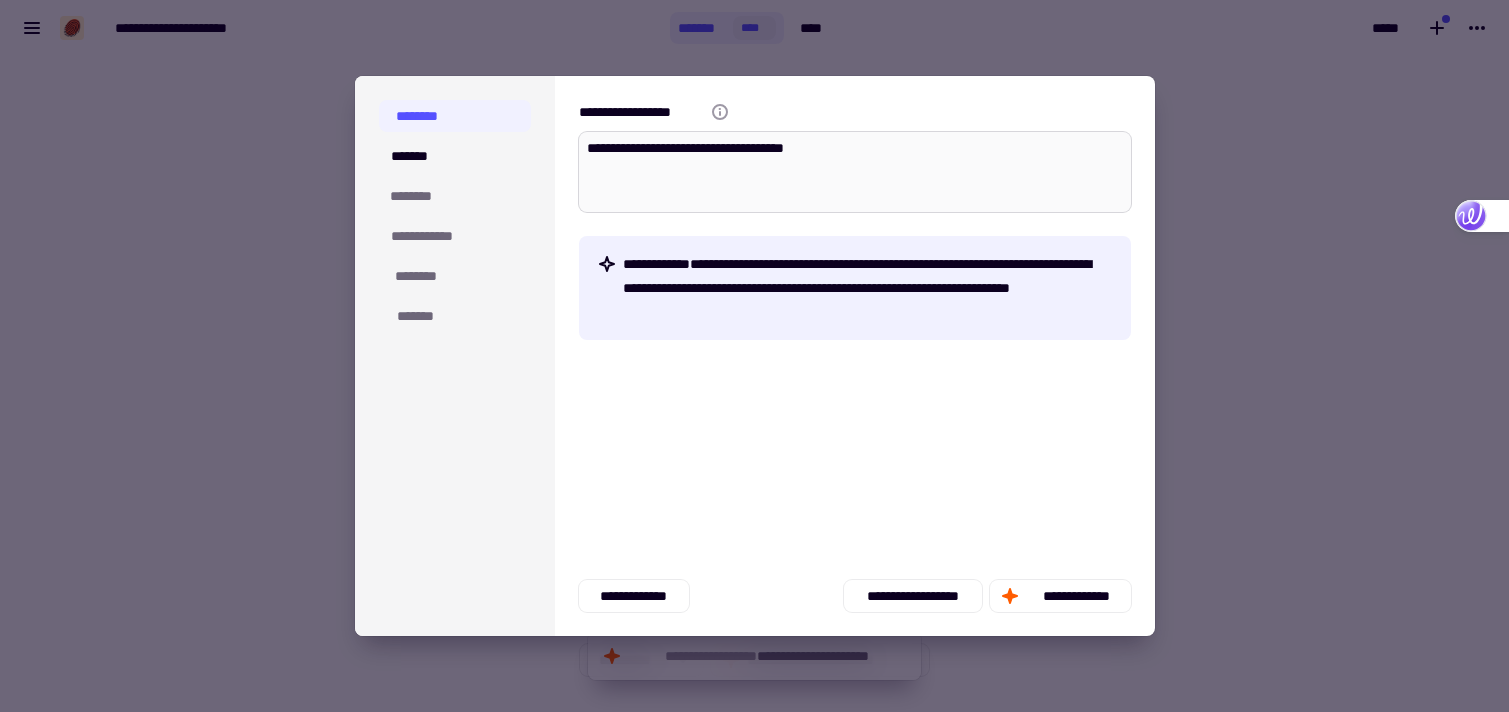 type on "*" 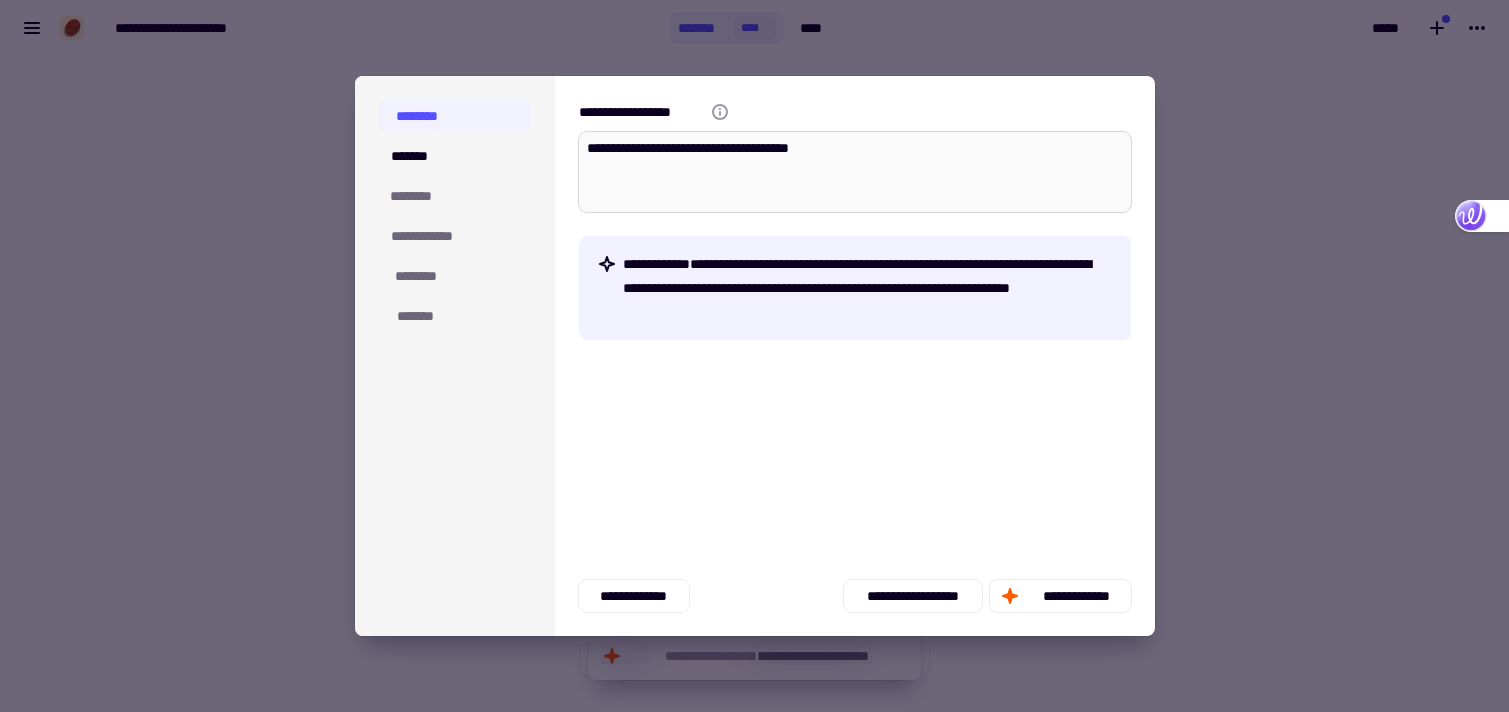 type on "*" 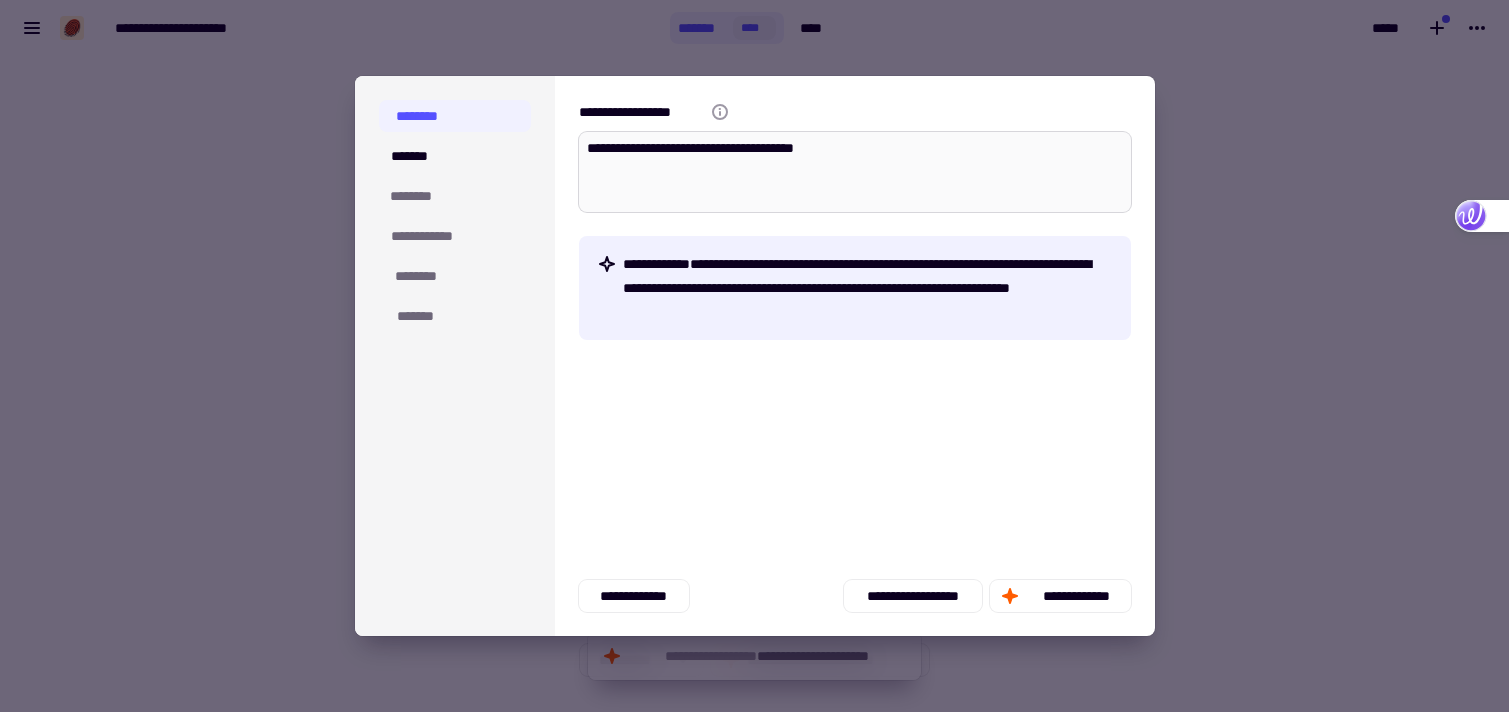 type on "*" 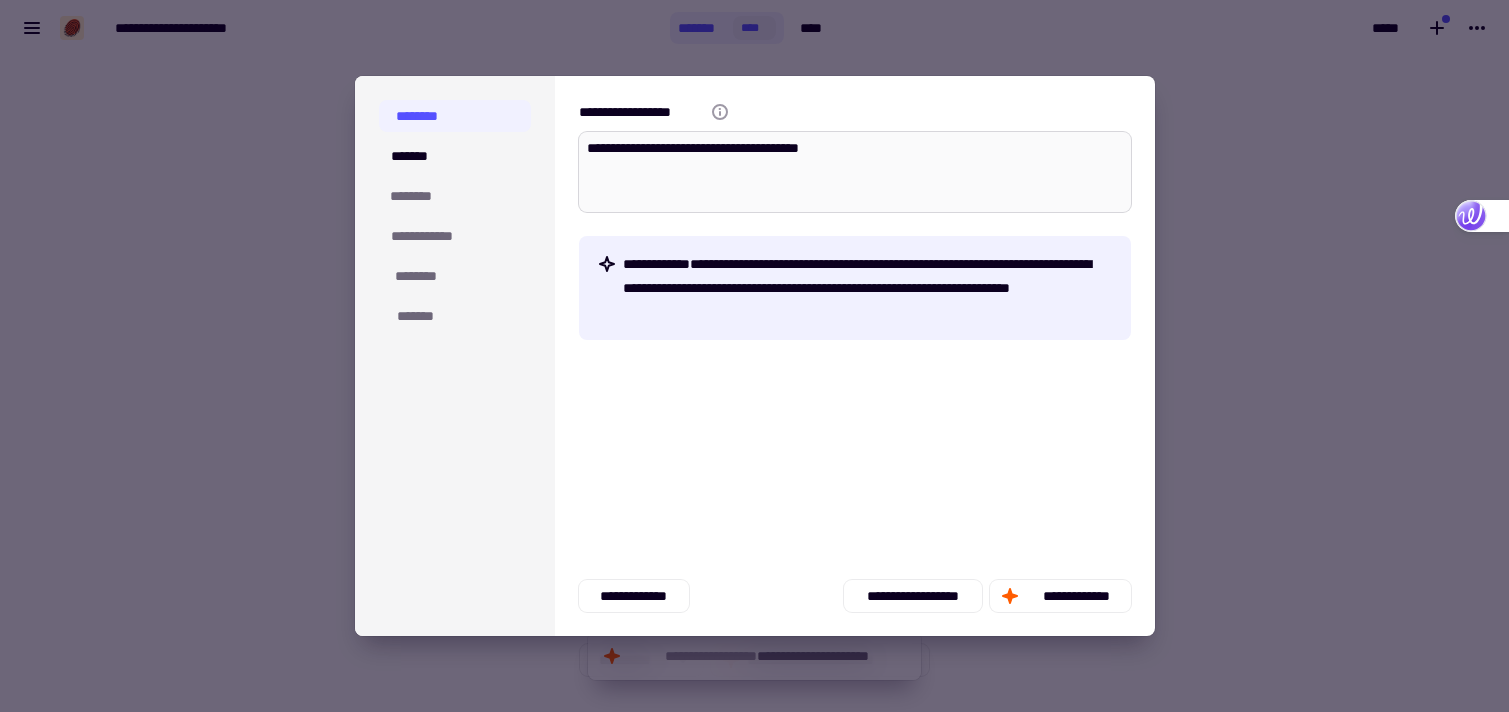 type on "**********" 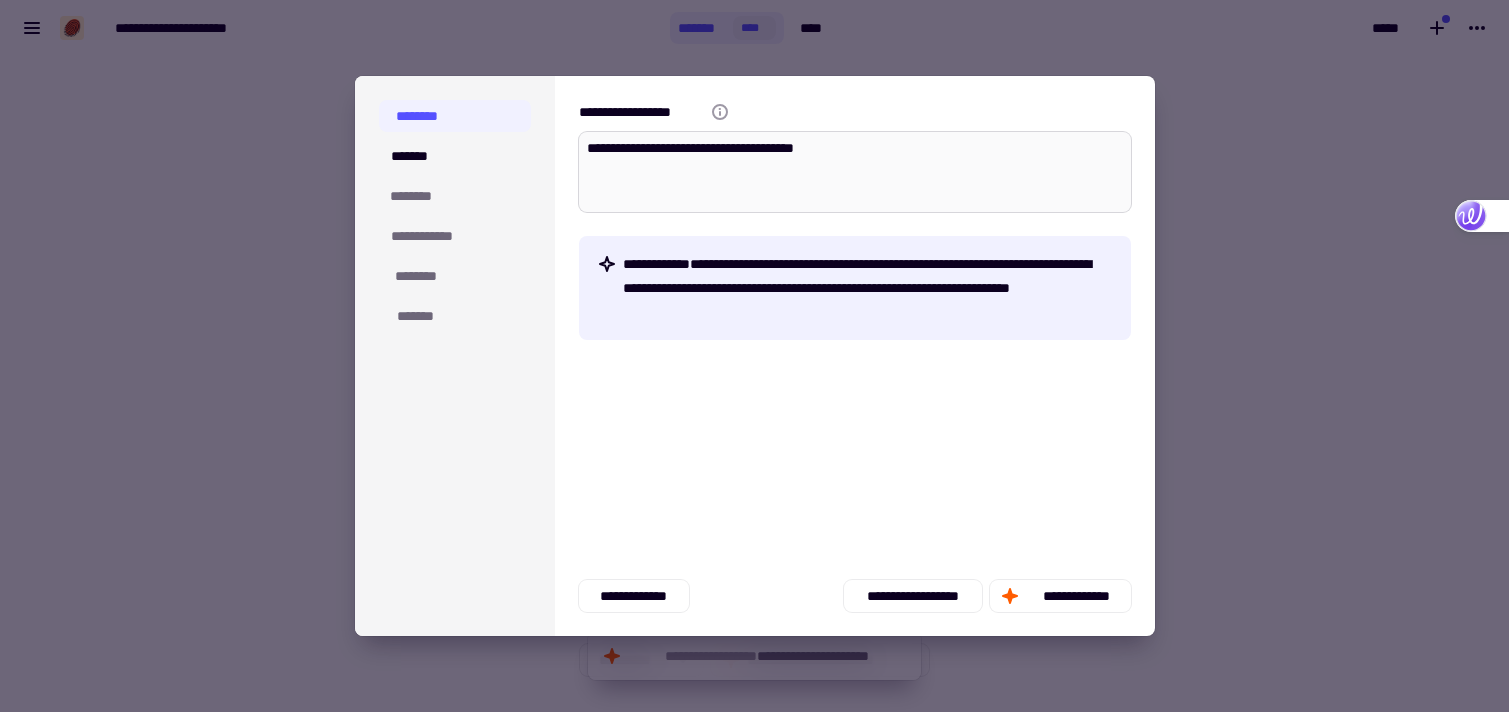 type on "*" 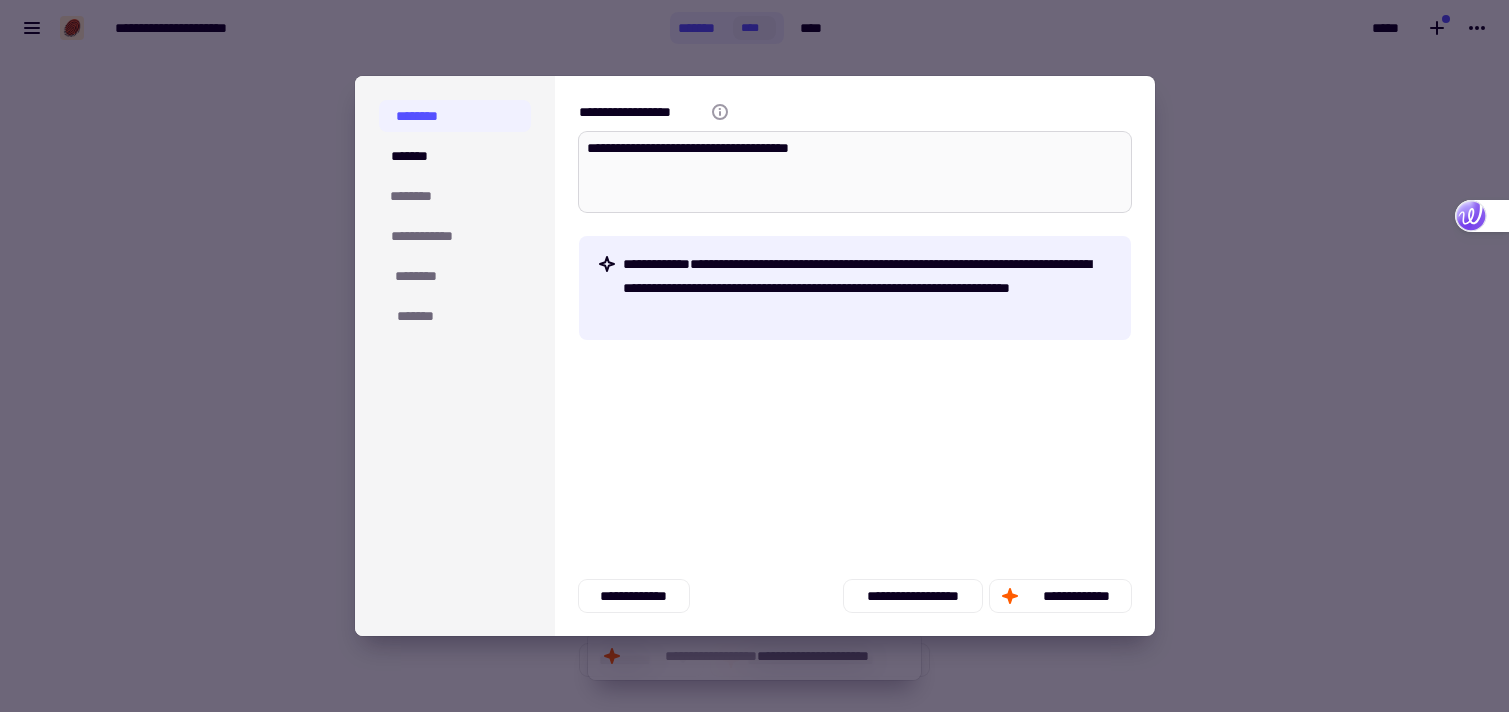 type on "*" 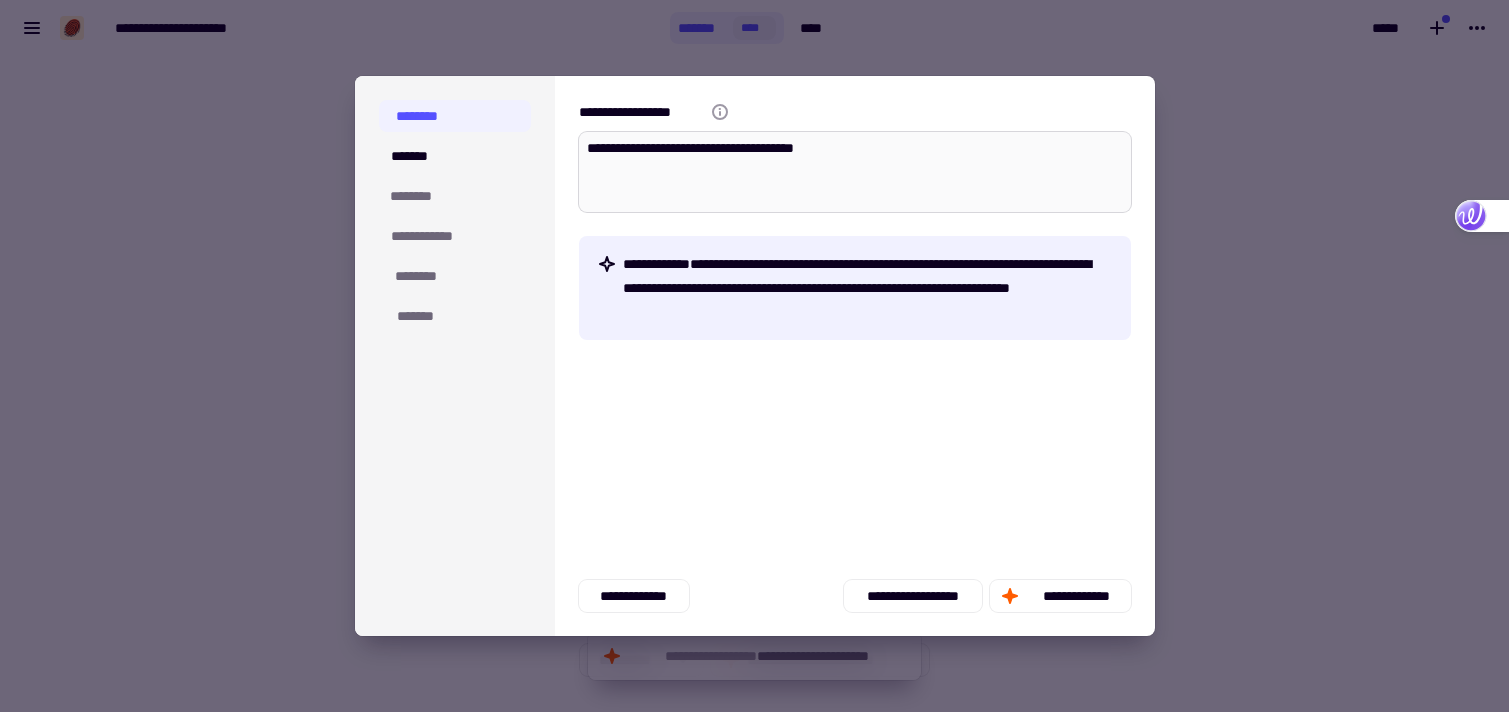 type on "*" 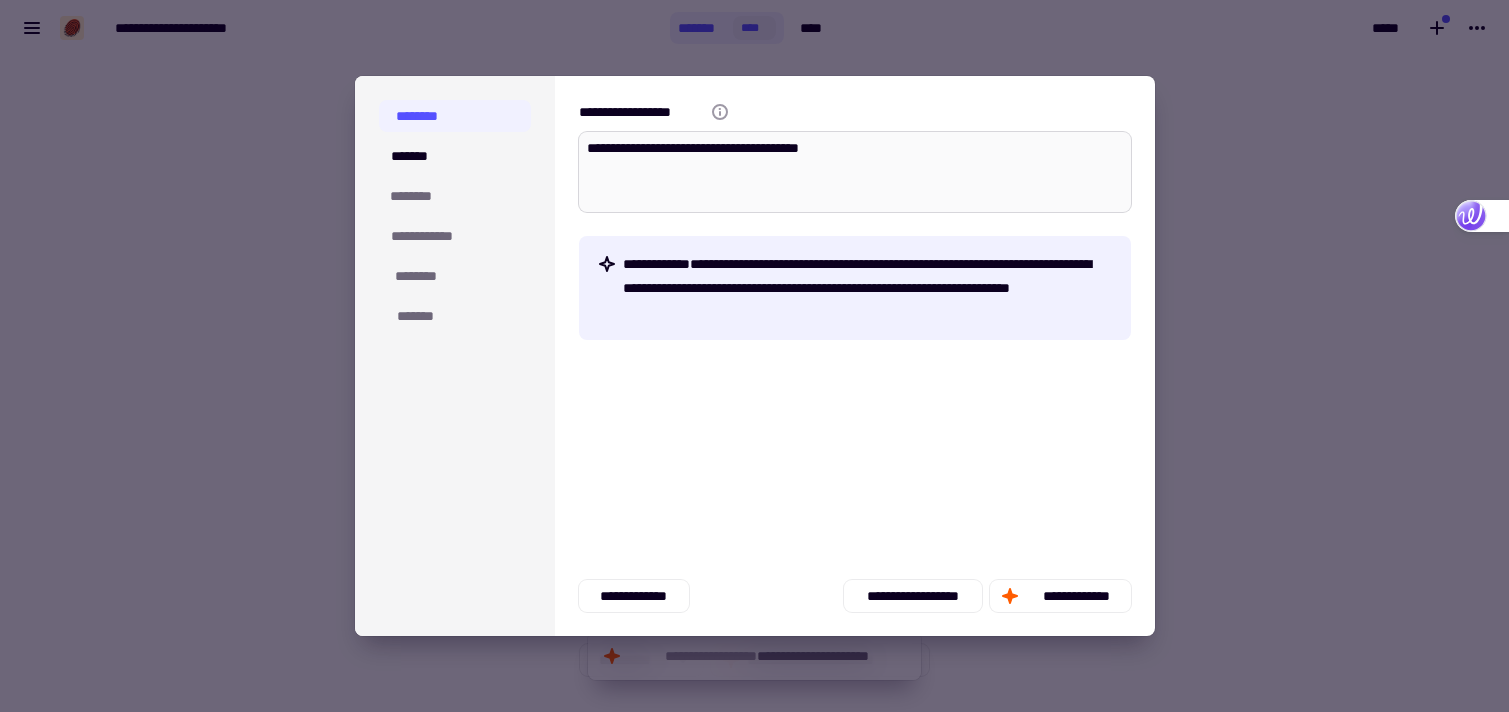 type on "*" 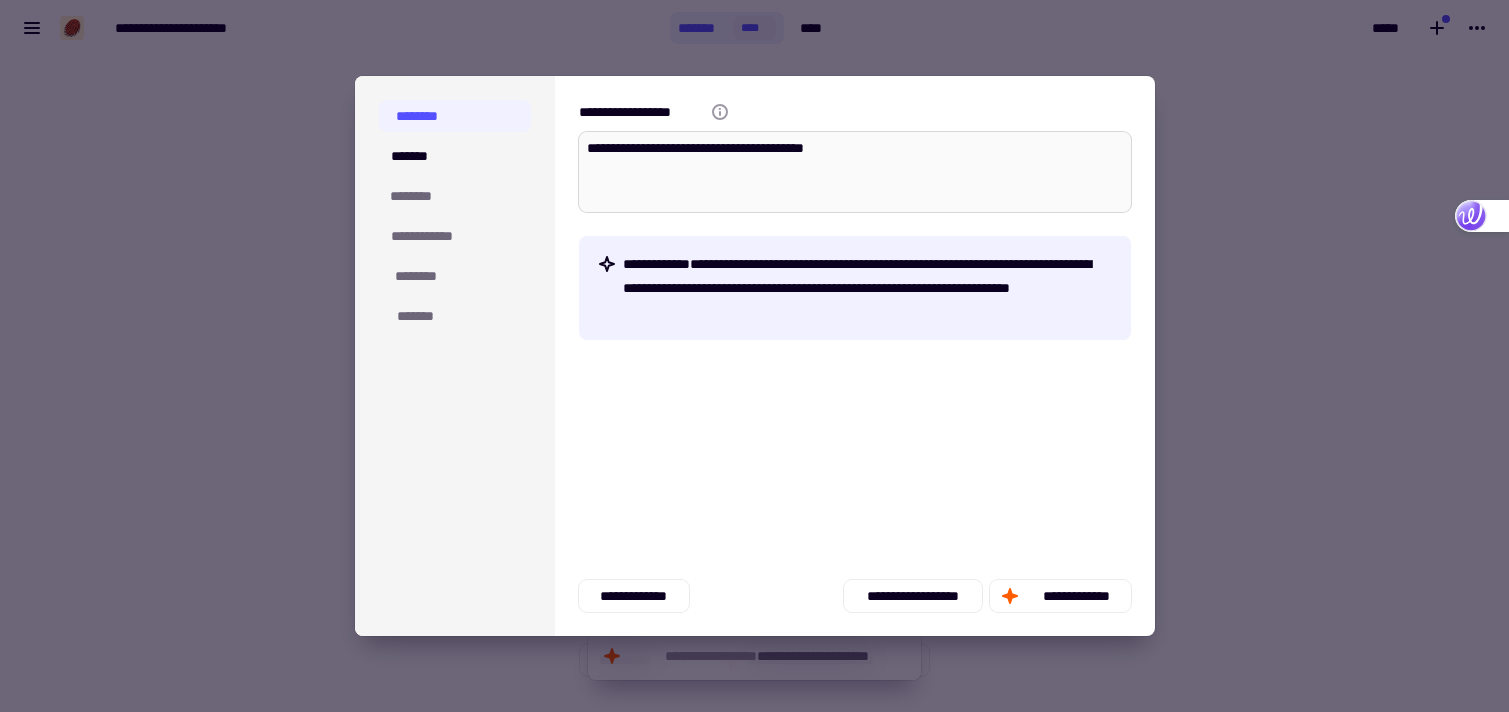 type on "*" 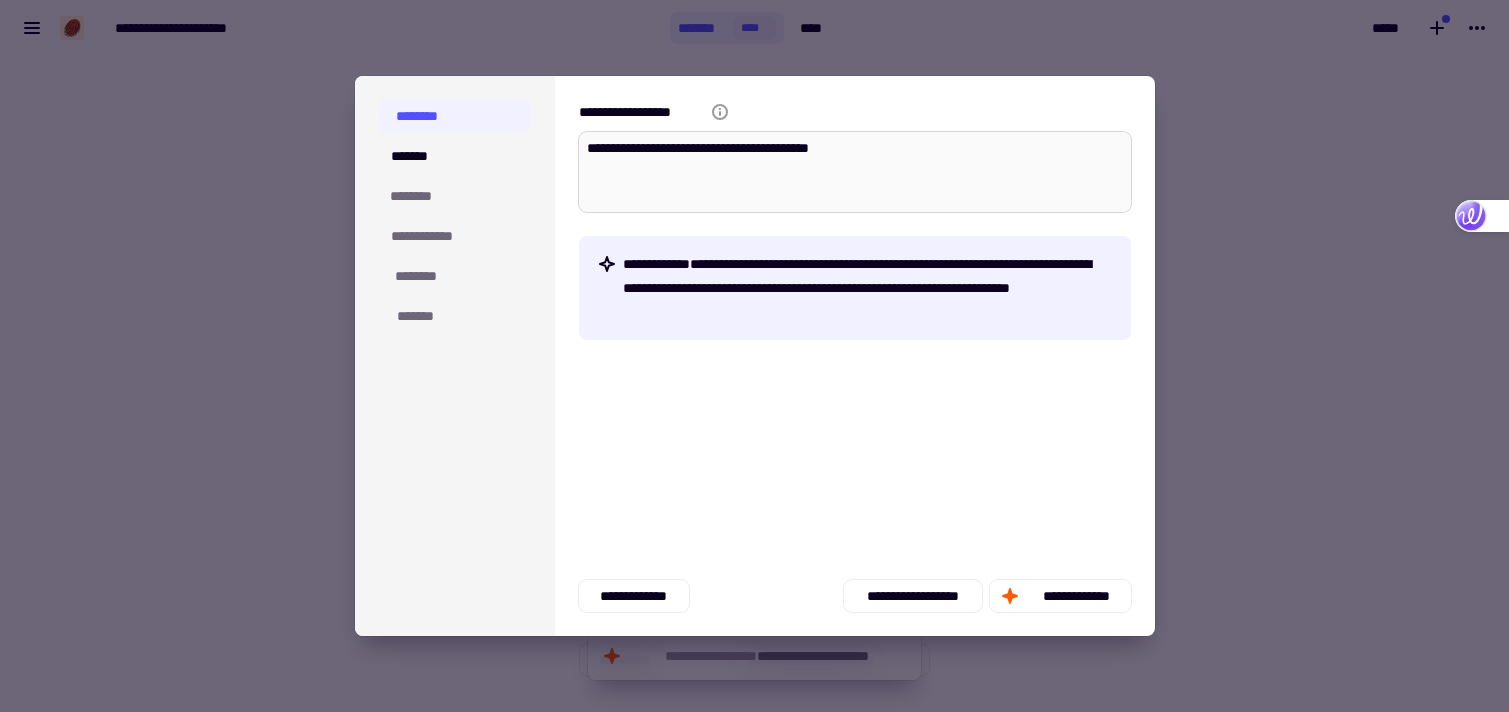 type on "*" 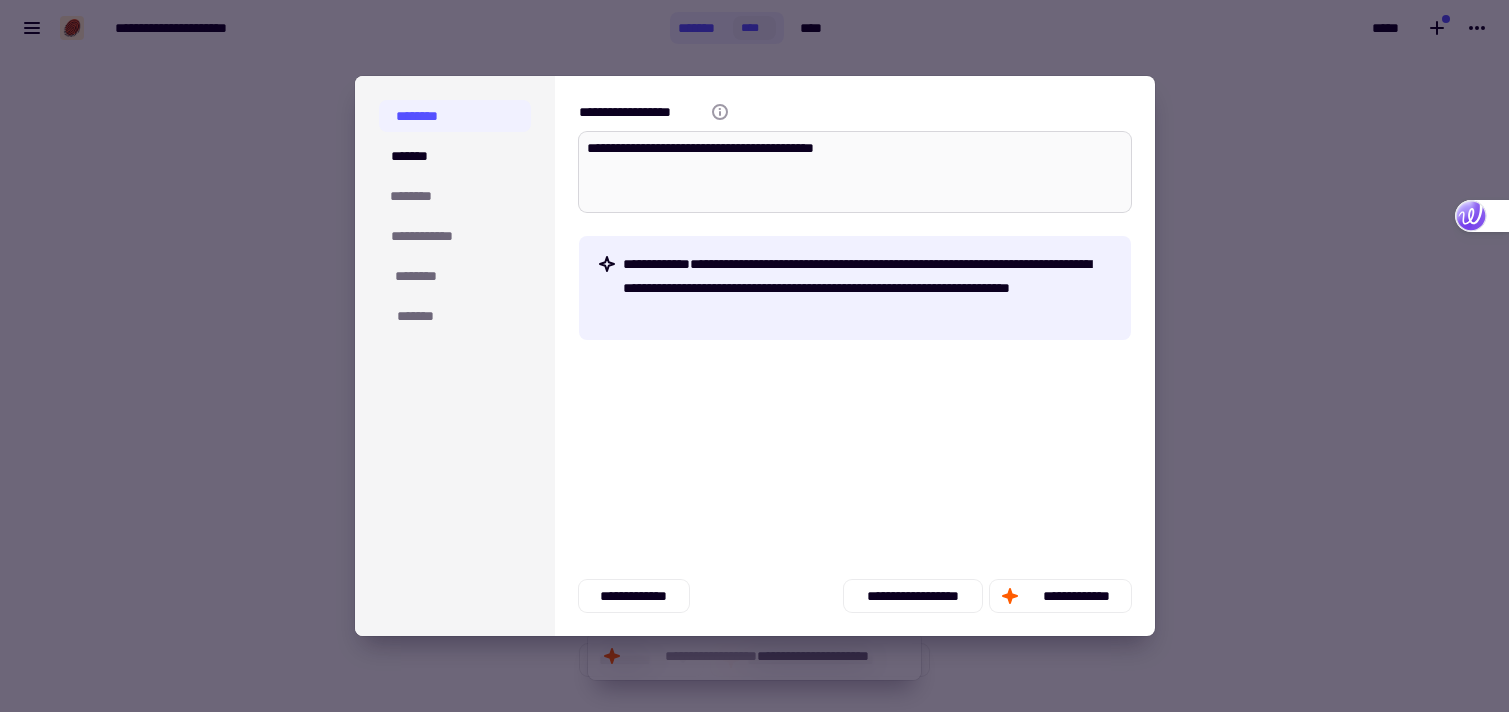 type on "*" 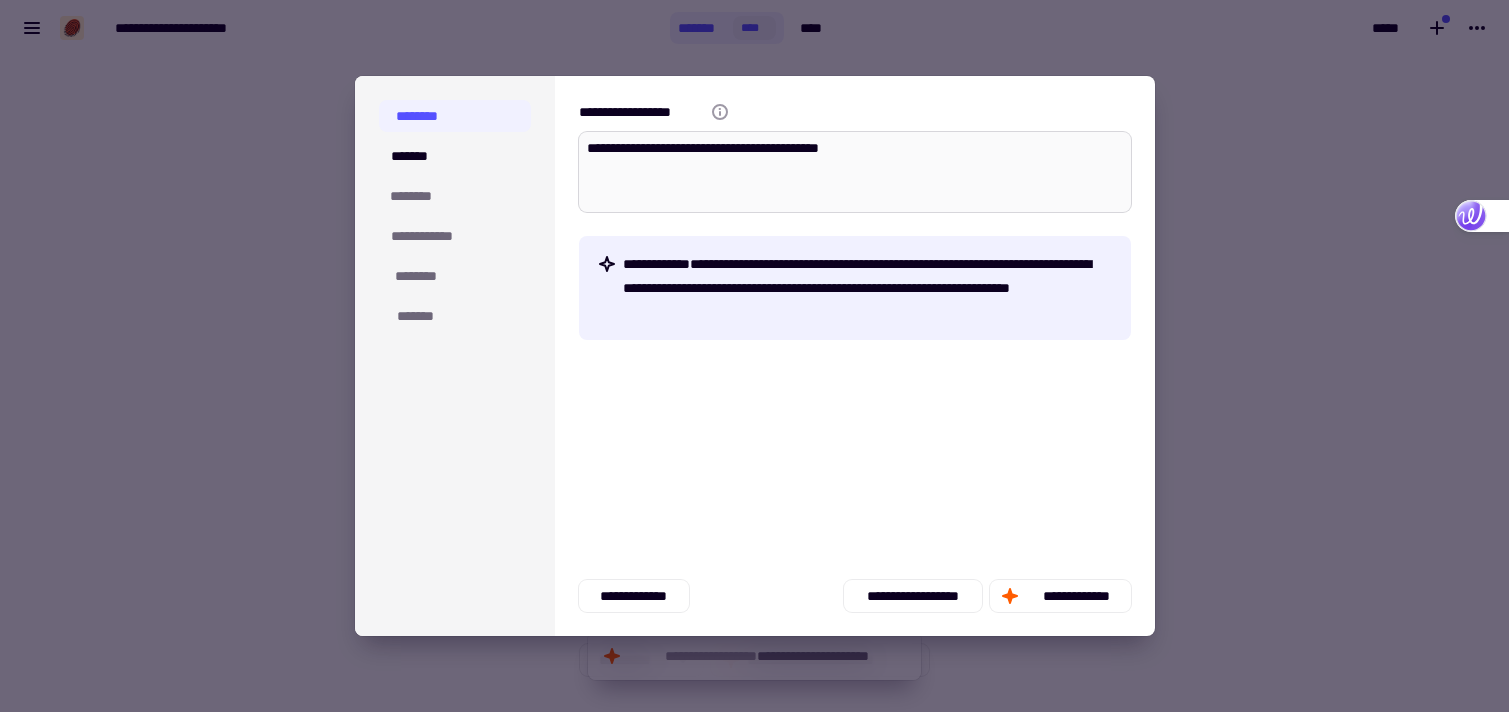 type on "*" 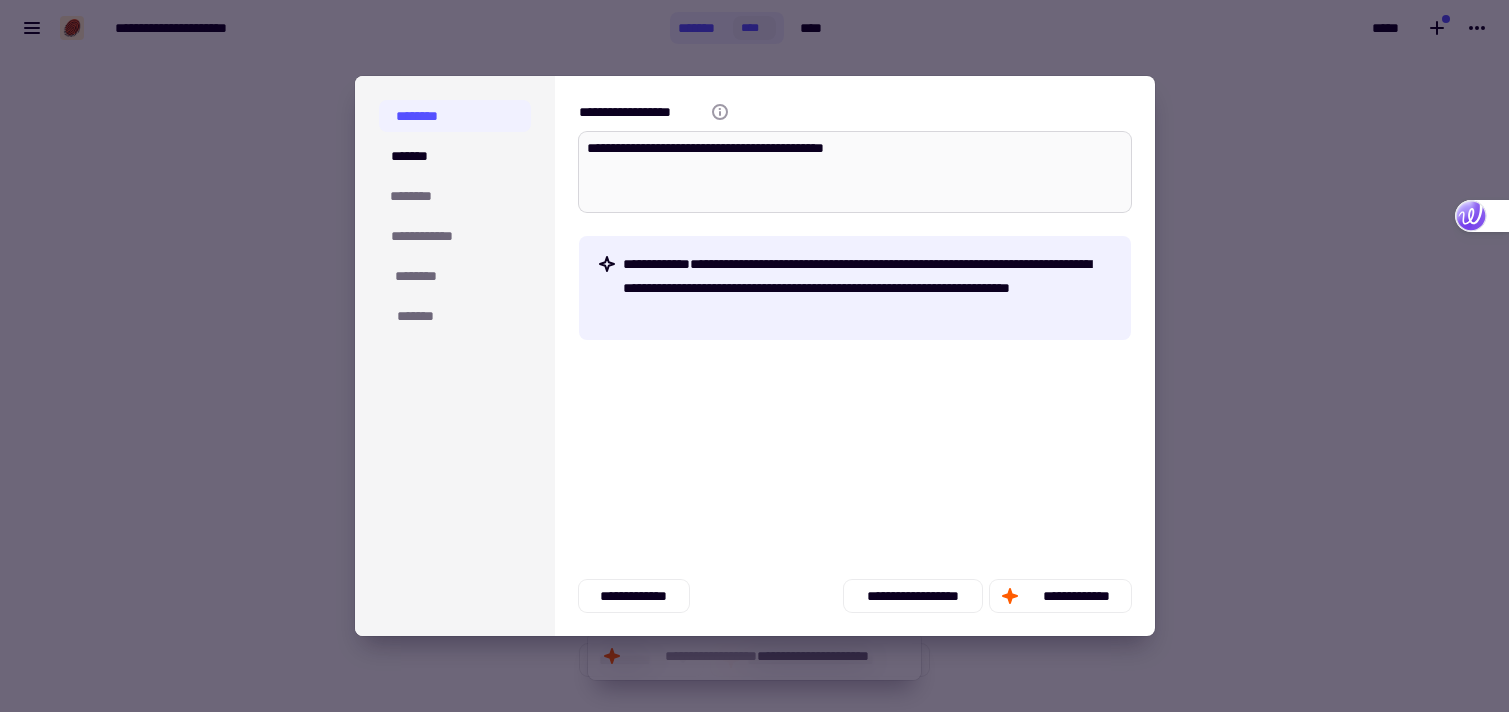type on "*" 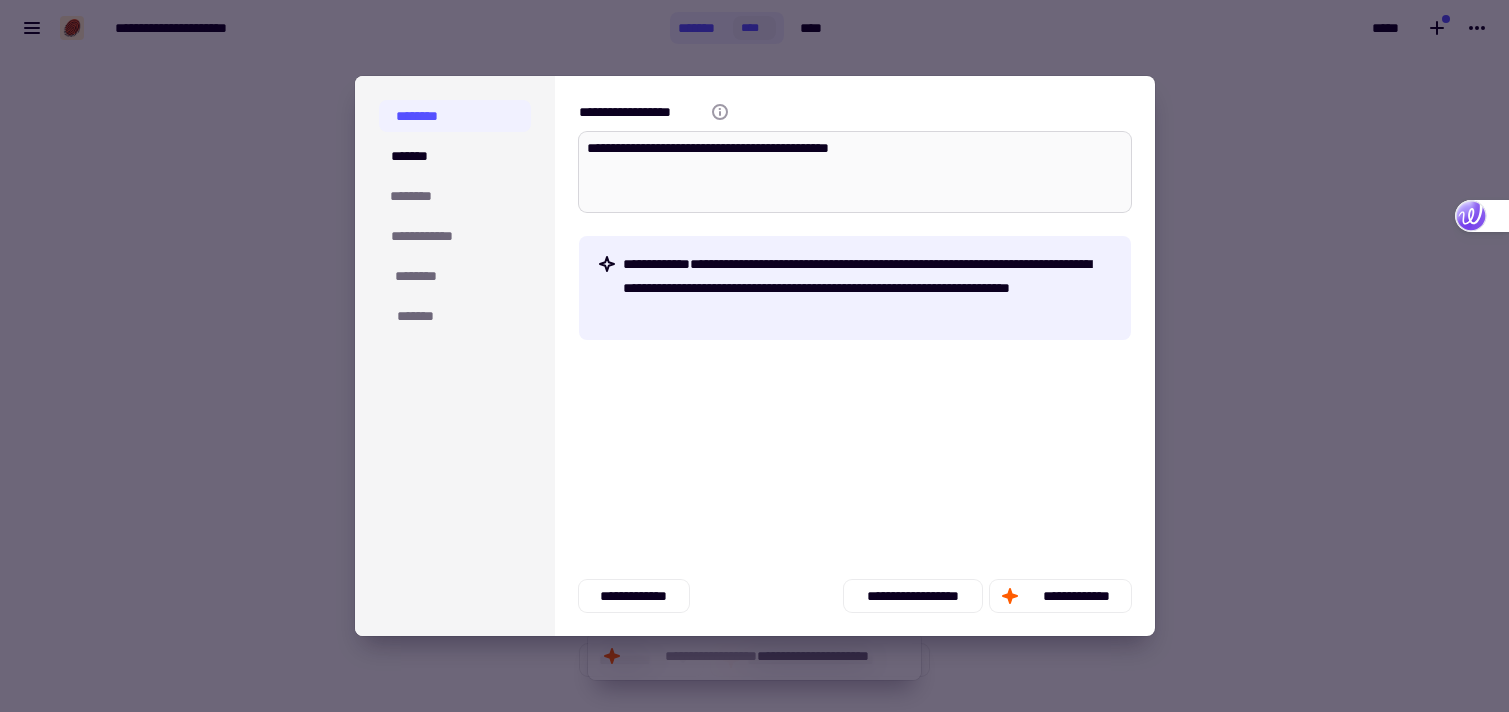 type on "*" 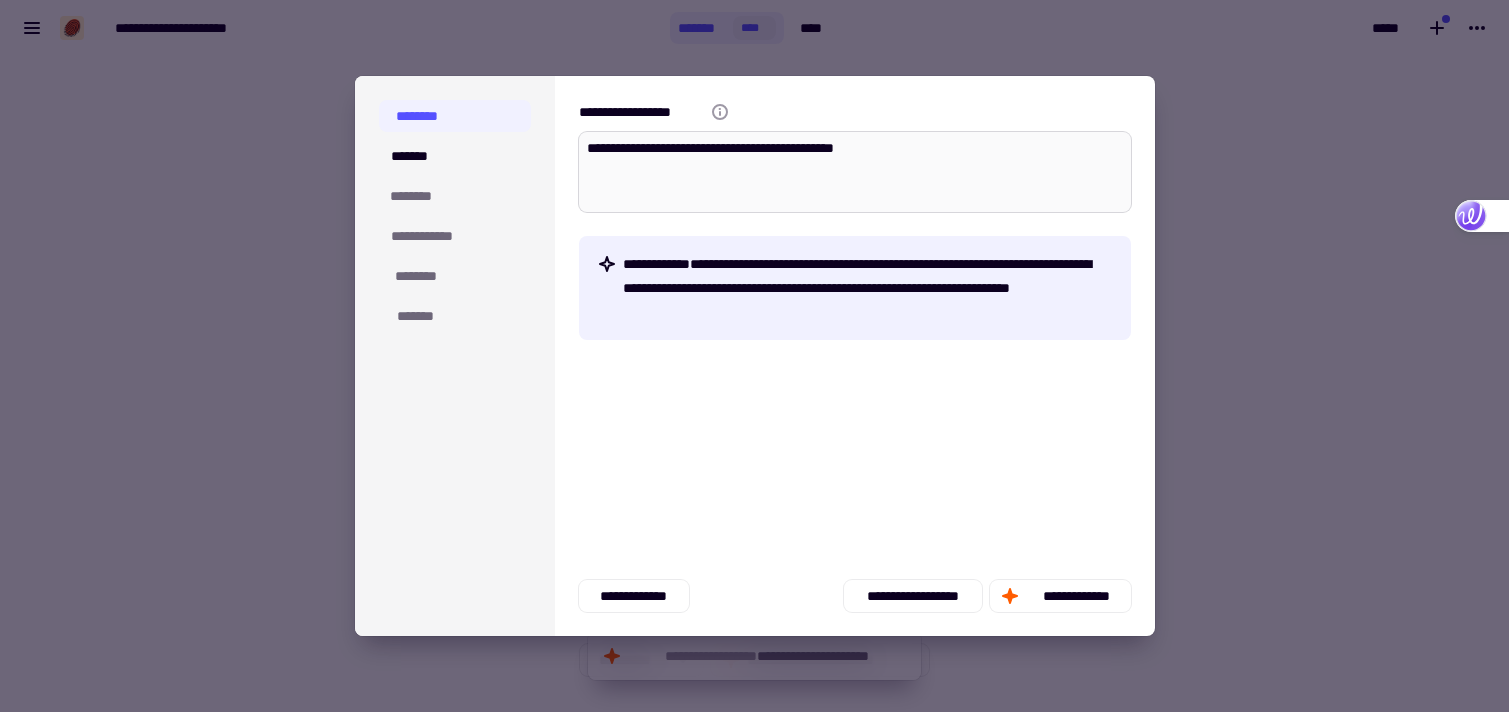 type on "*" 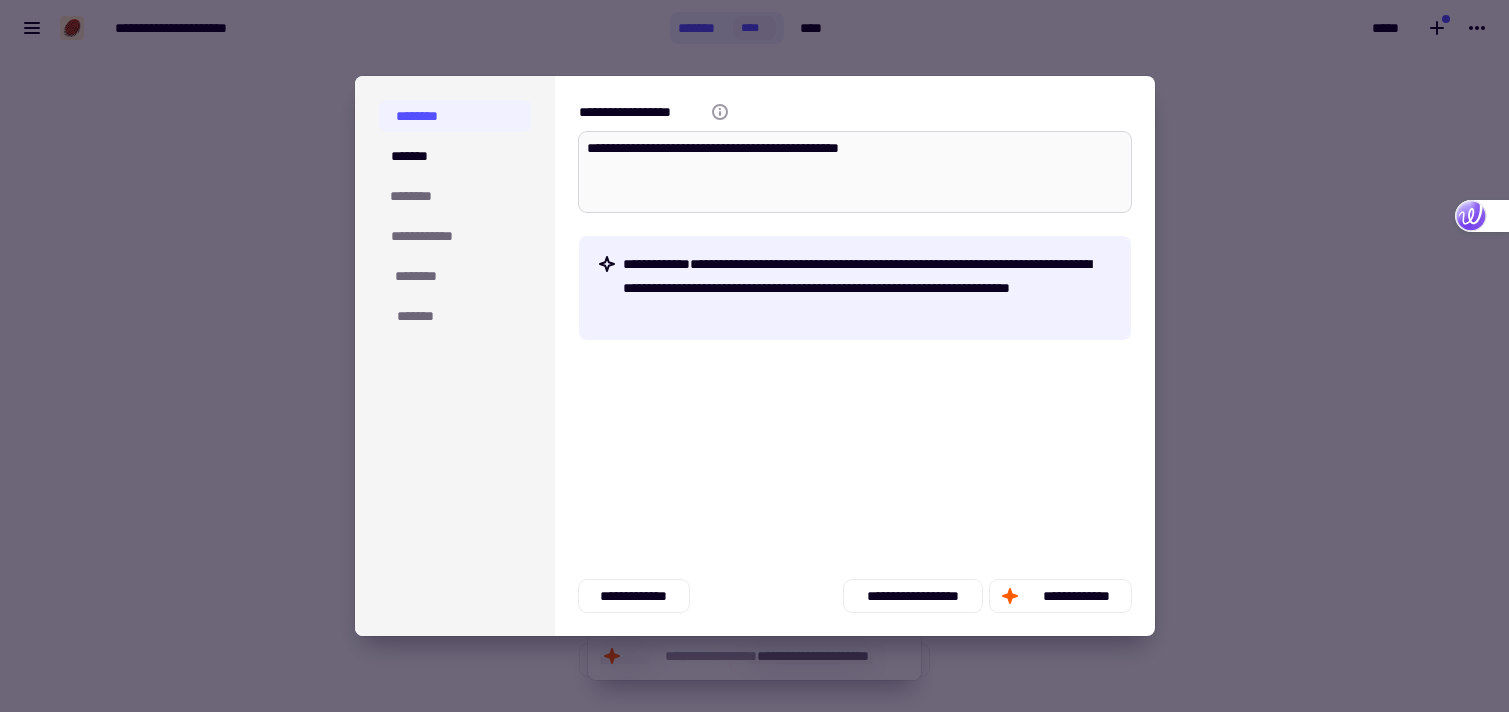 type on "*" 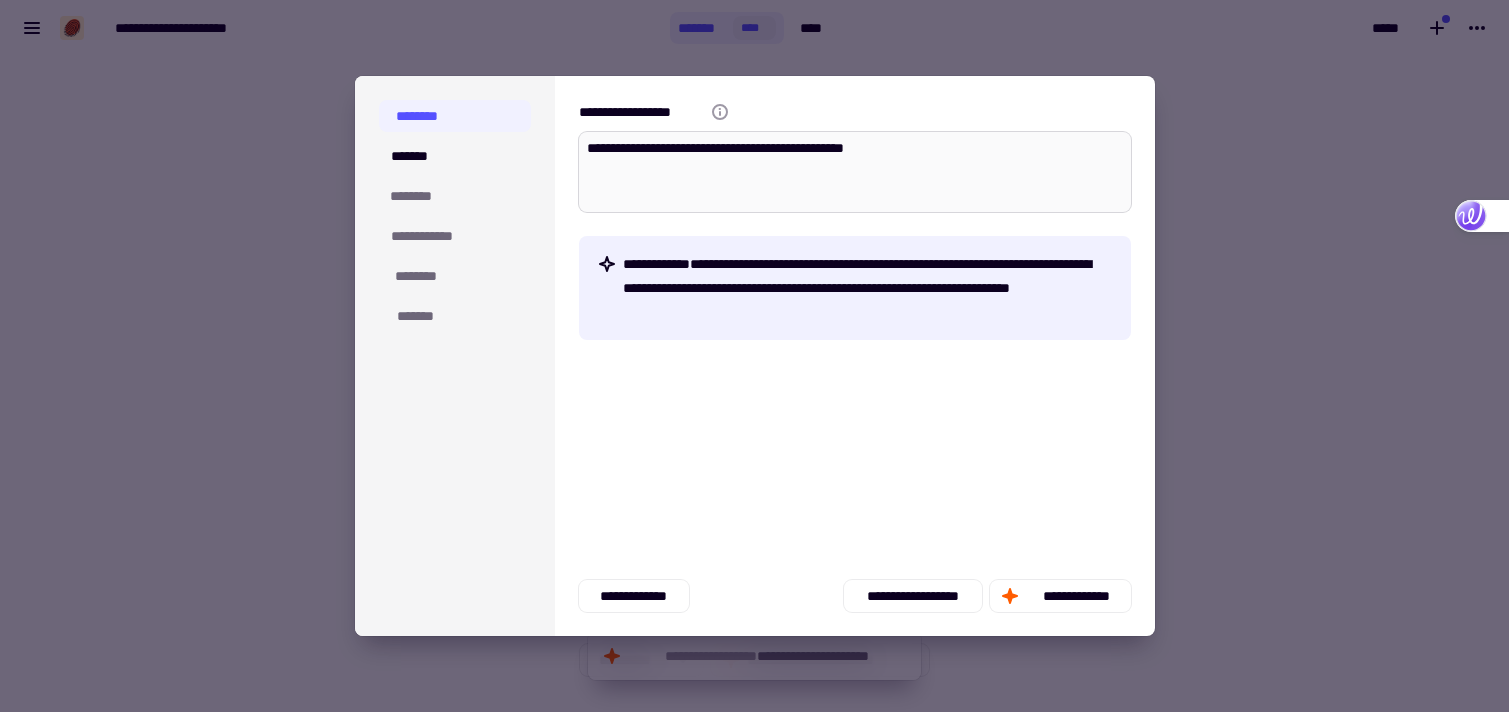 type on "*" 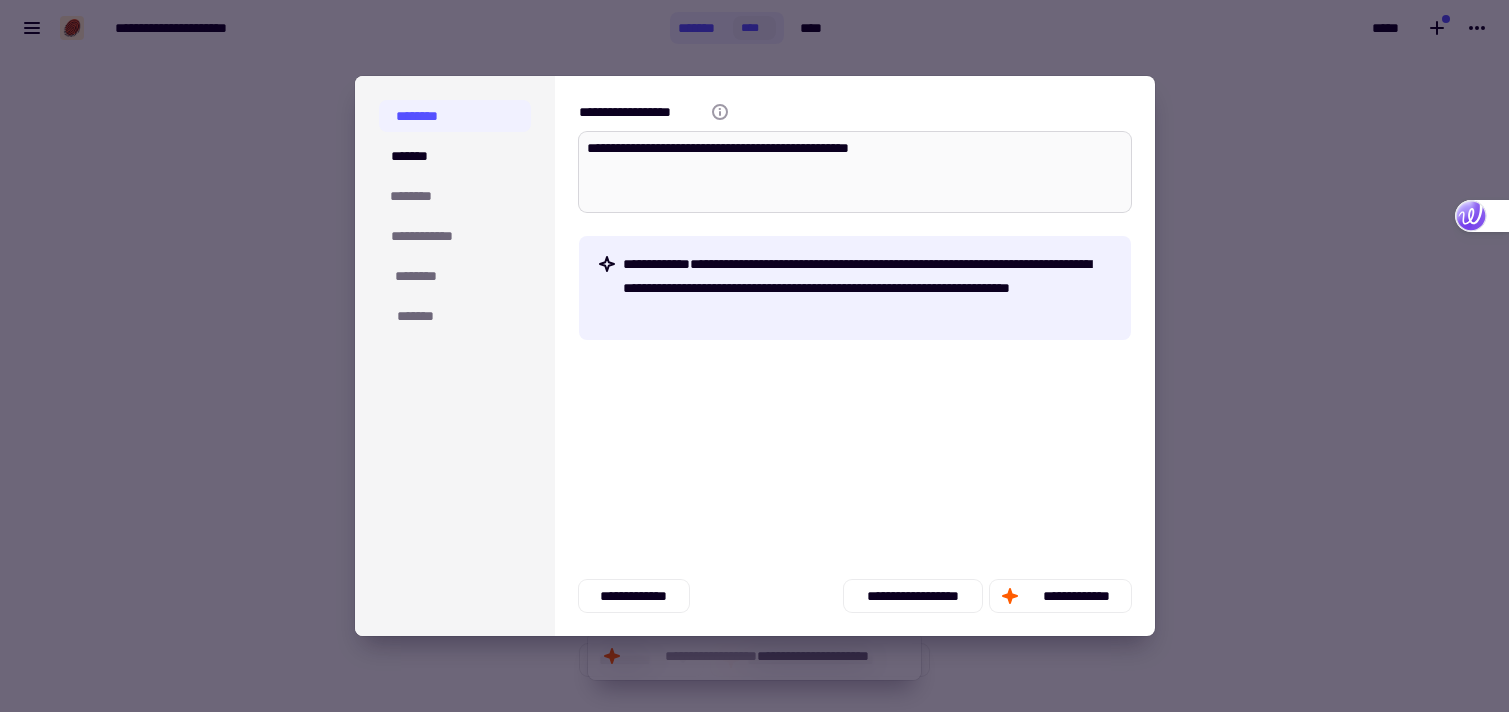 type 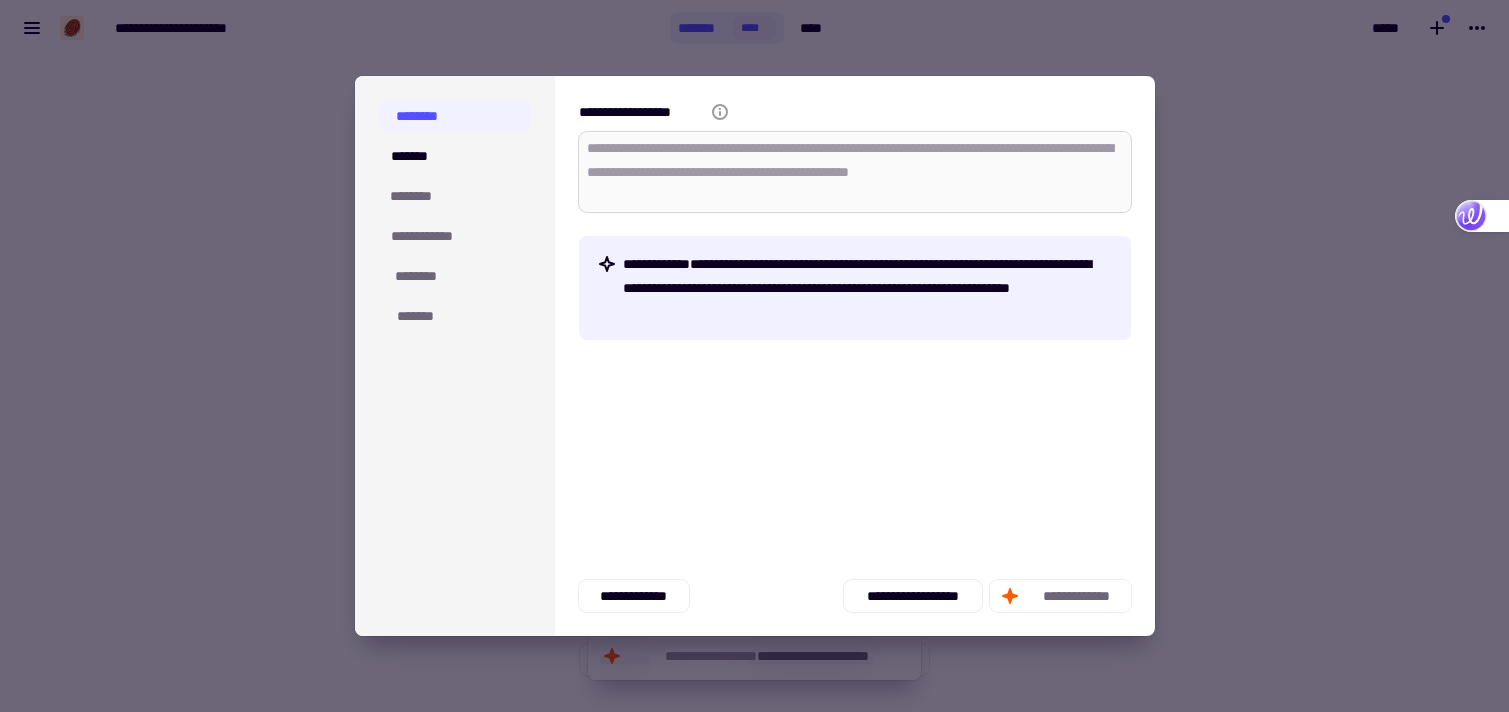 paste on "**********" 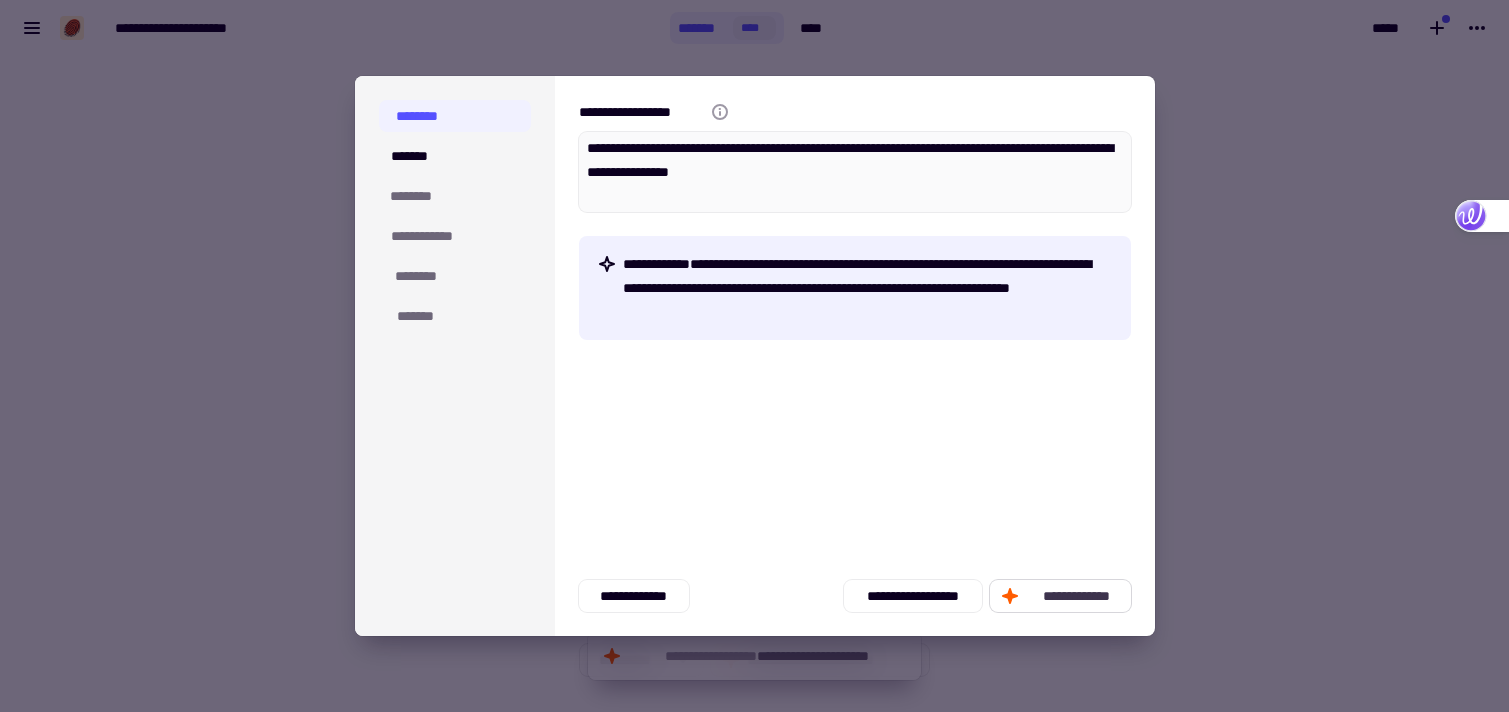 click on "**********" 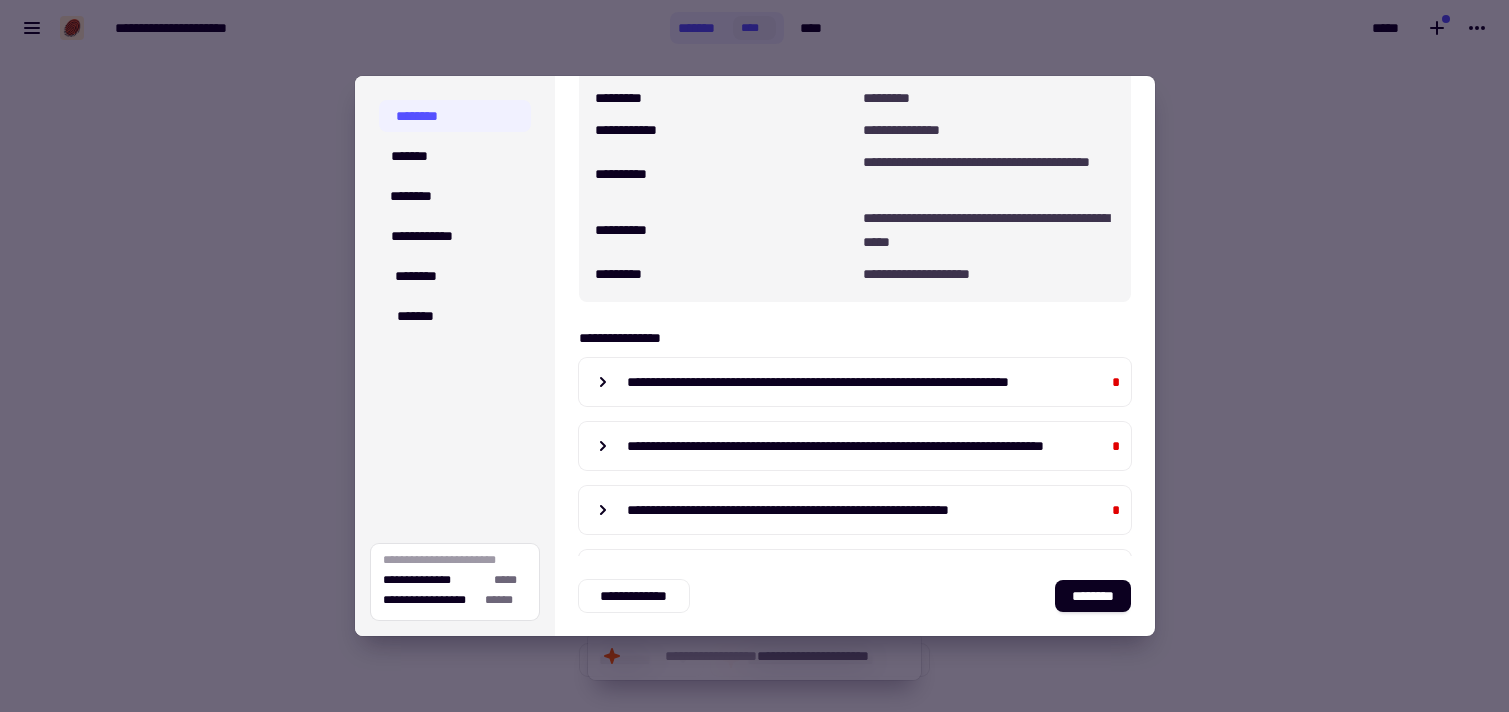 scroll, scrollTop: 204, scrollLeft: 0, axis: vertical 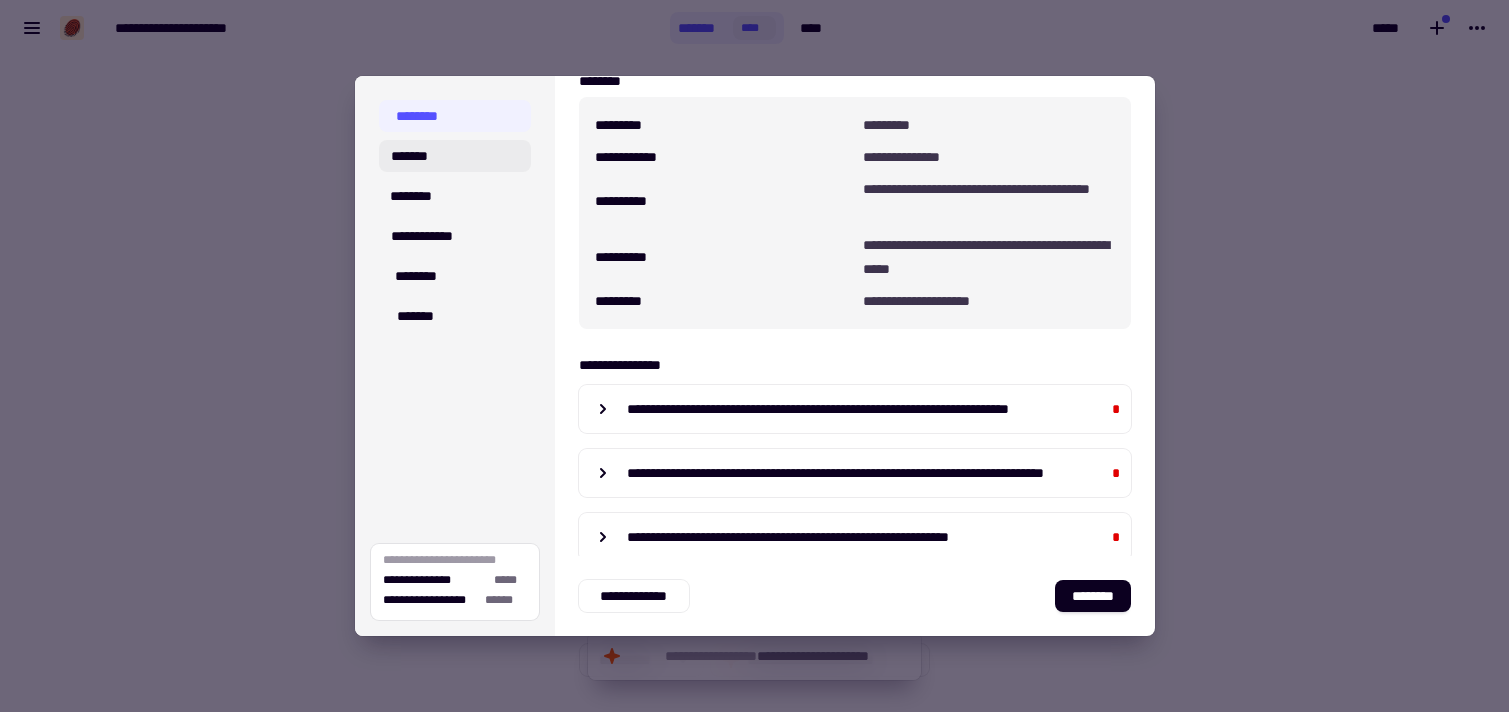 click on "*******" 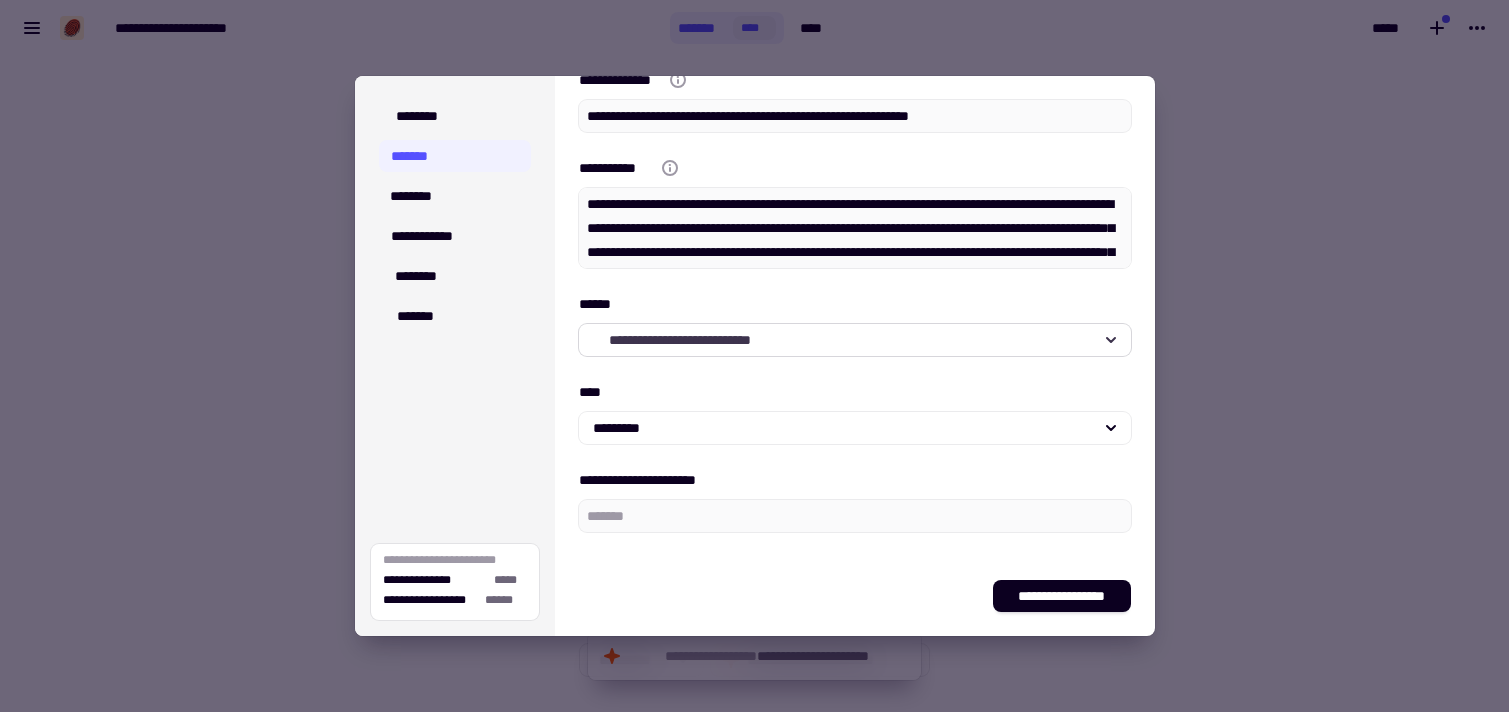 scroll, scrollTop: 0, scrollLeft: 0, axis: both 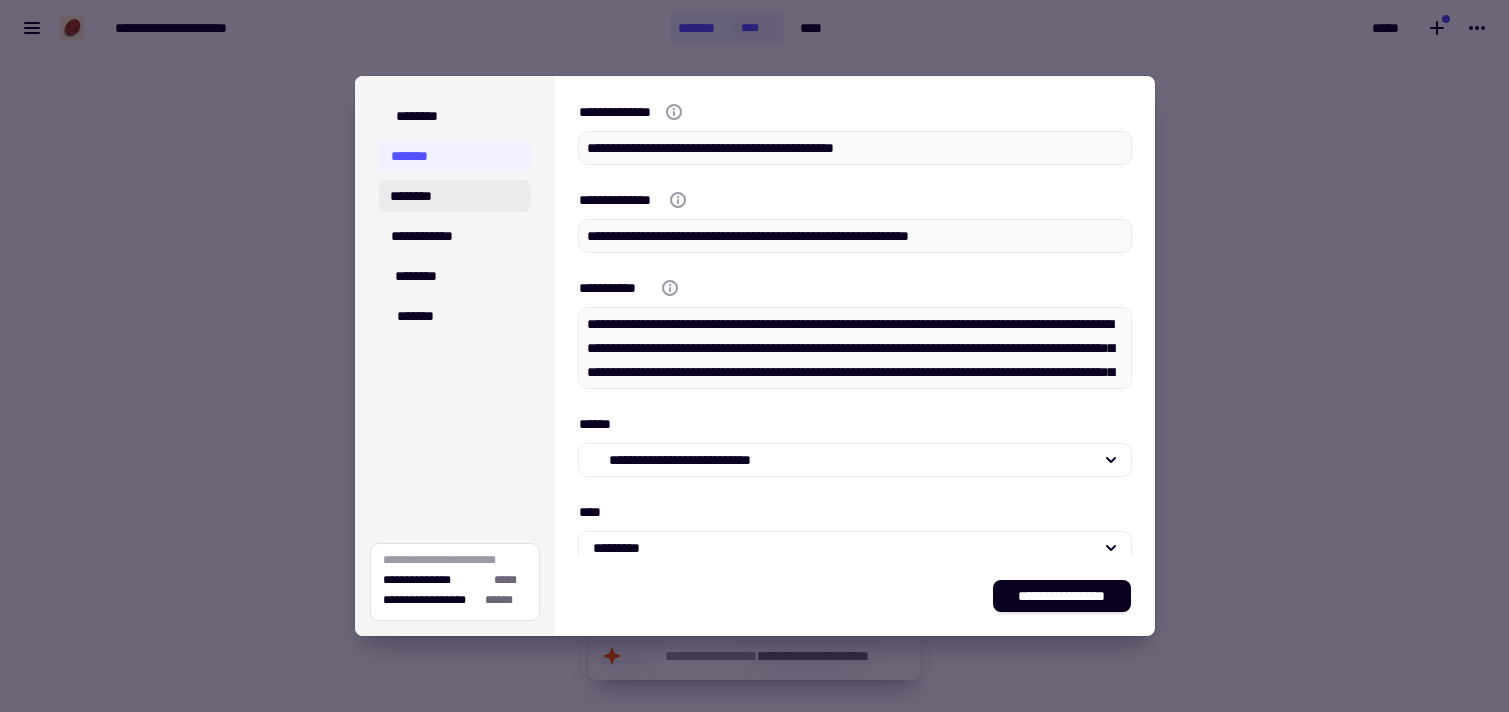 click on "********" 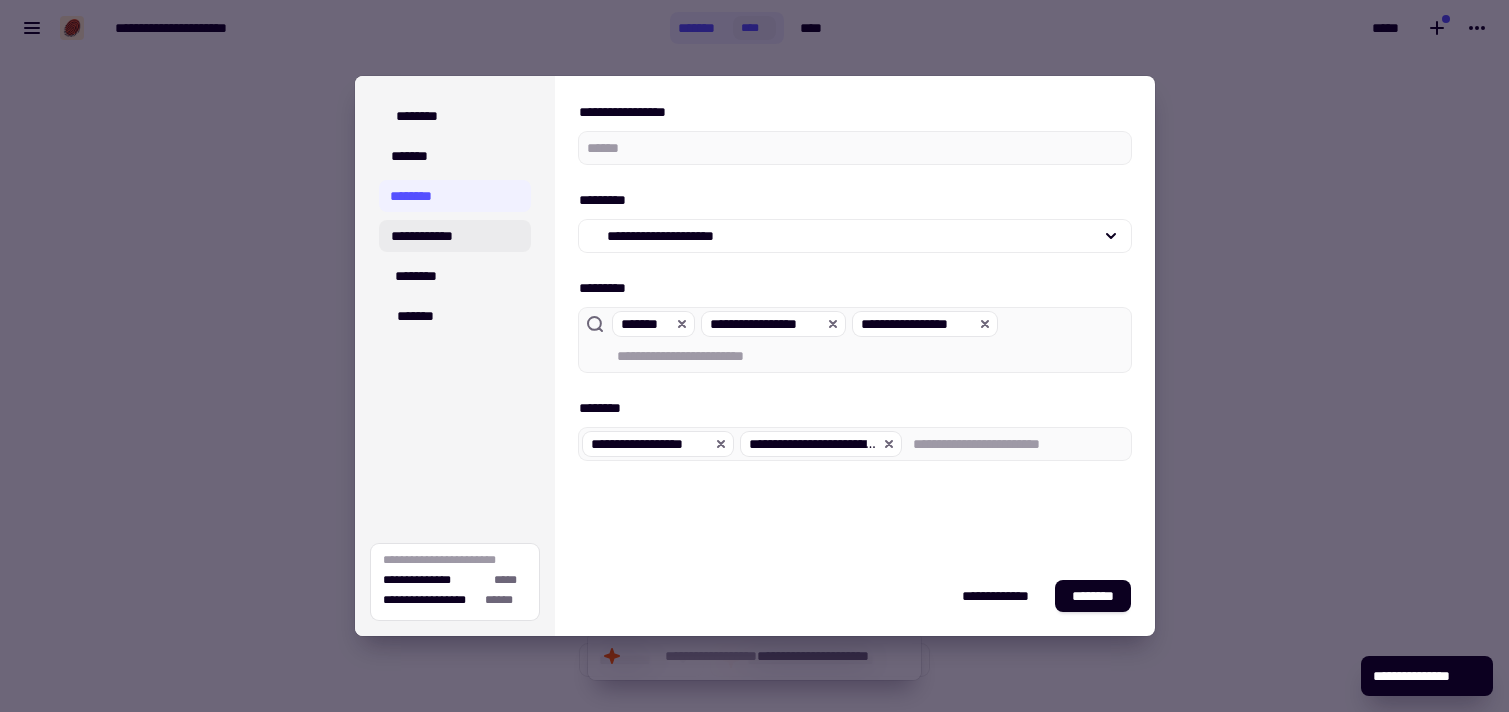click on "**********" 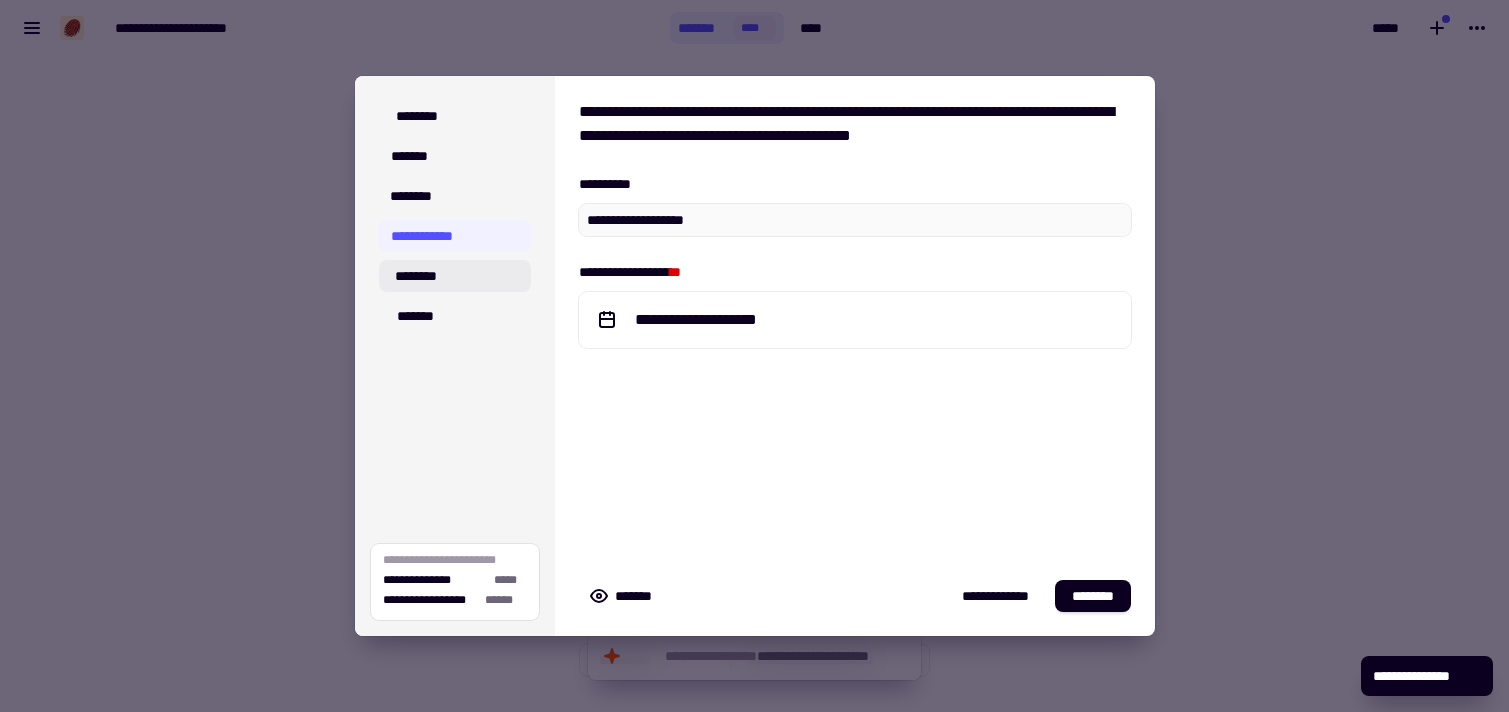 click on "********" 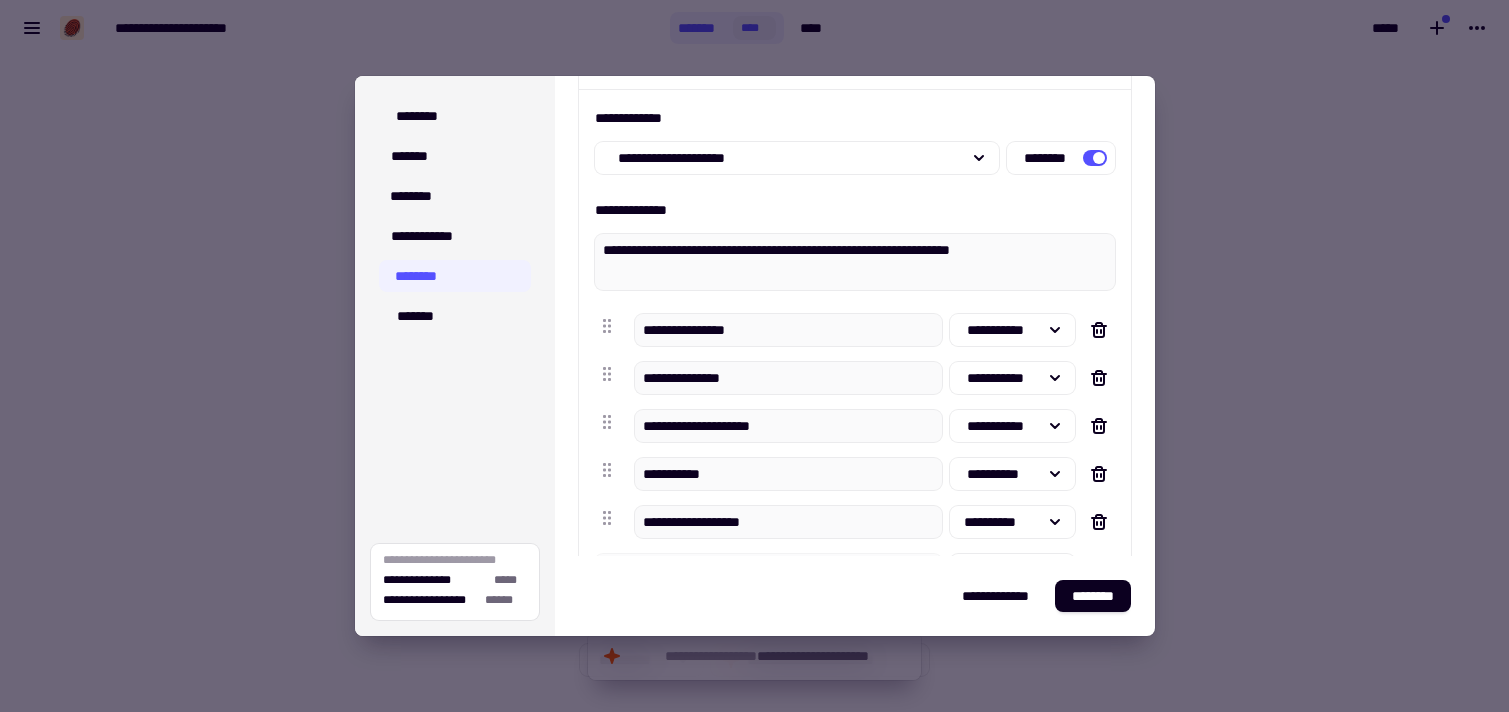 scroll, scrollTop: 1447, scrollLeft: 0, axis: vertical 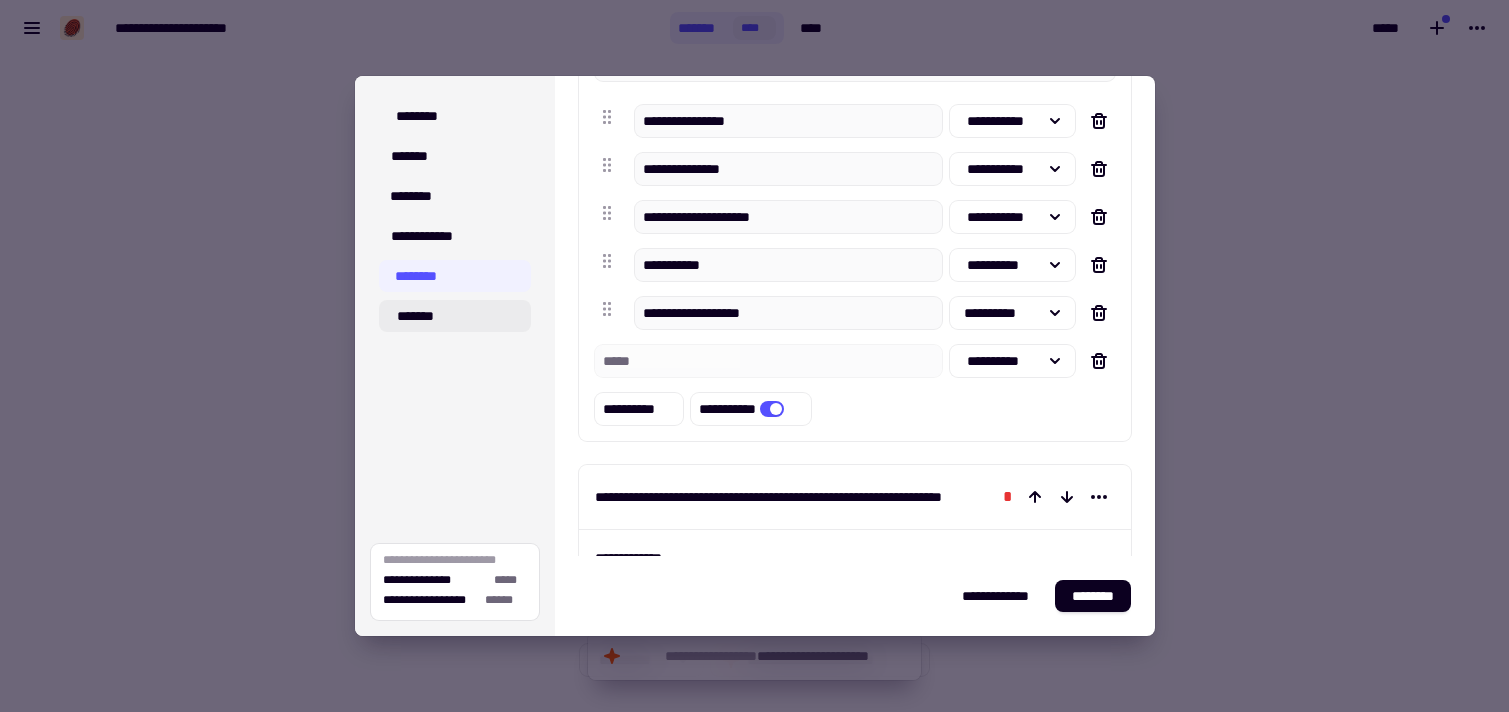click on "*******" 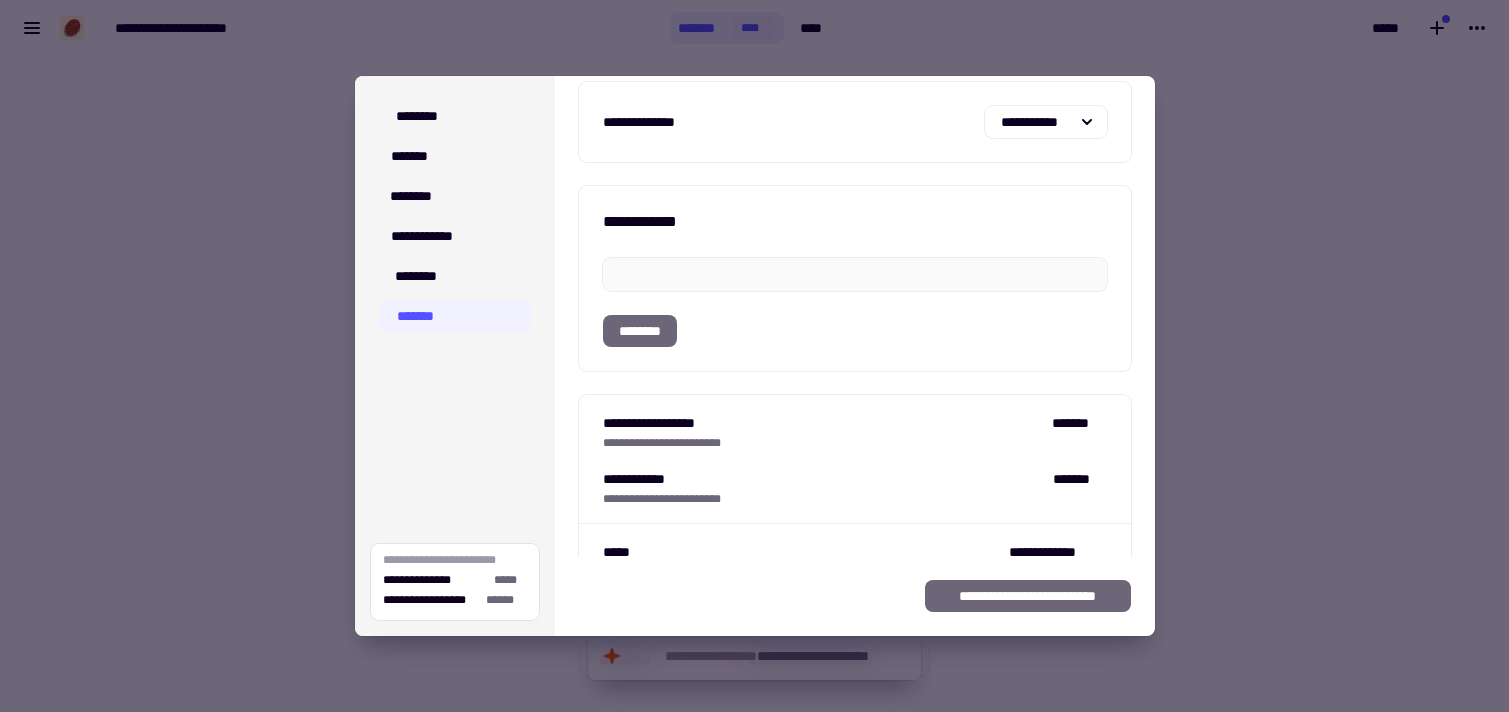 scroll, scrollTop: 158, scrollLeft: 0, axis: vertical 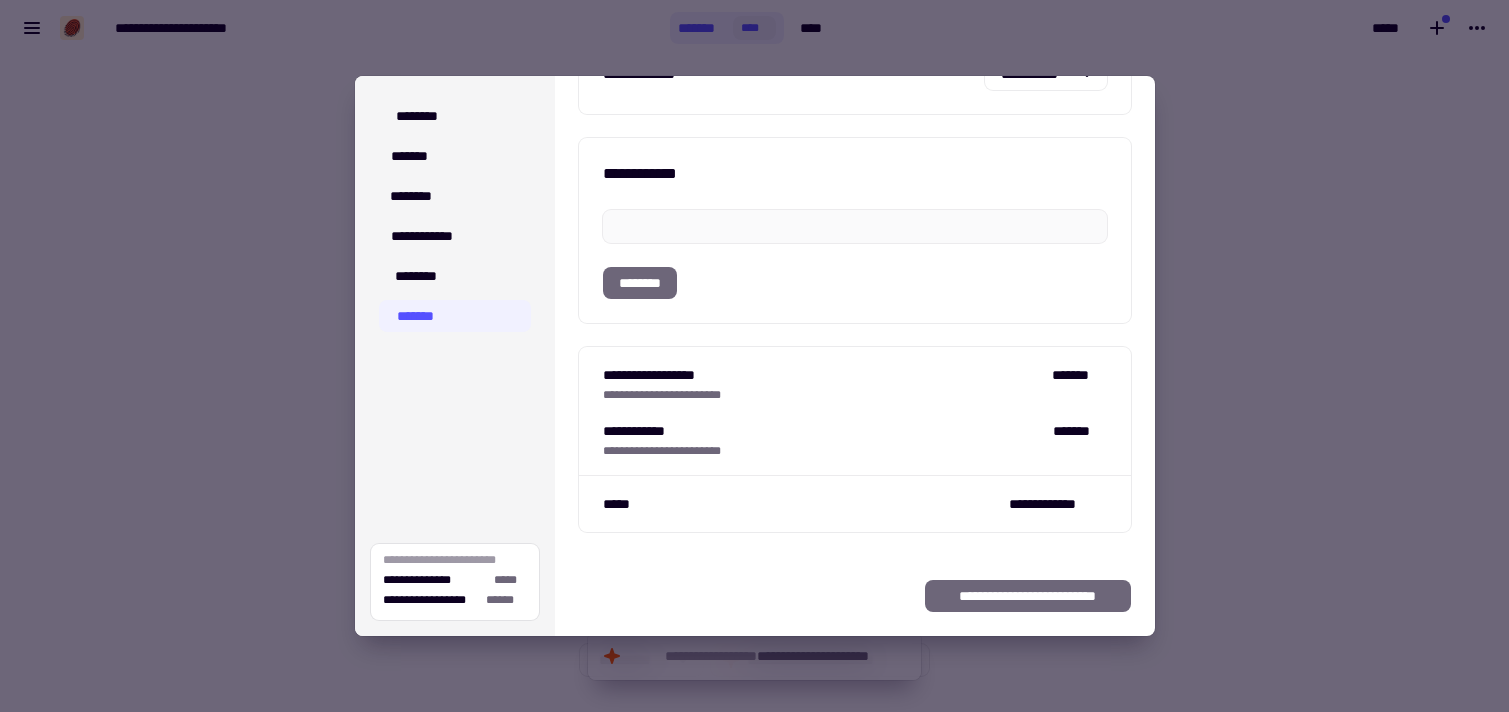 click at bounding box center [754, 356] 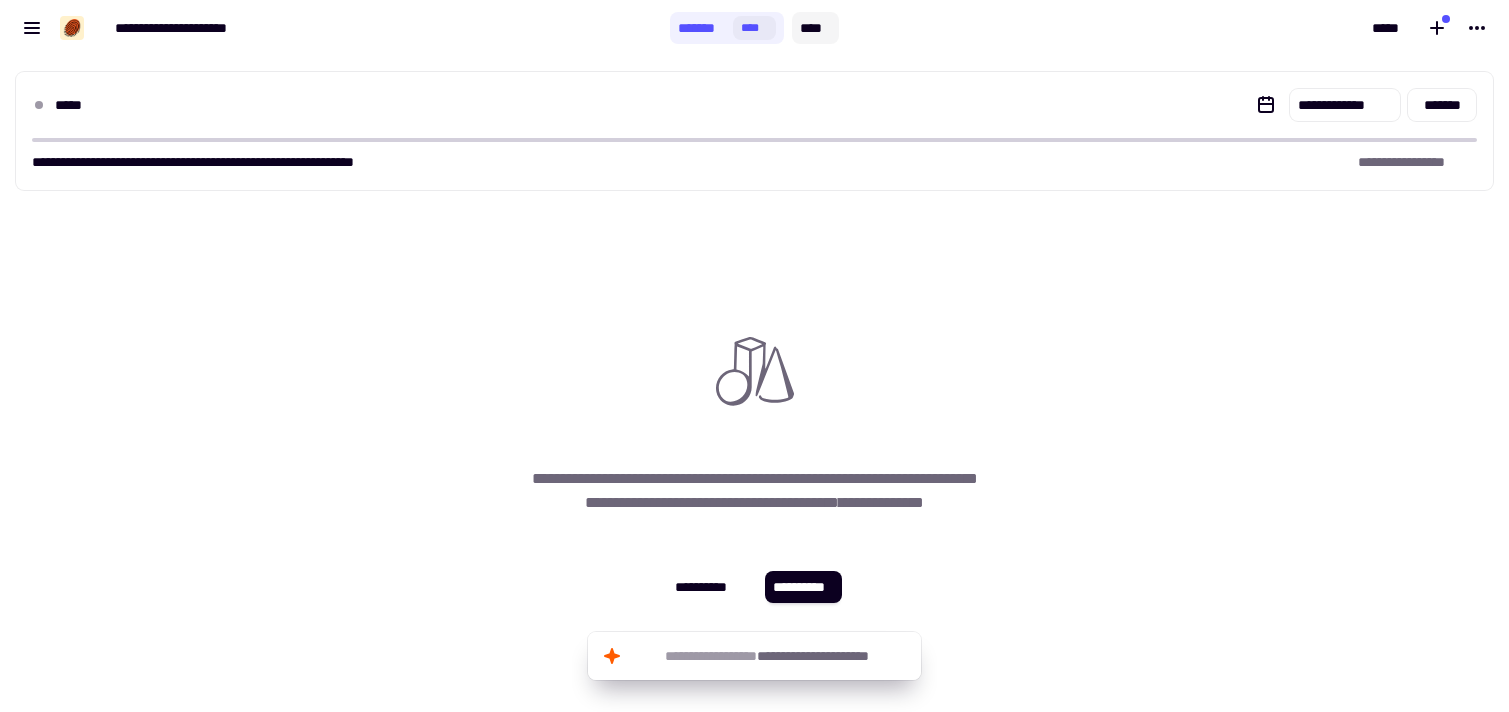 click on "****" 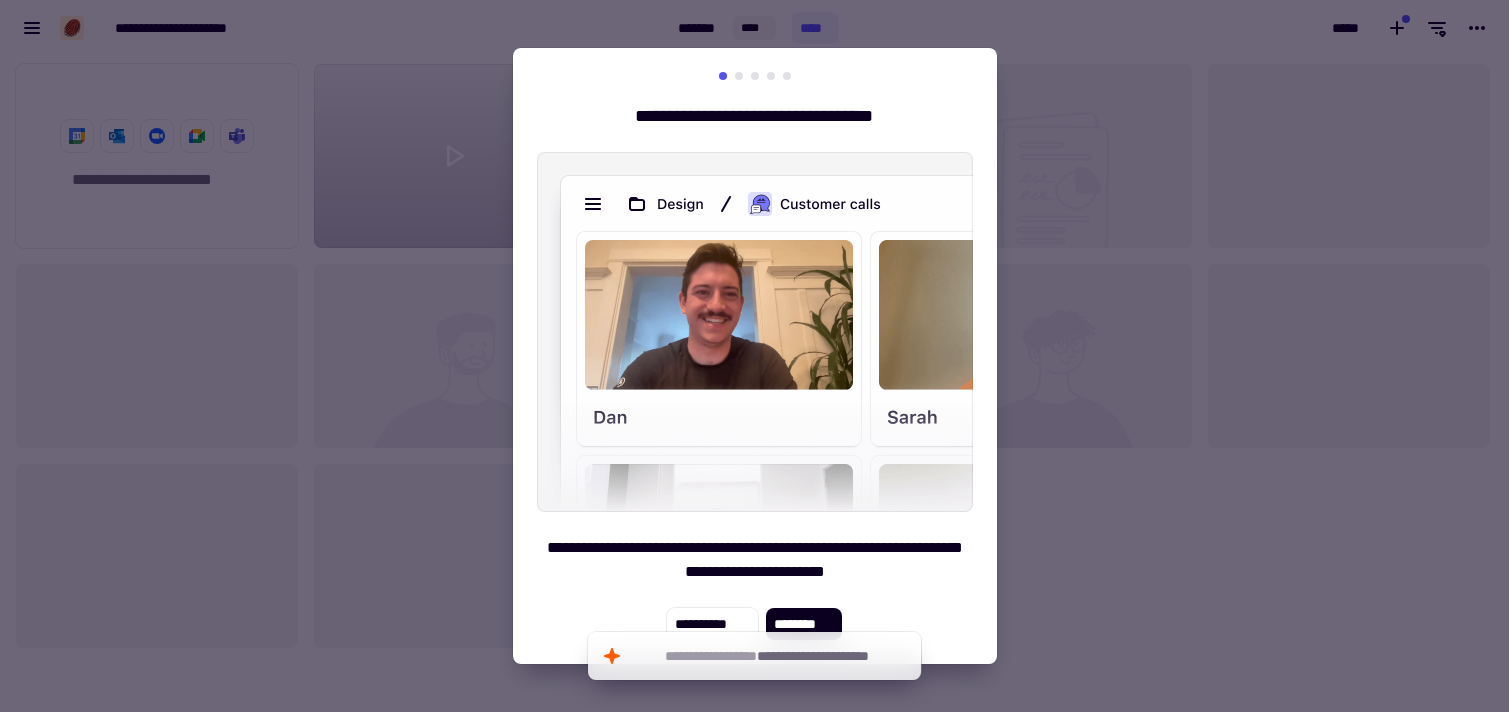 scroll, scrollTop: 1, scrollLeft: 1, axis: both 